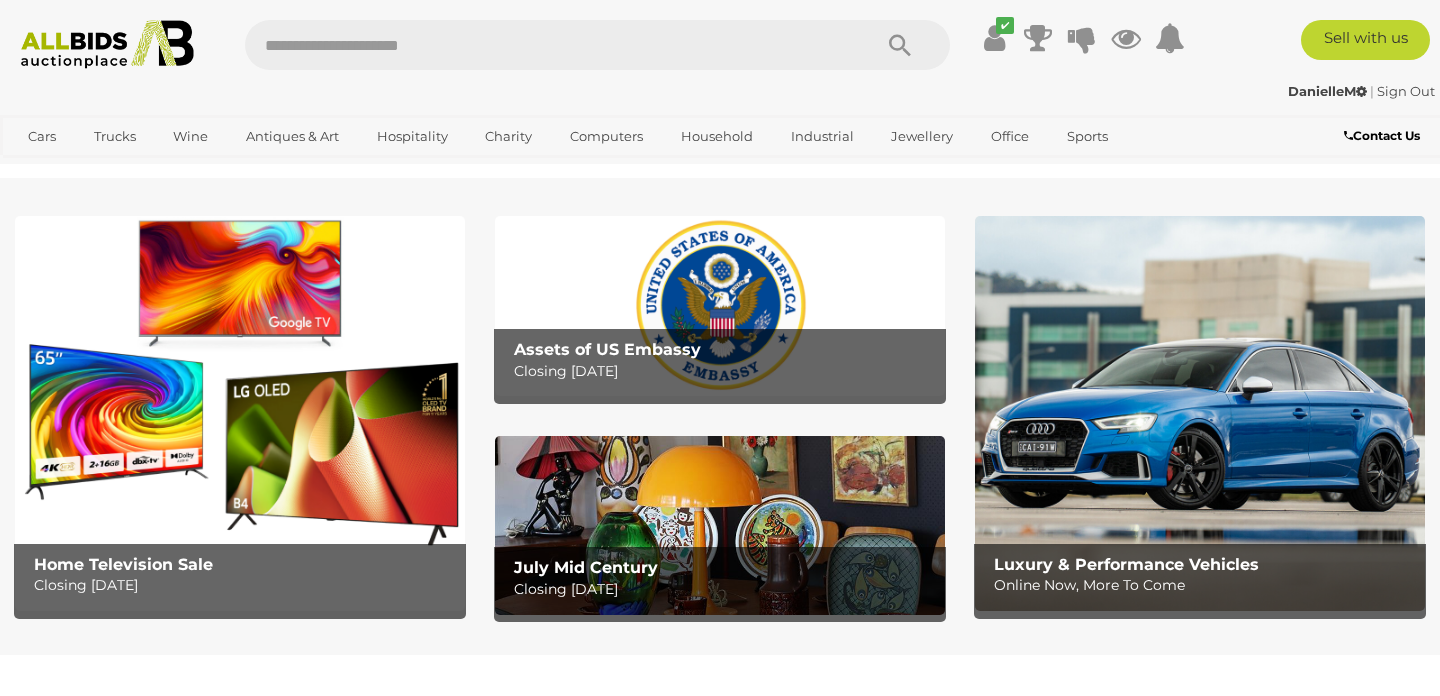 scroll, scrollTop: 0, scrollLeft: 0, axis: both 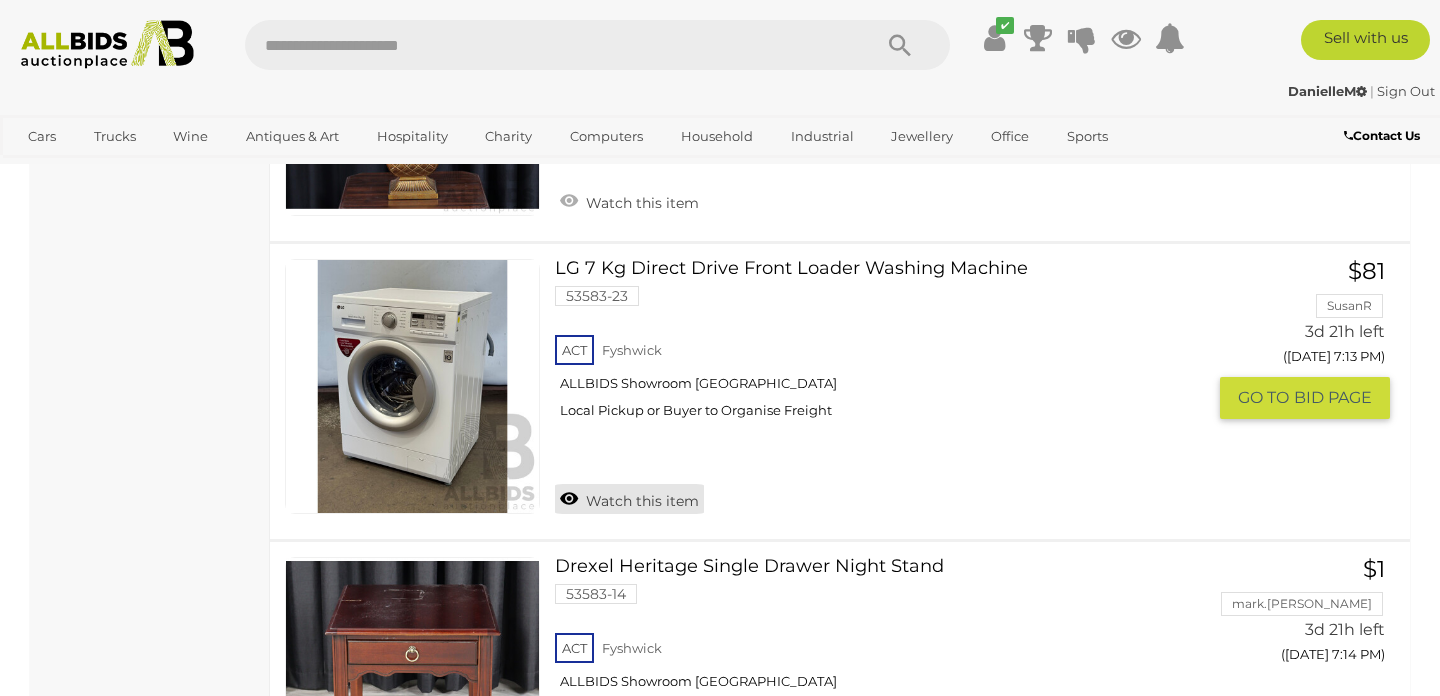 click on "Watch this item" at bounding box center [629, 499] 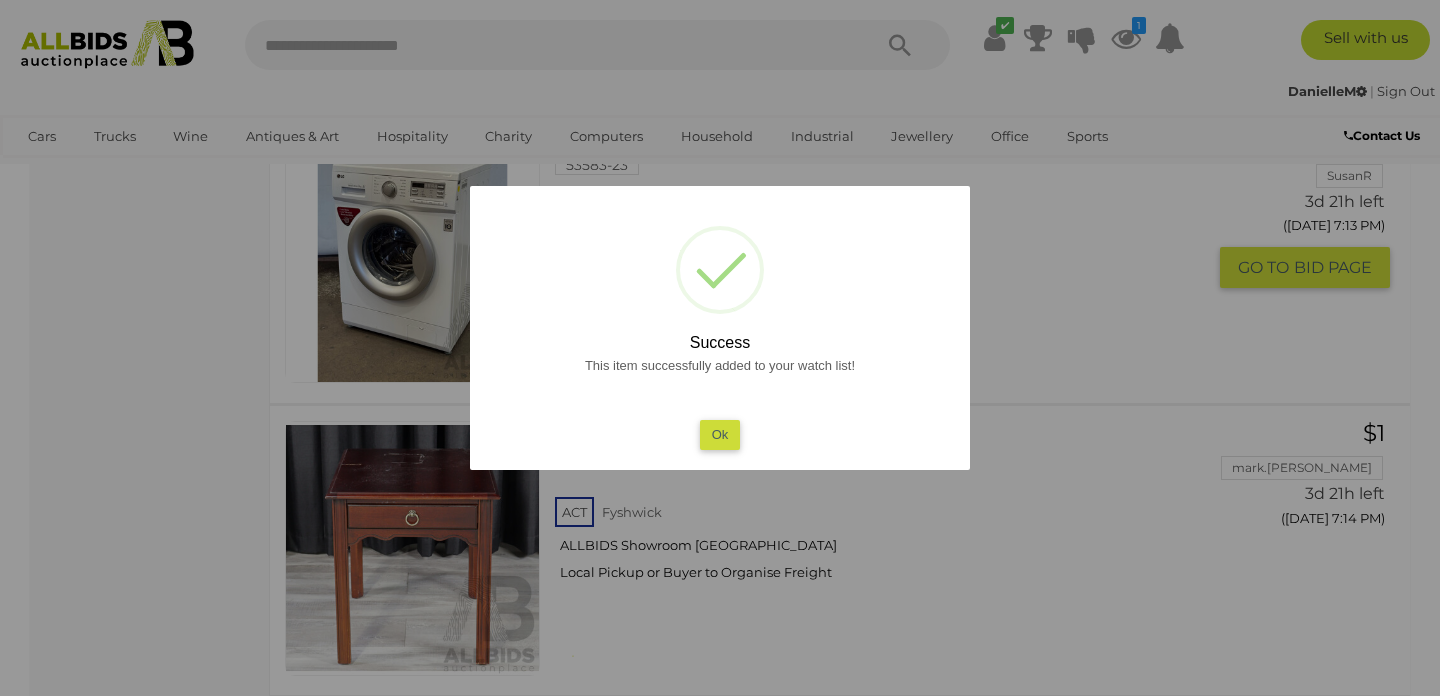 click on "Ok" at bounding box center (720, 434) 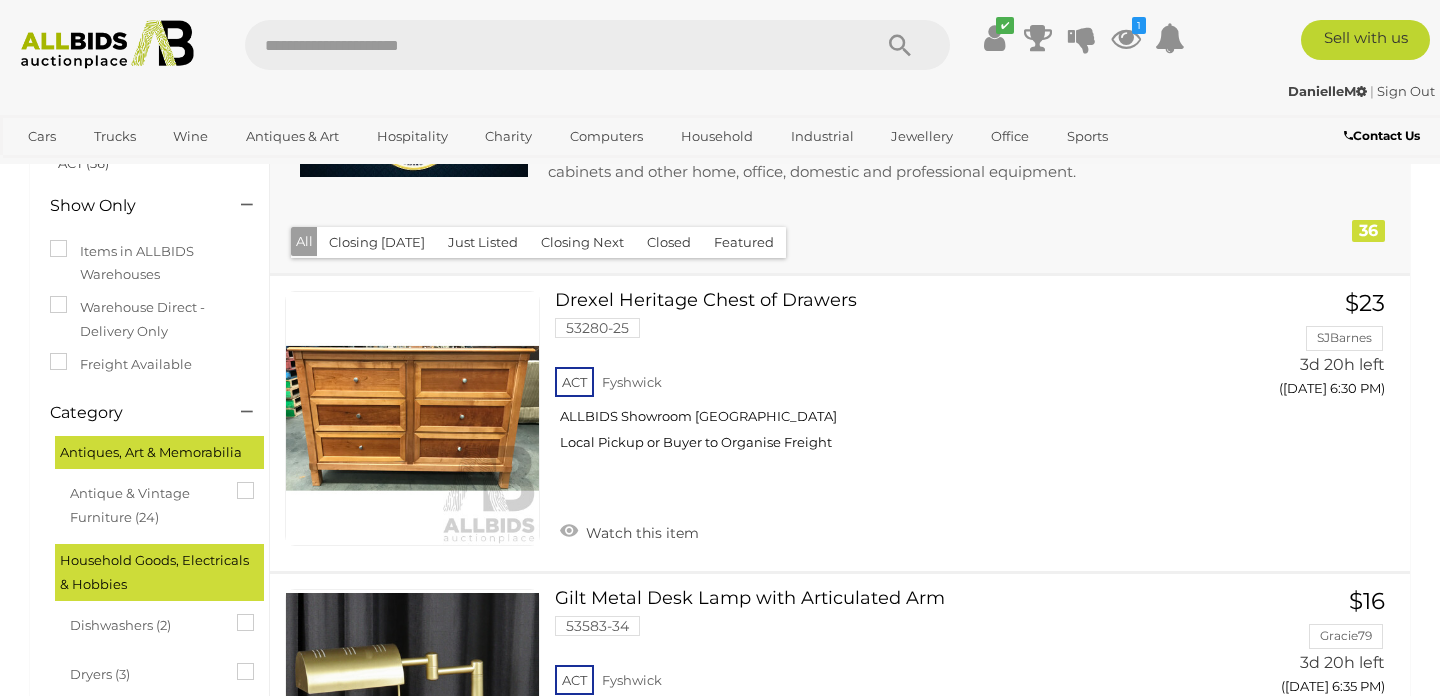 scroll, scrollTop: 0, scrollLeft: 0, axis: both 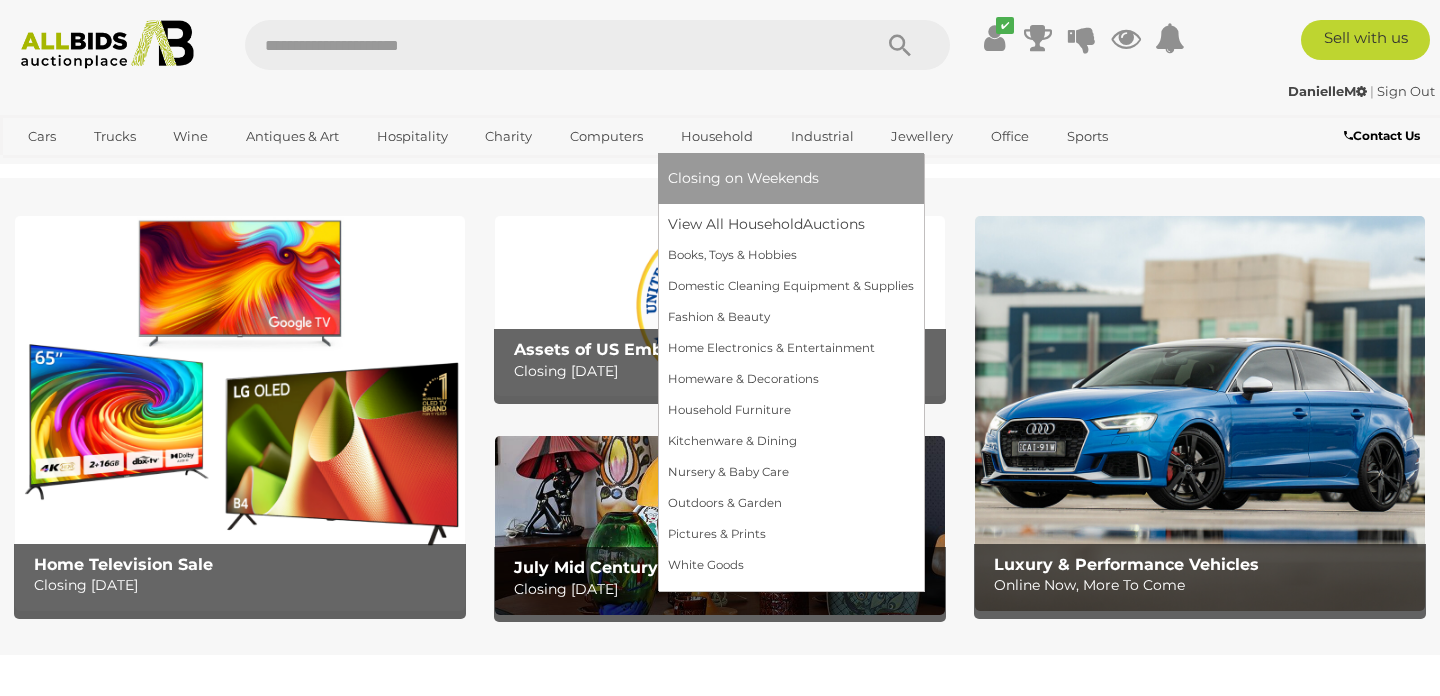 click on "Closing on Weekends" 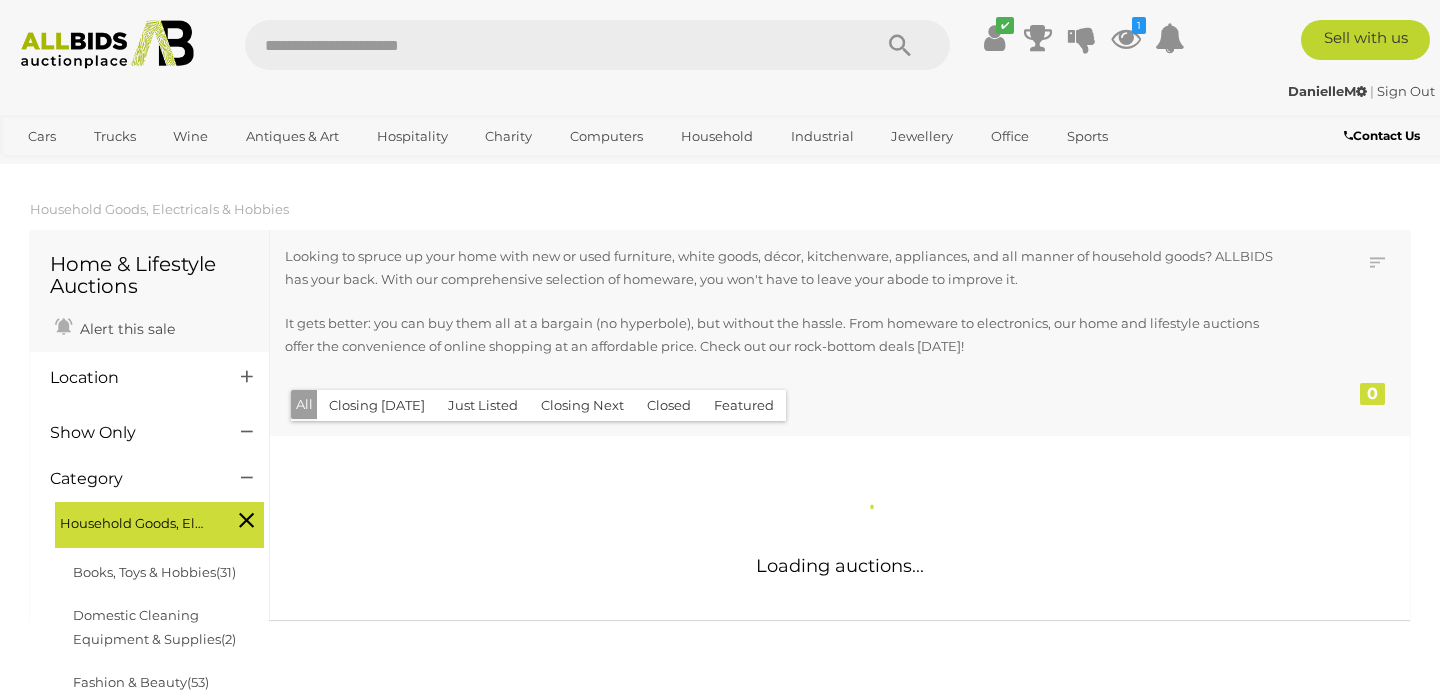 scroll, scrollTop: 0, scrollLeft: 0, axis: both 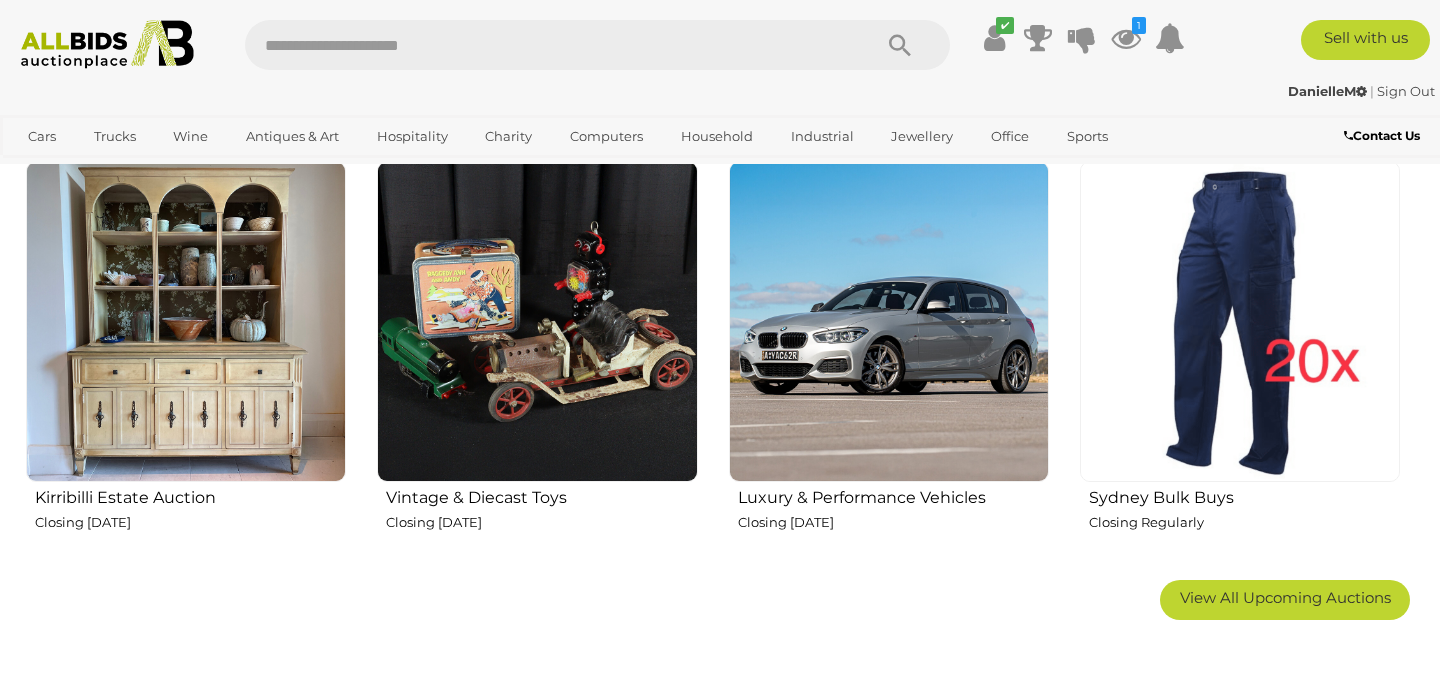 click at bounding box center (186, 321) 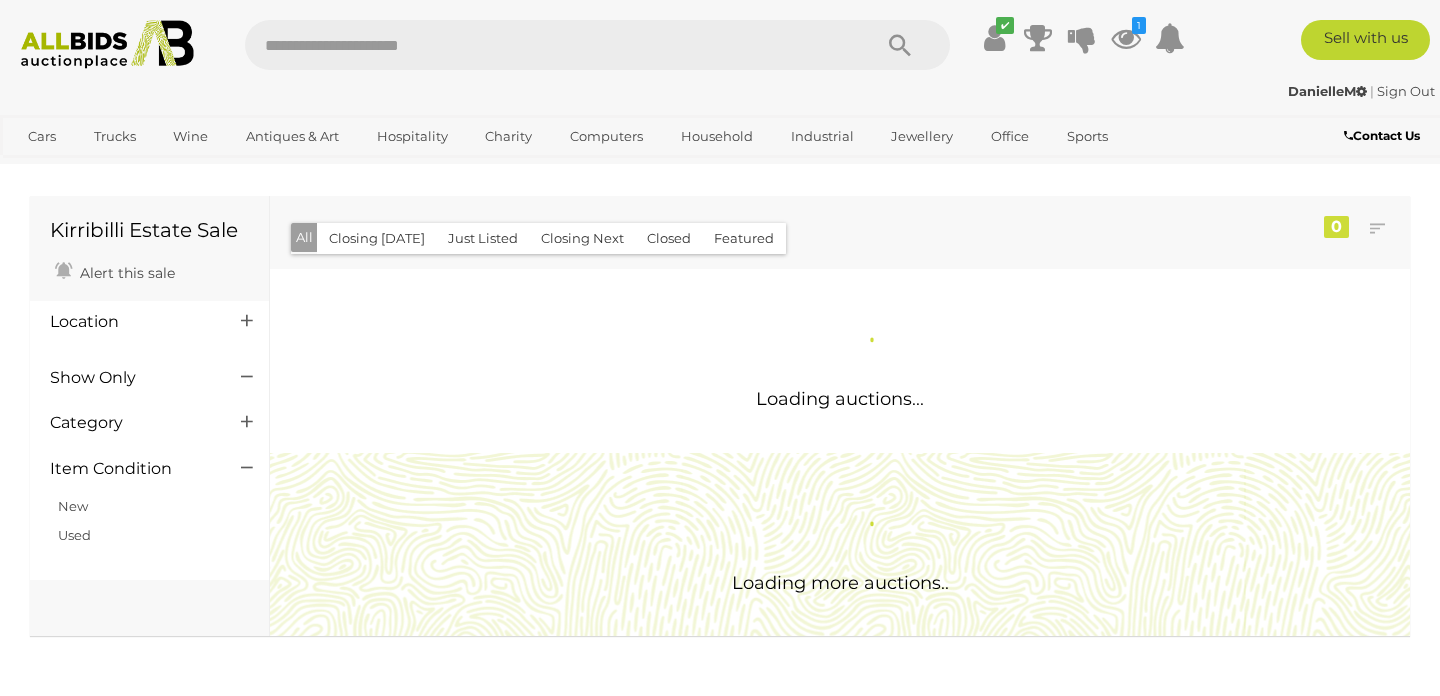scroll, scrollTop: 0, scrollLeft: 0, axis: both 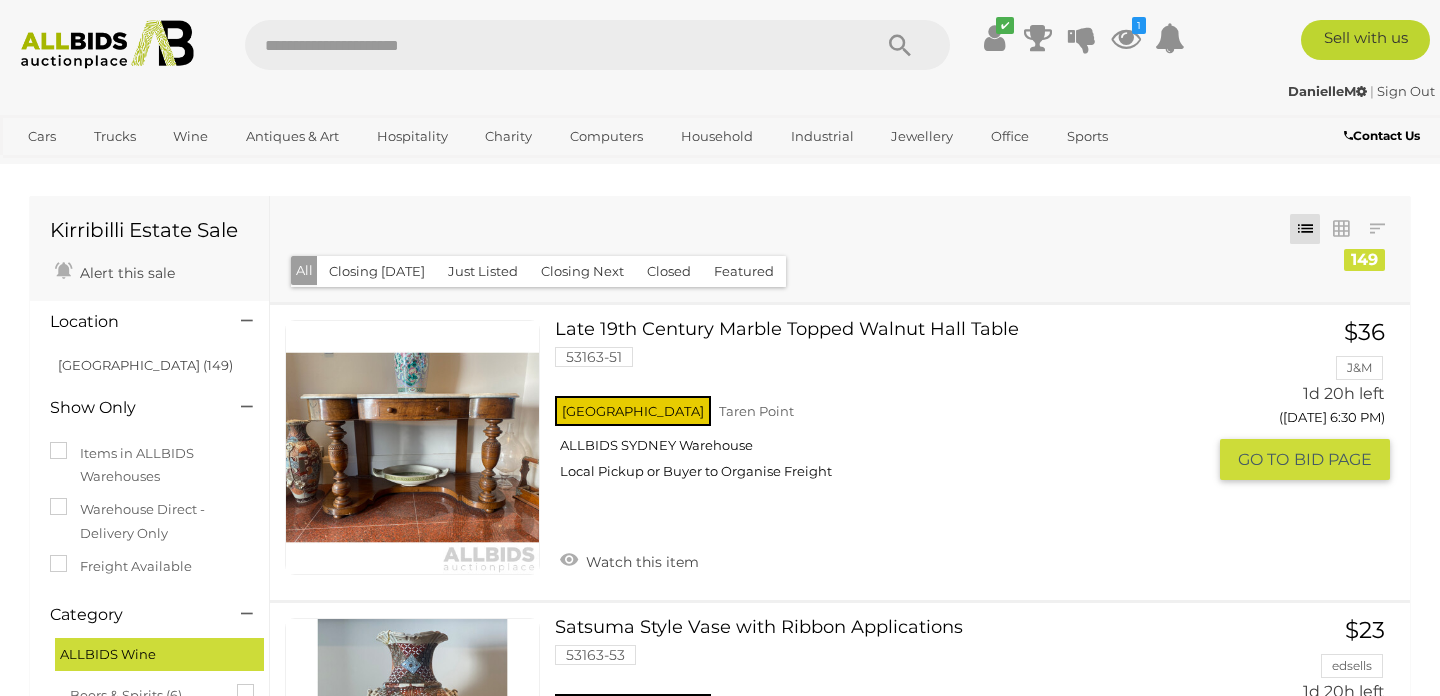 click at bounding box center [412, 447] 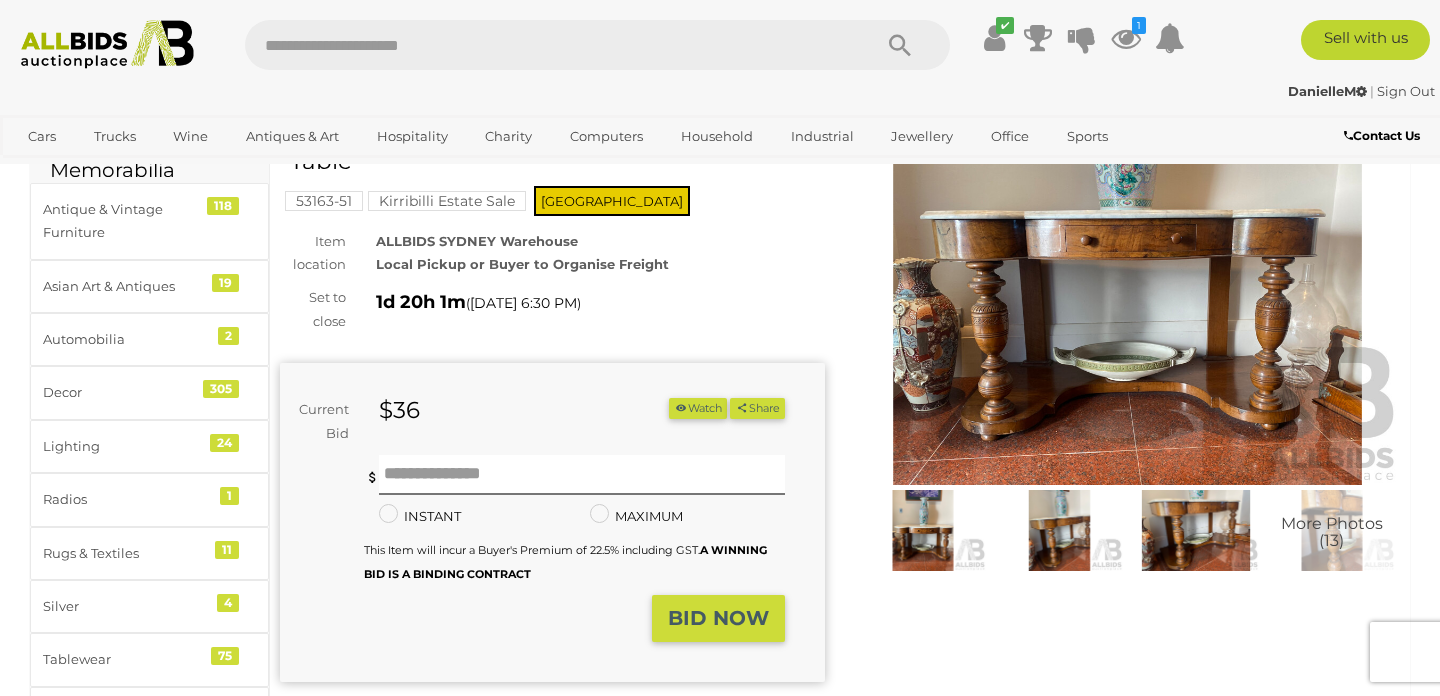 scroll, scrollTop: 122, scrollLeft: 0, axis: vertical 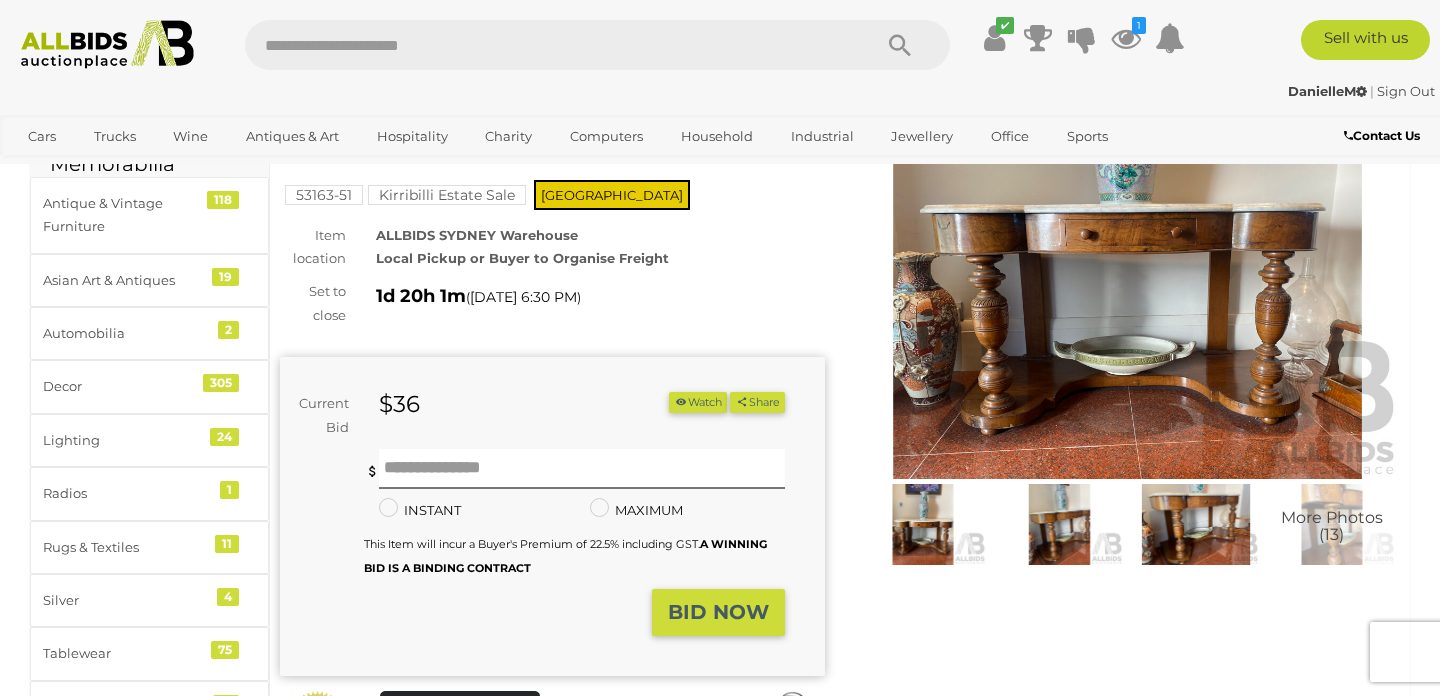 click at bounding box center (1059, 524) 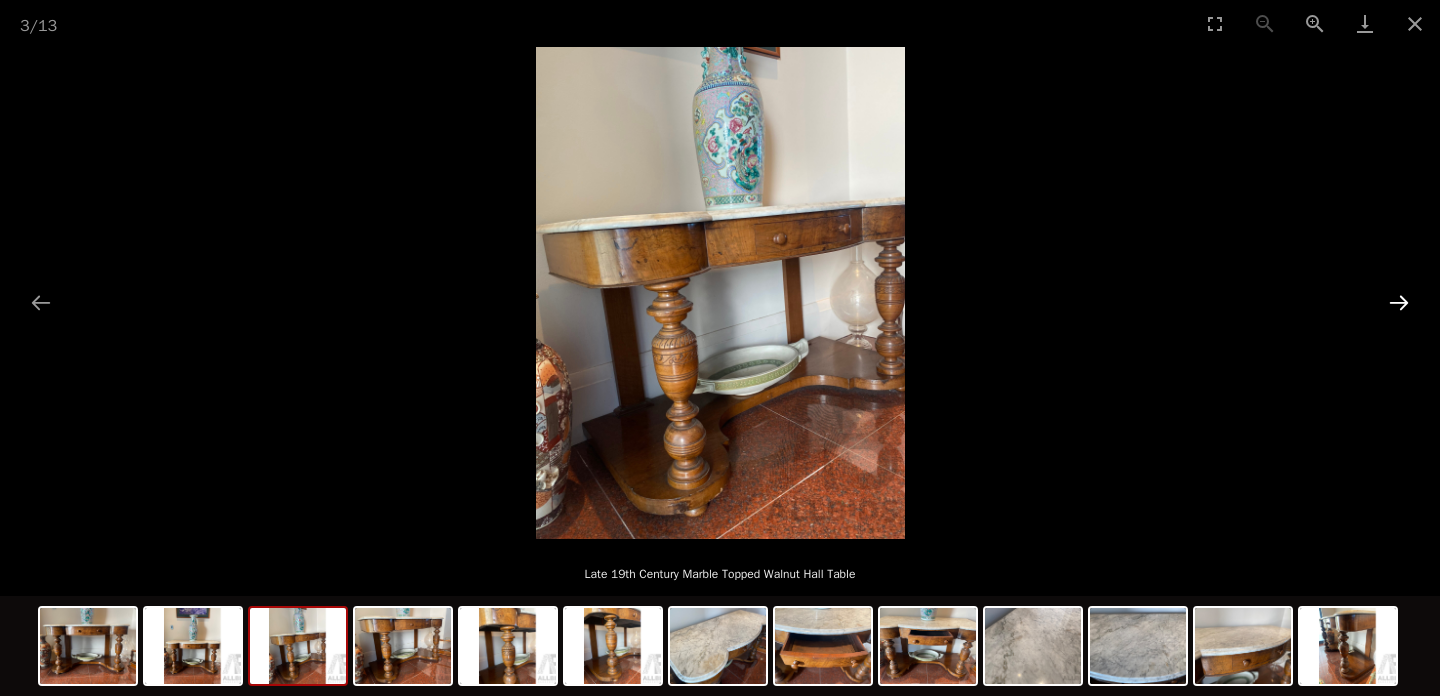 click at bounding box center [1399, 302] 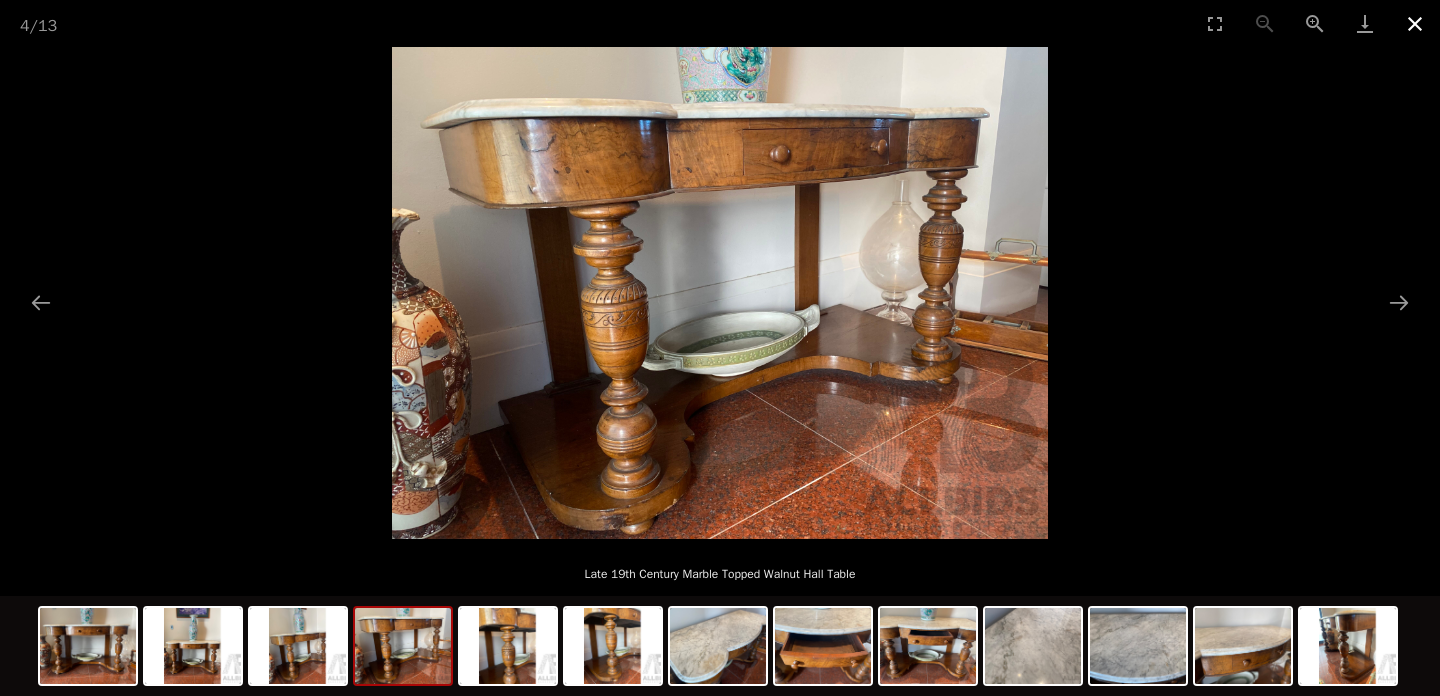 click at bounding box center [1415, 23] 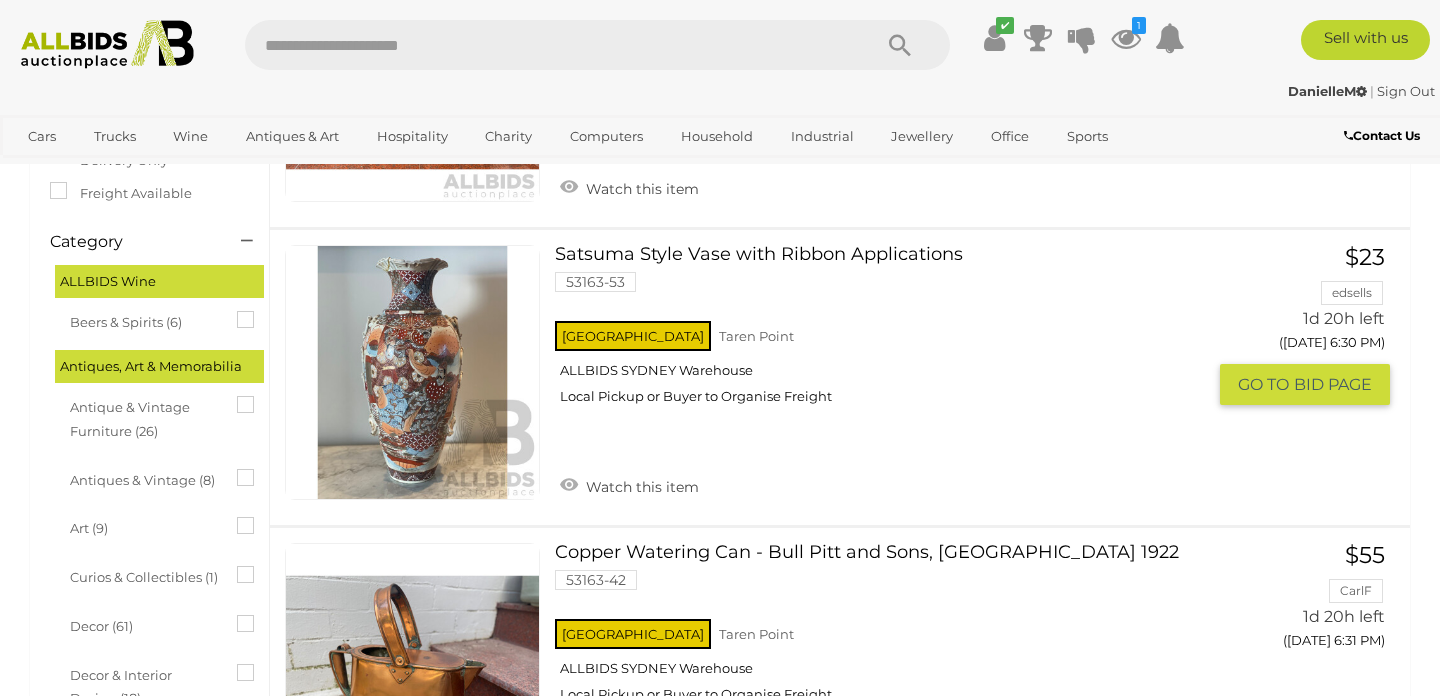 scroll, scrollTop: 377, scrollLeft: 0, axis: vertical 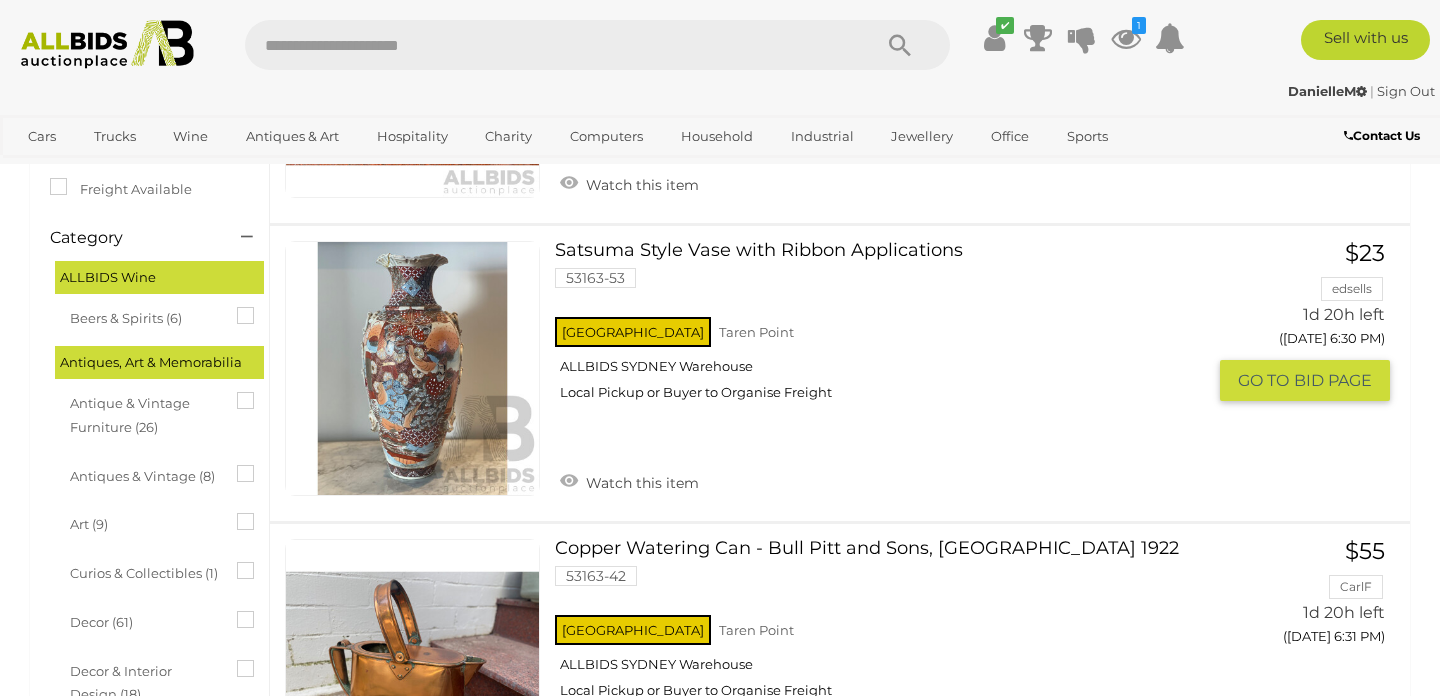click at bounding box center (412, 368) 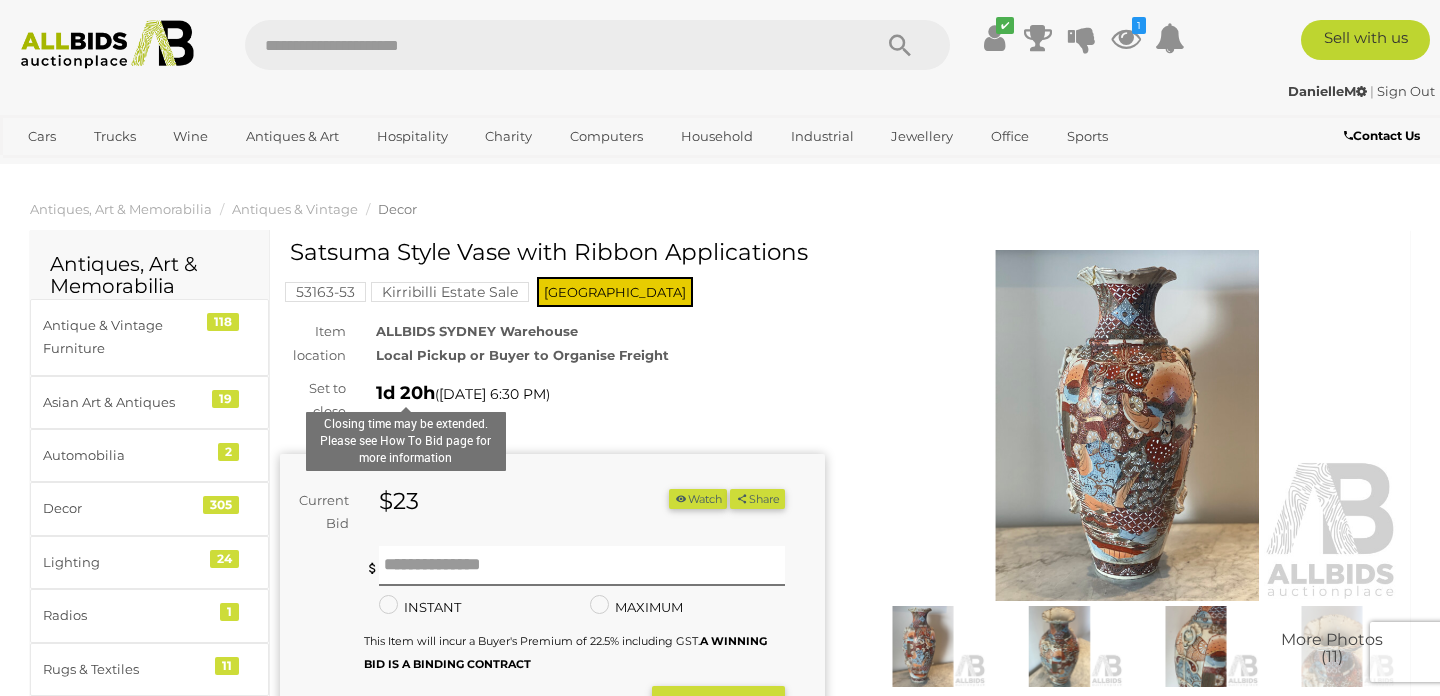 scroll, scrollTop: 0, scrollLeft: 0, axis: both 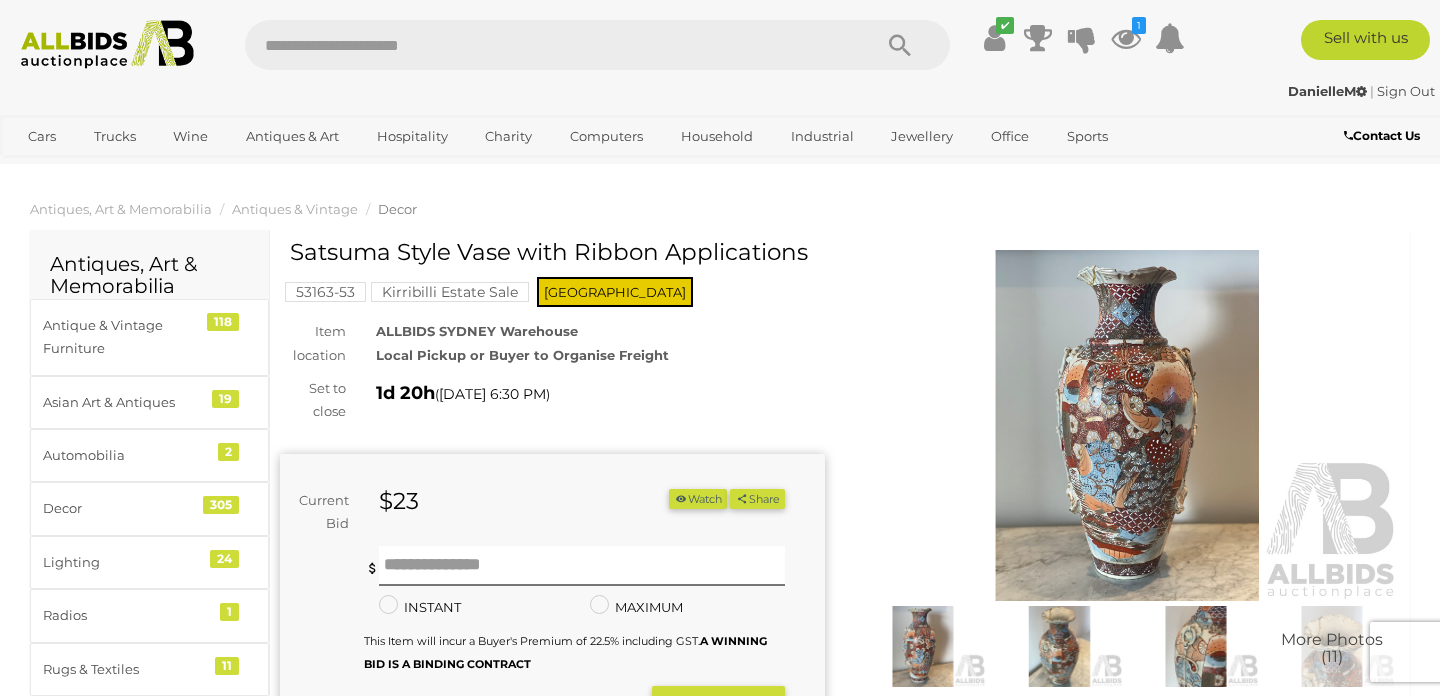 click at bounding box center [923, 646] 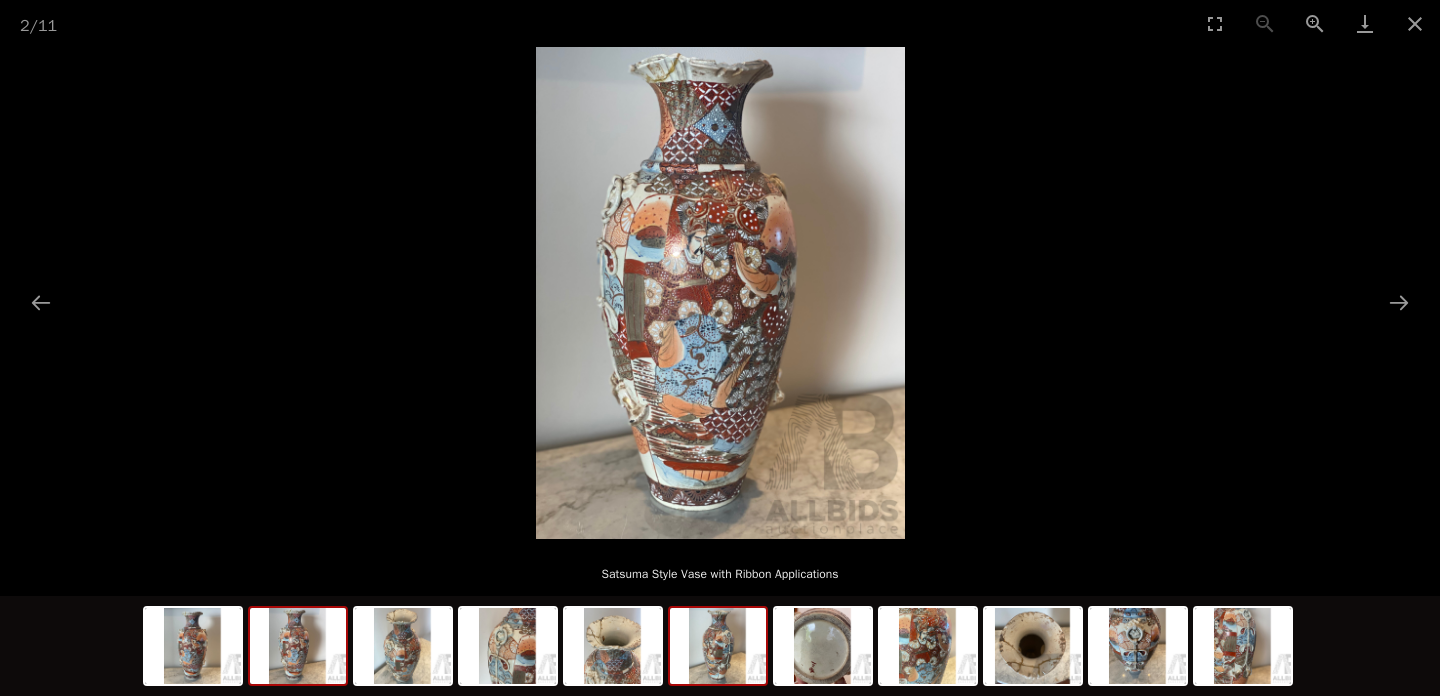 click at bounding box center (718, 646) 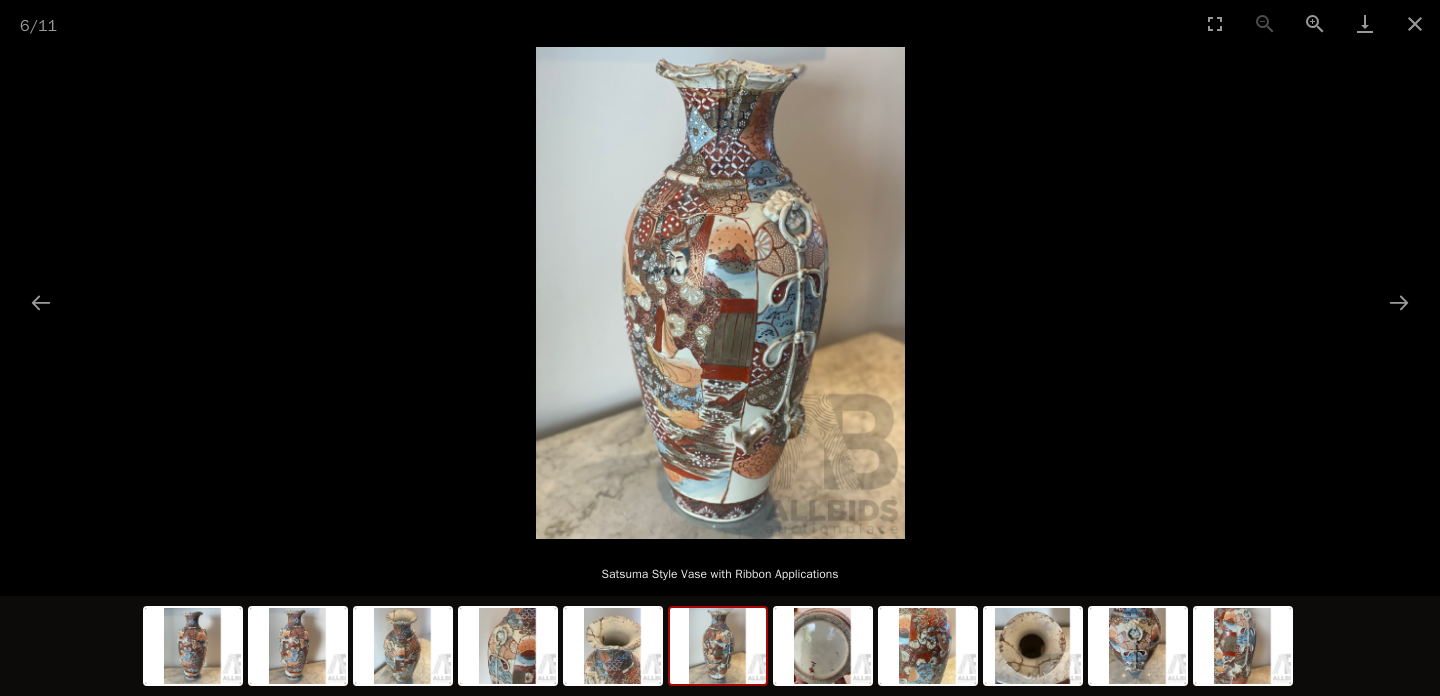scroll, scrollTop: 0, scrollLeft: 0, axis: both 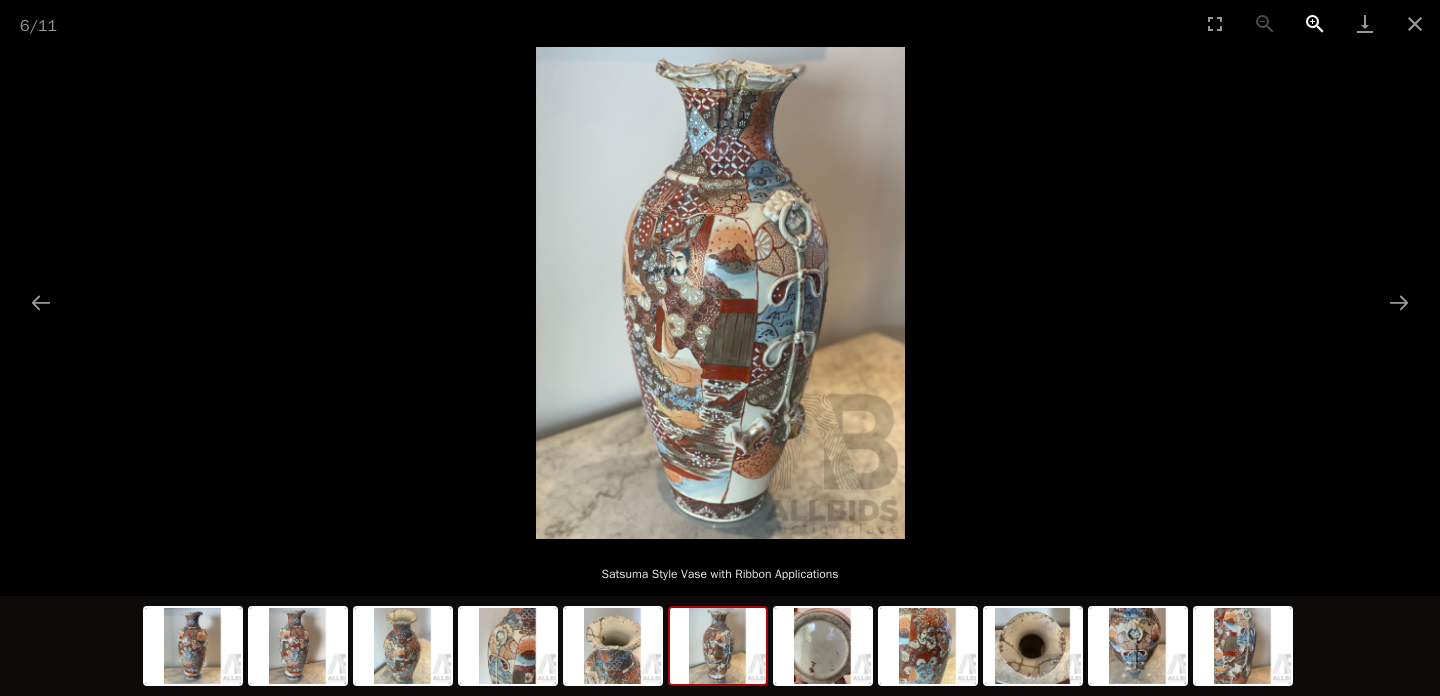 click at bounding box center (1315, 23) 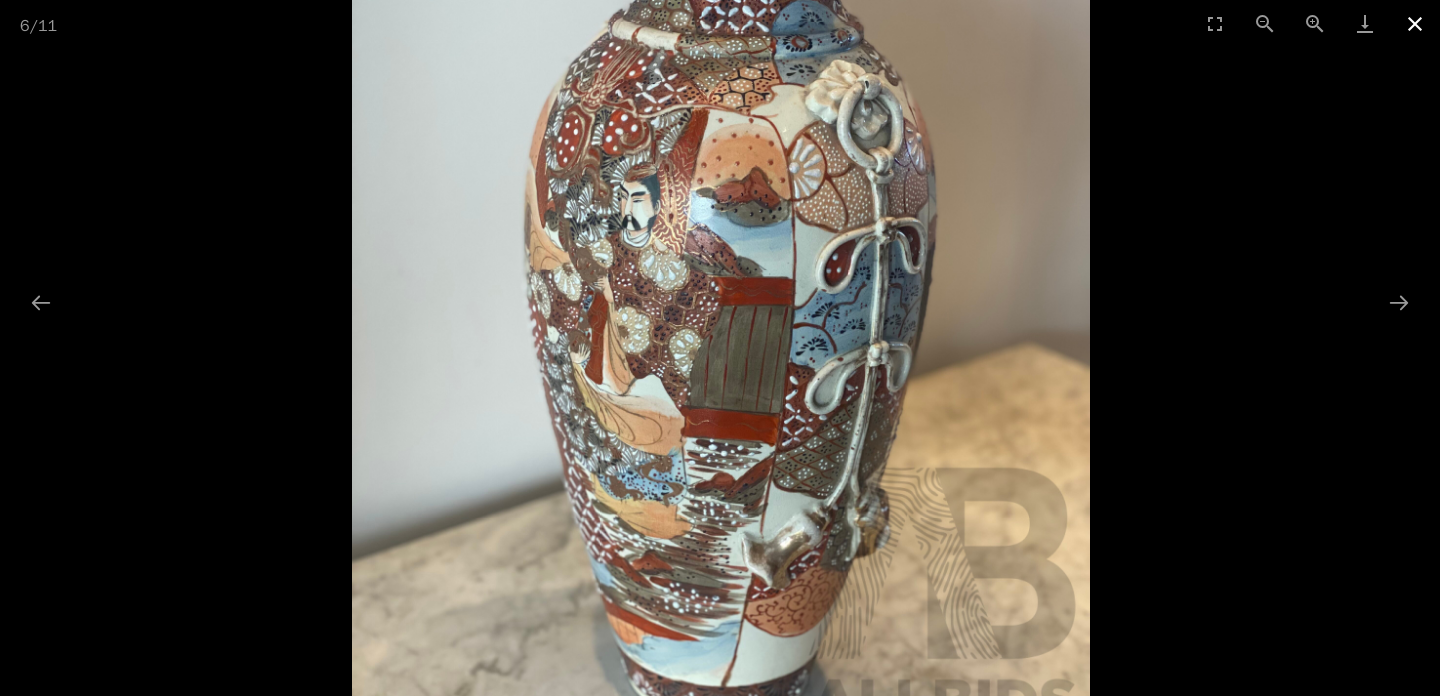 click at bounding box center [1415, 23] 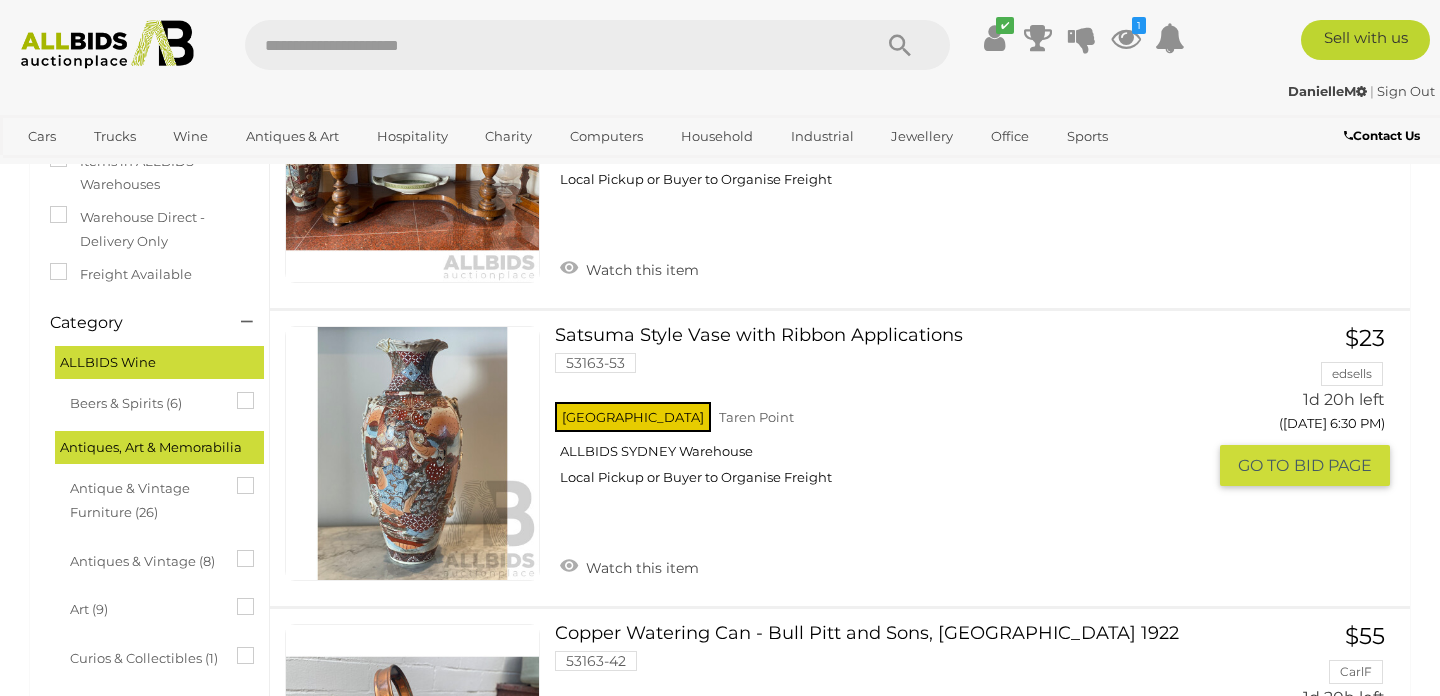 scroll, scrollTop: 296, scrollLeft: 0, axis: vertical 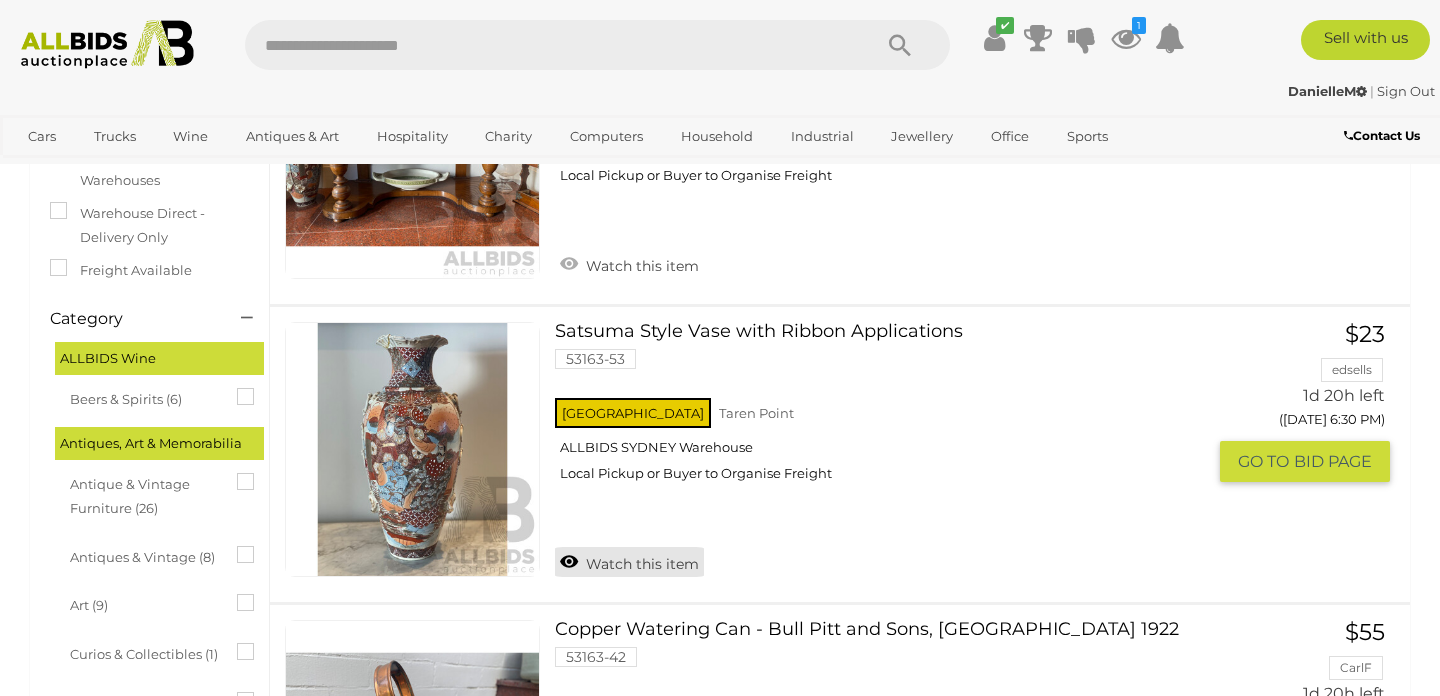 click on "Watch this item" at bounding box center (629, 562) 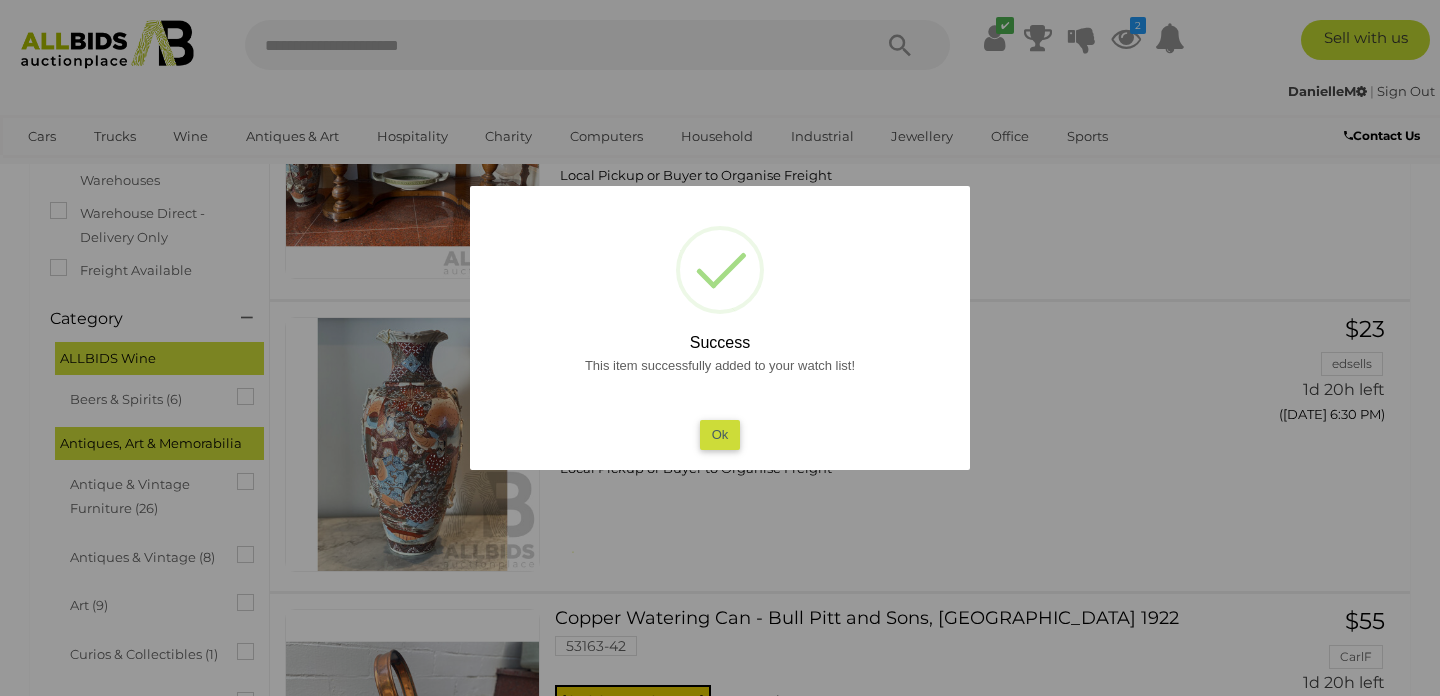 click on "Ok" at bounding box center [720, 434] 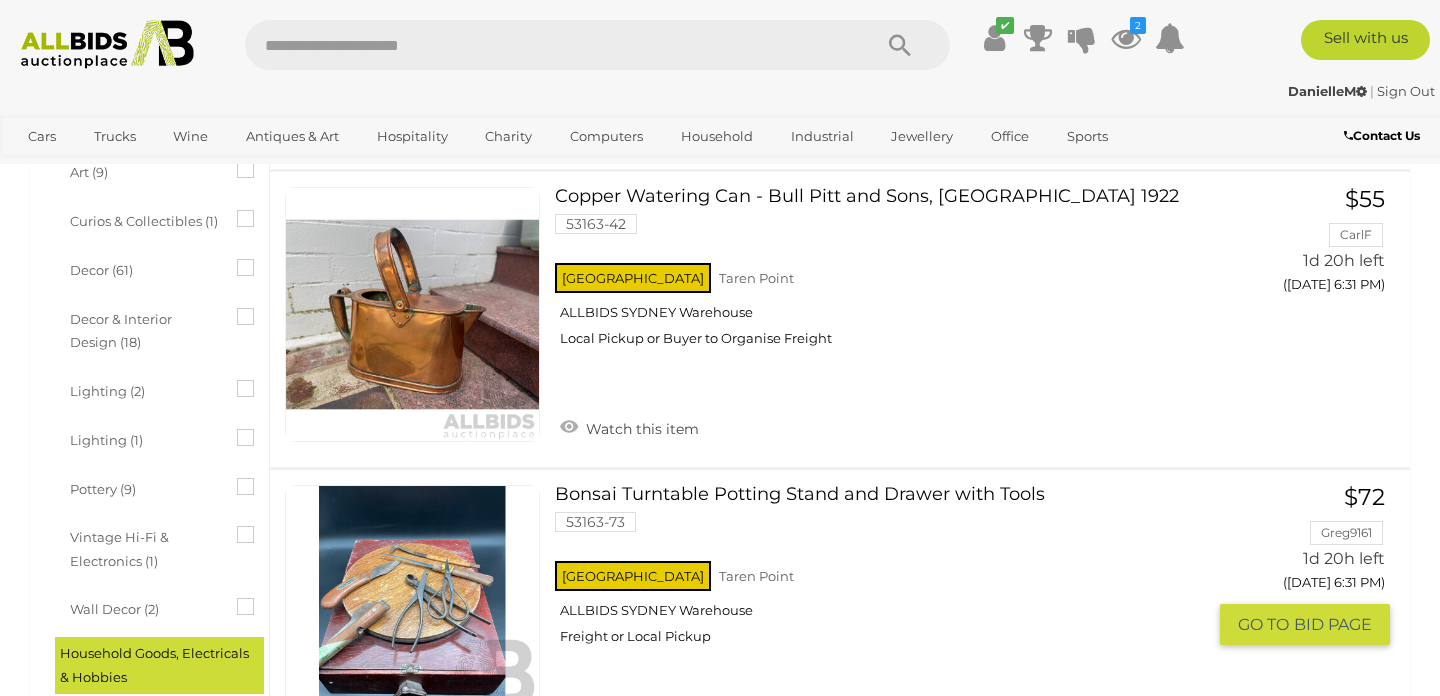 scroll, scrollTop: 728, scrollLeft: 0, axis: vertical 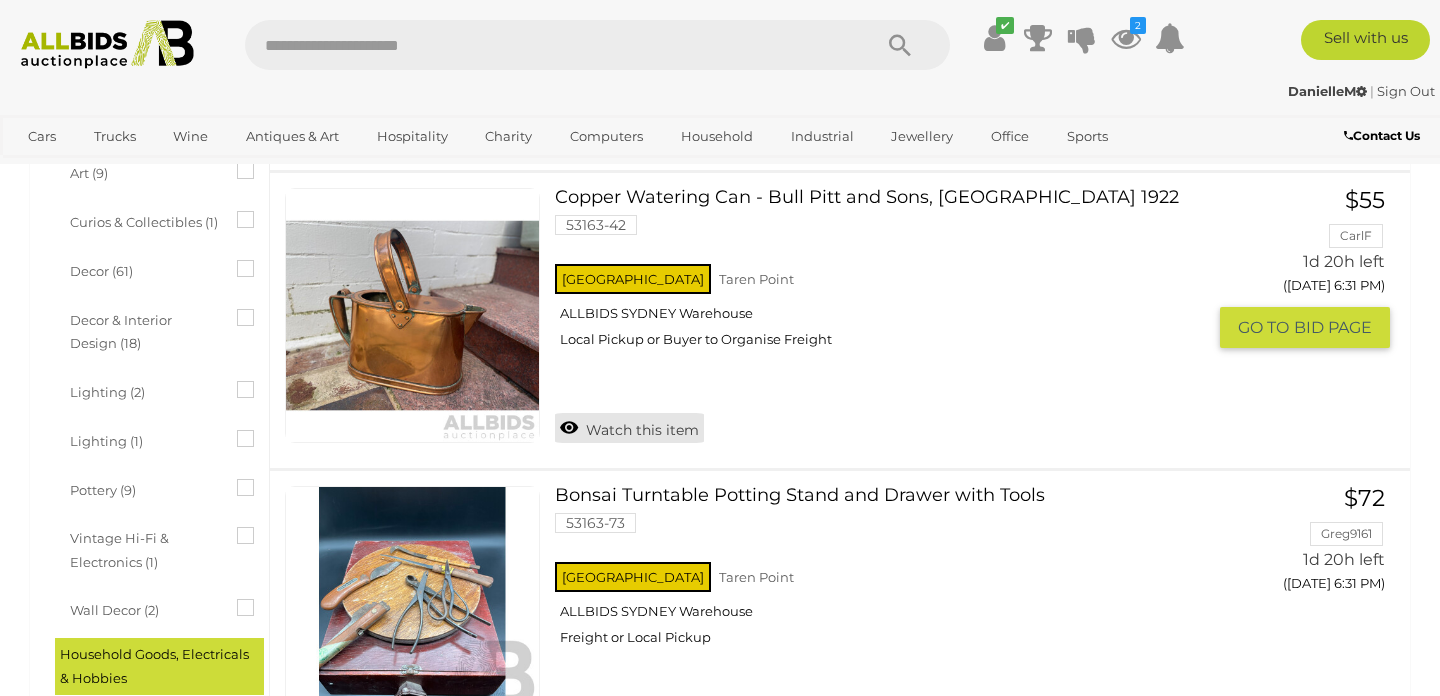 click on "Watch this item" at bounding box center (629, 428) 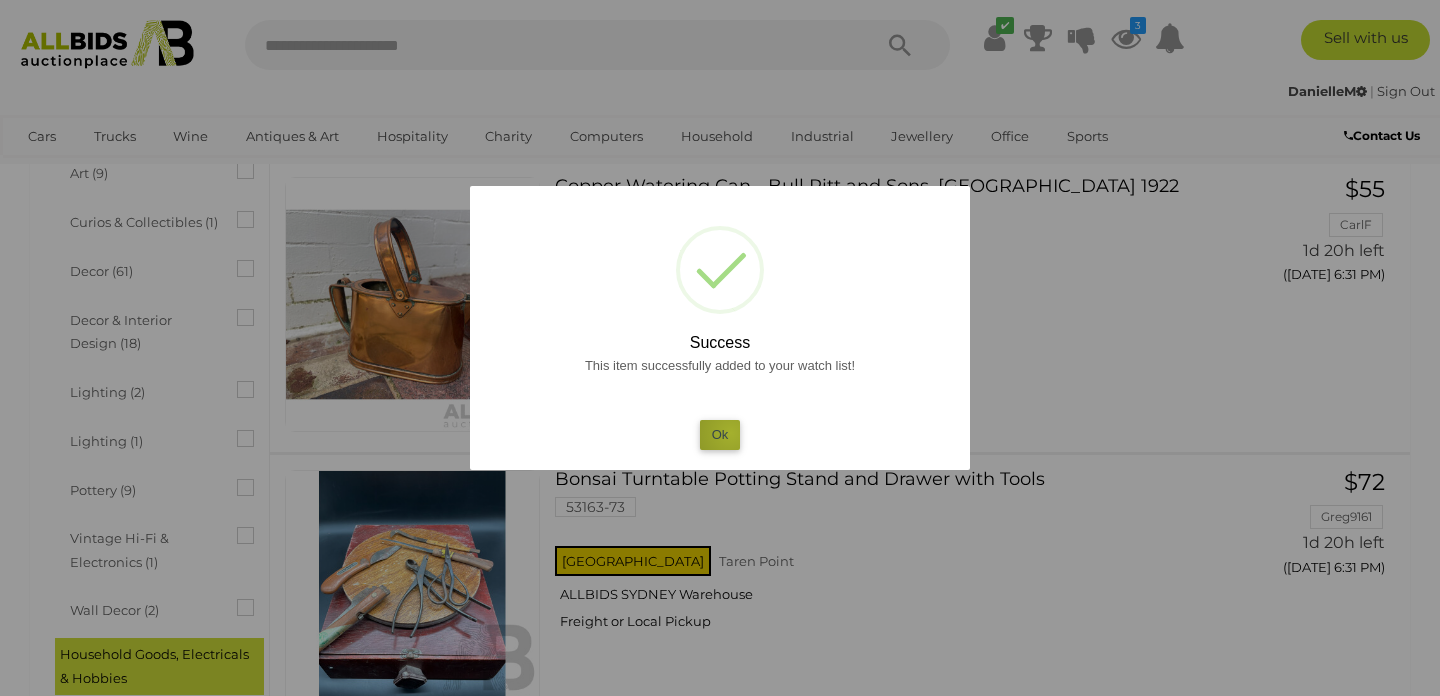 click on "Ok" at bounding box center [720, 434] 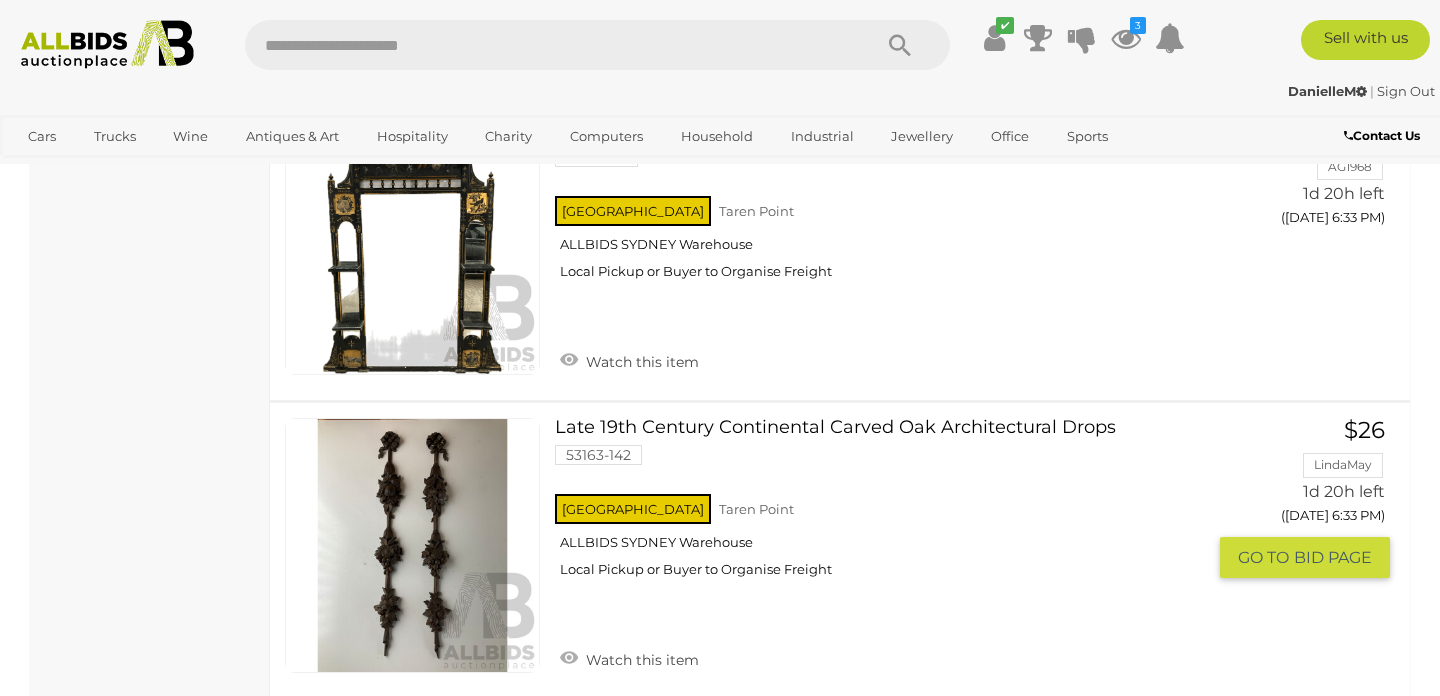 scroll, scrollTop: 2006, scrollLeft: 0, axis: vertical 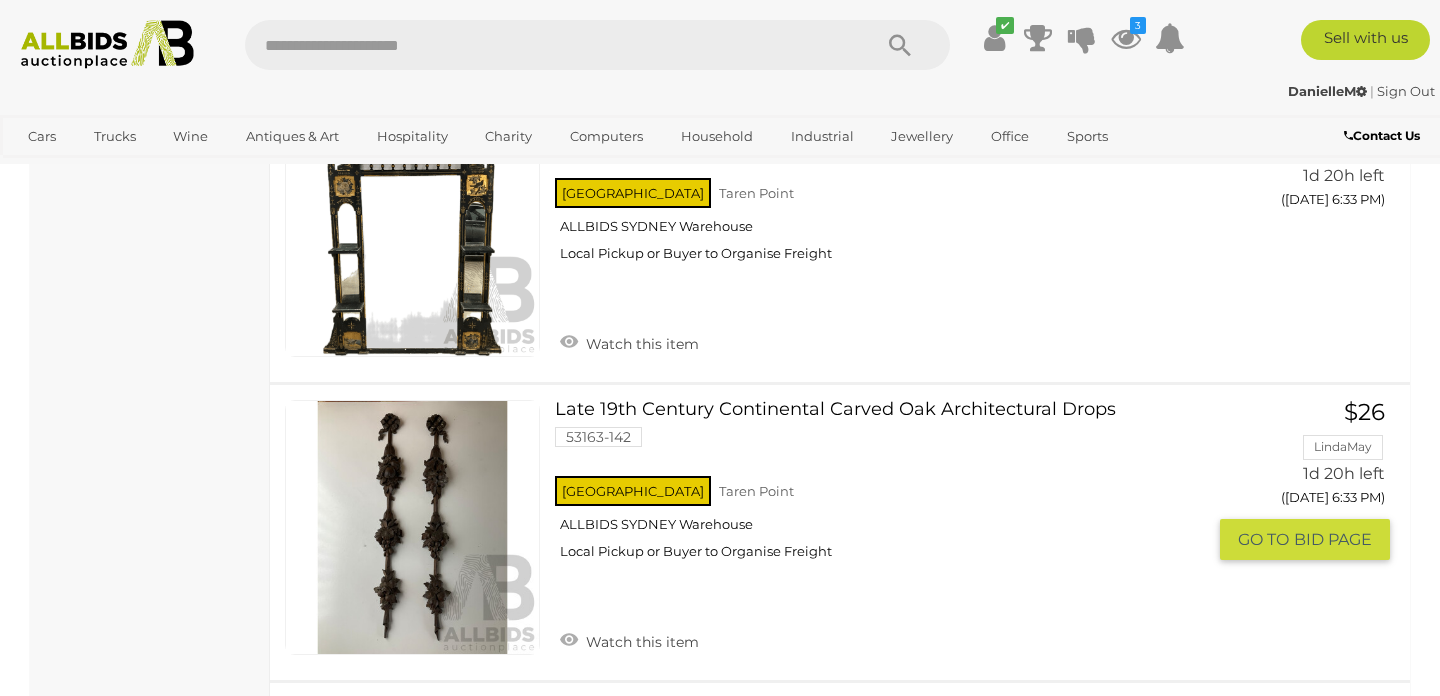 click at bounding box center [412, 527] 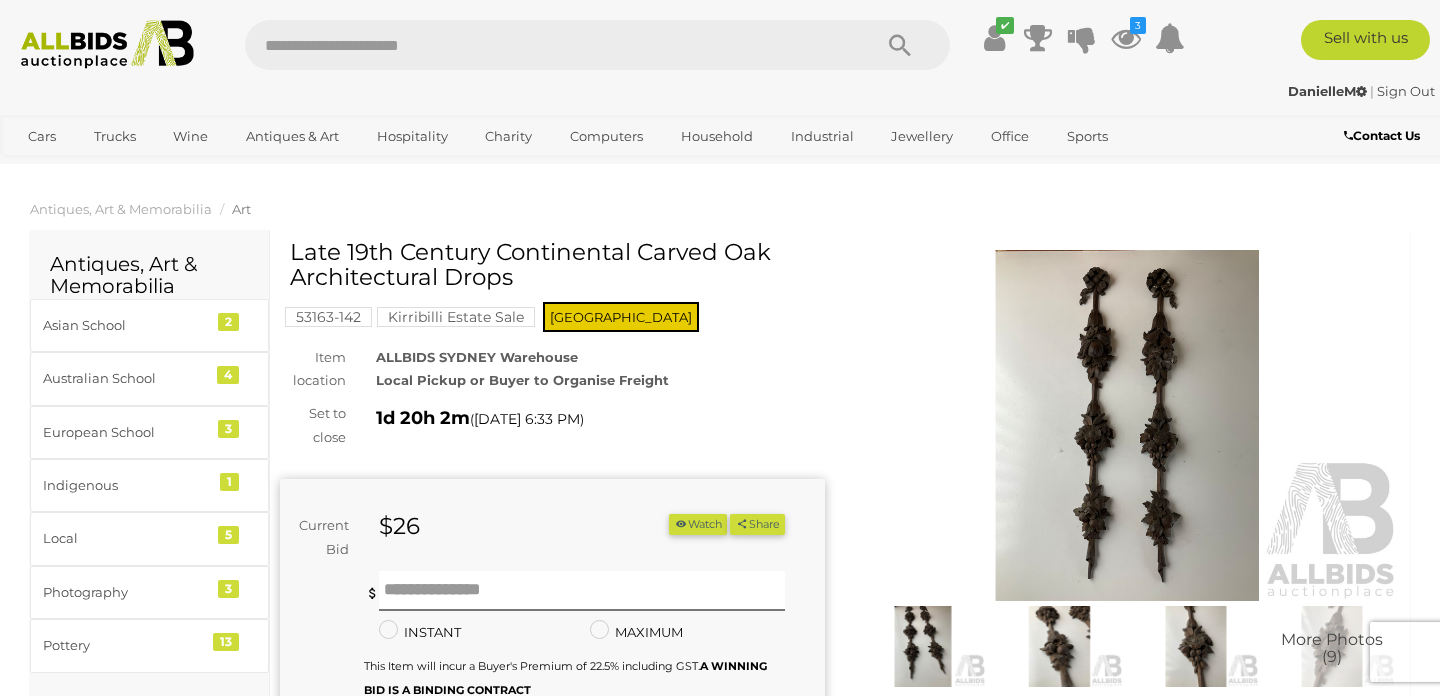 scroll, scrollTop: 0, scrollLeft: 0, axis: both 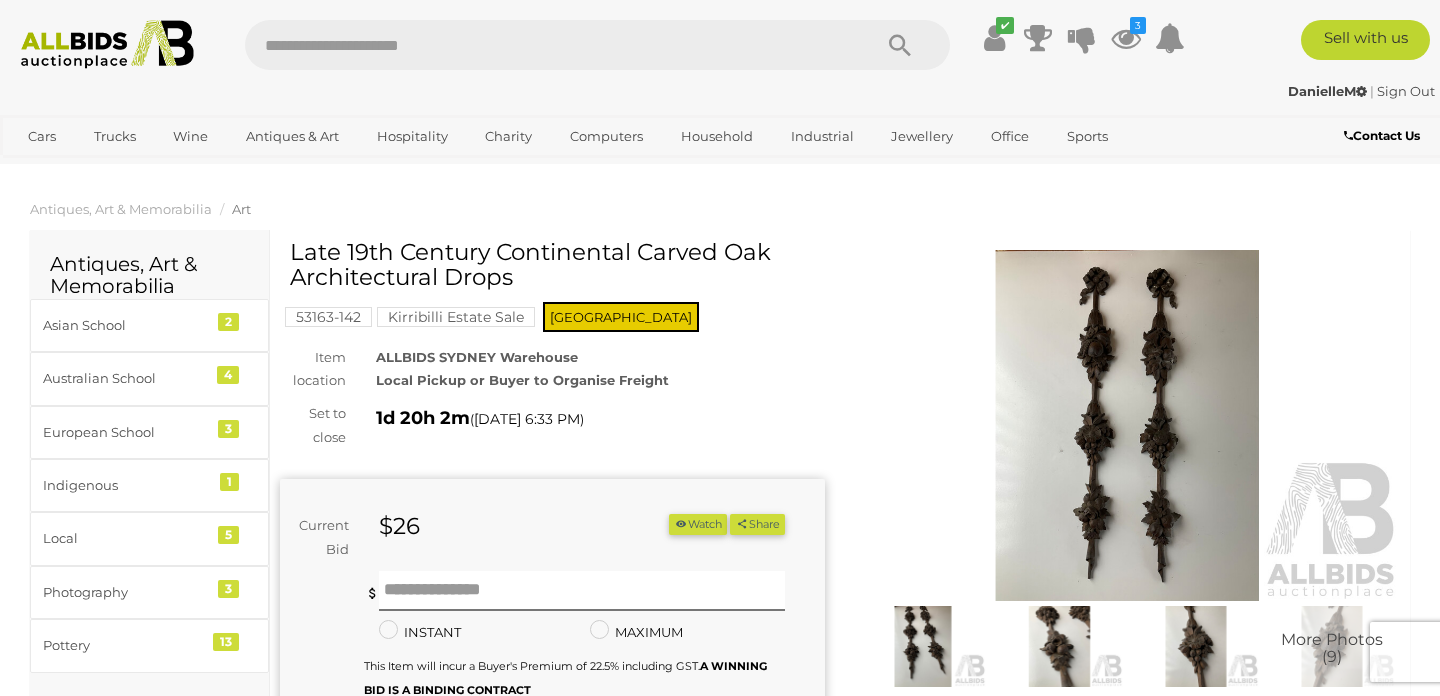 click at bounding box center [1059, 646] 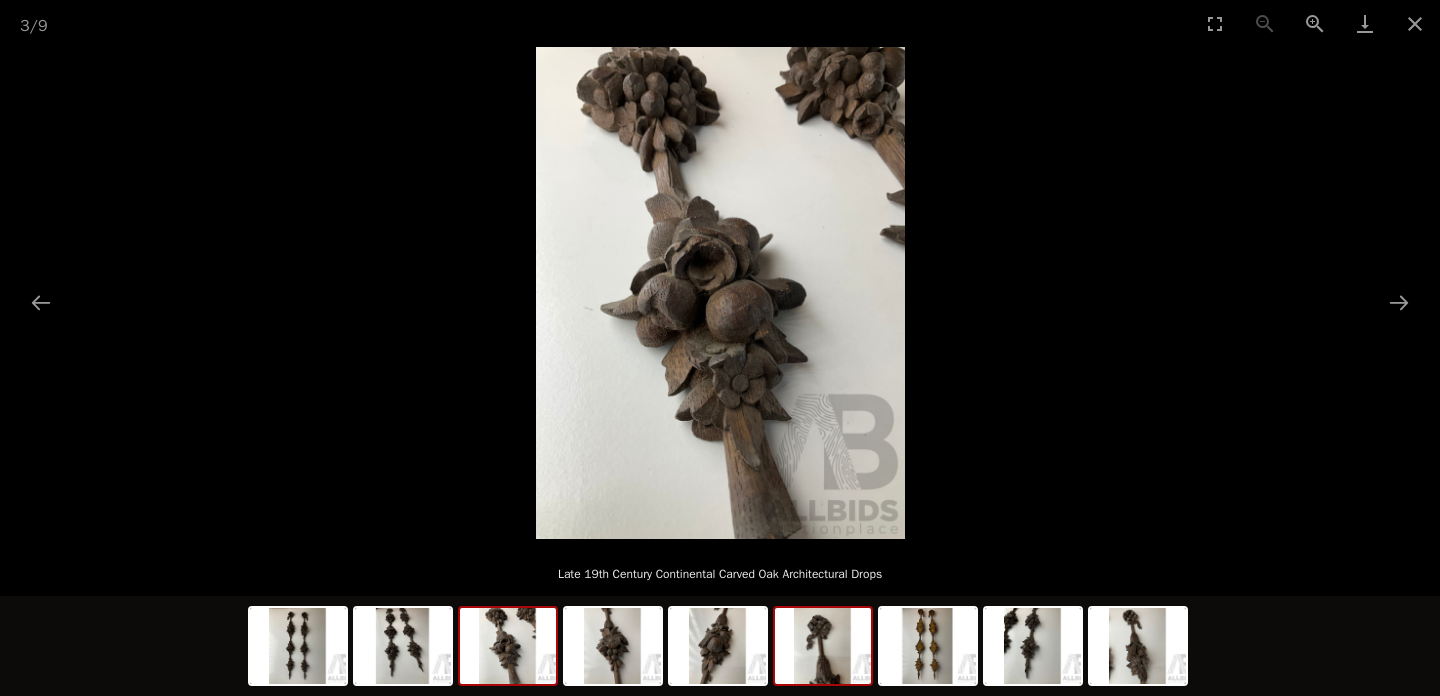 click at bounding box center (823, 646) 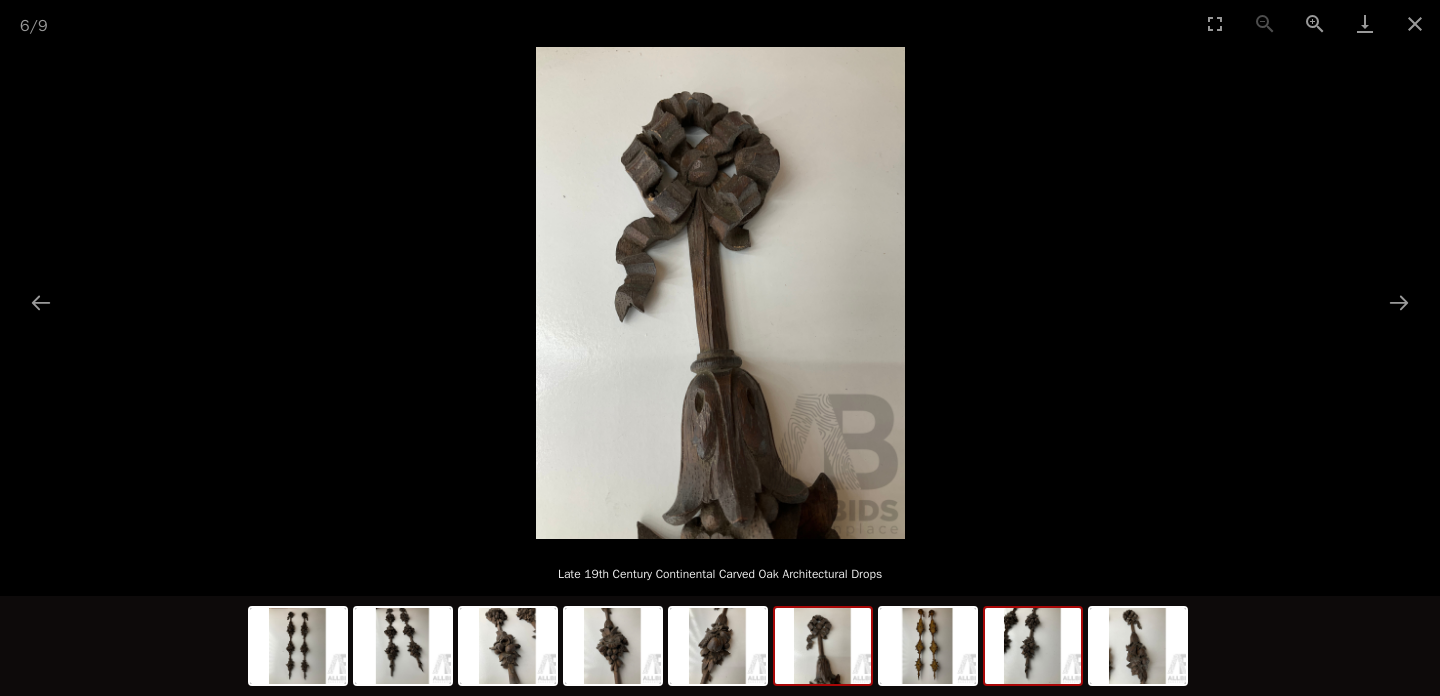 click at bounding box center (1033, 646) 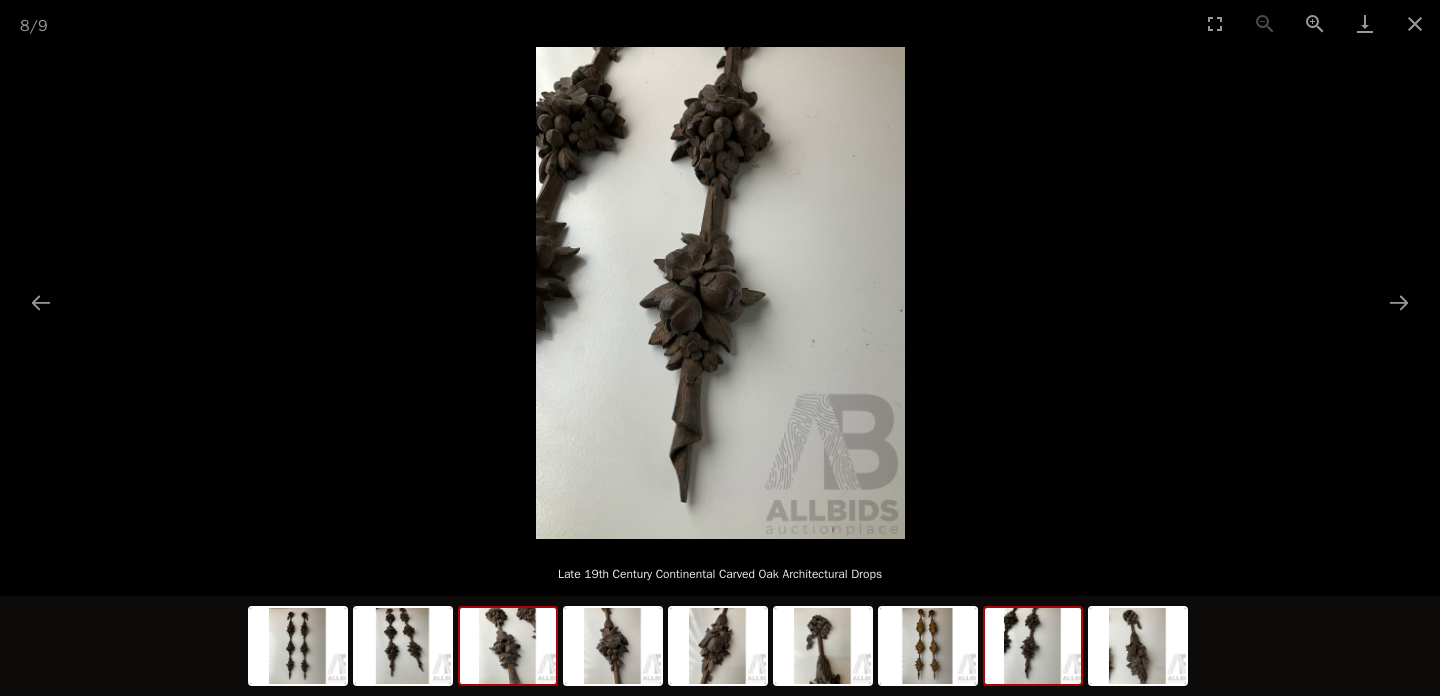 click at bounding box center [508, 646] 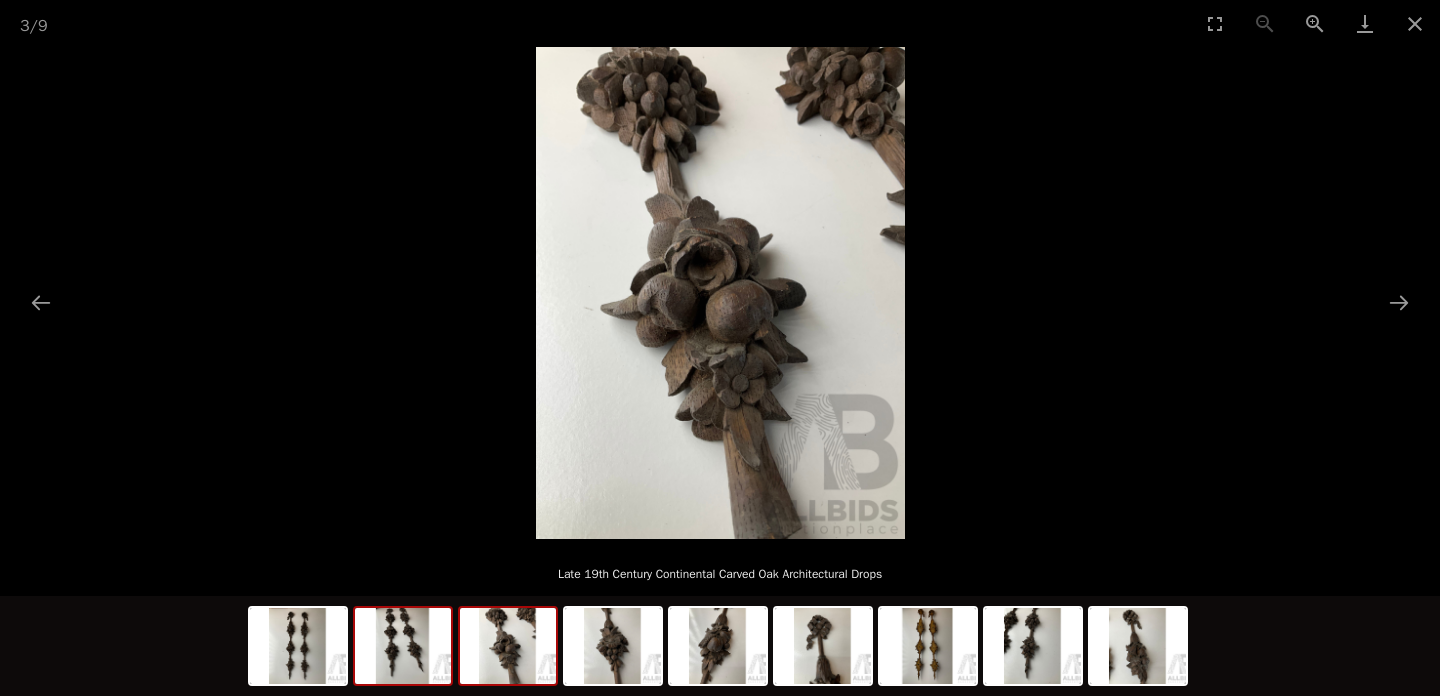 click at bounding box center [403, 646] 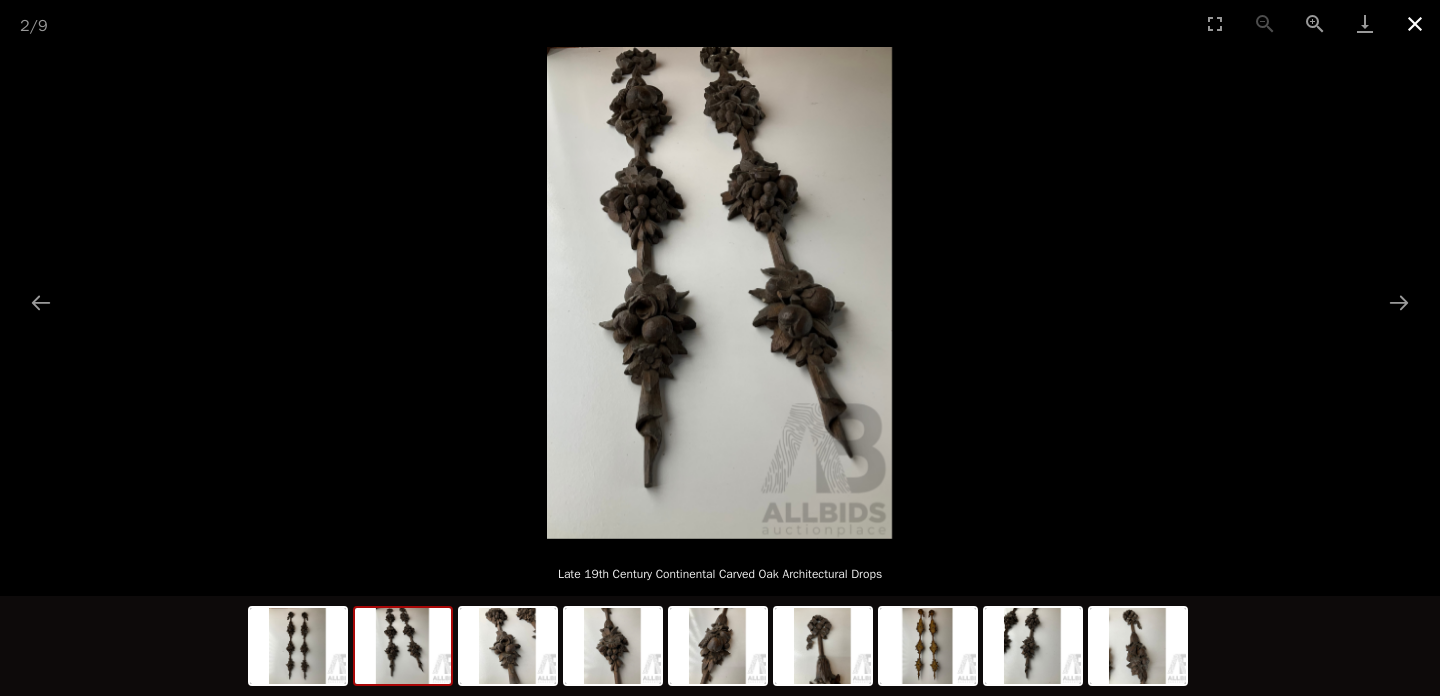 click at bounding box center (1415, 23) 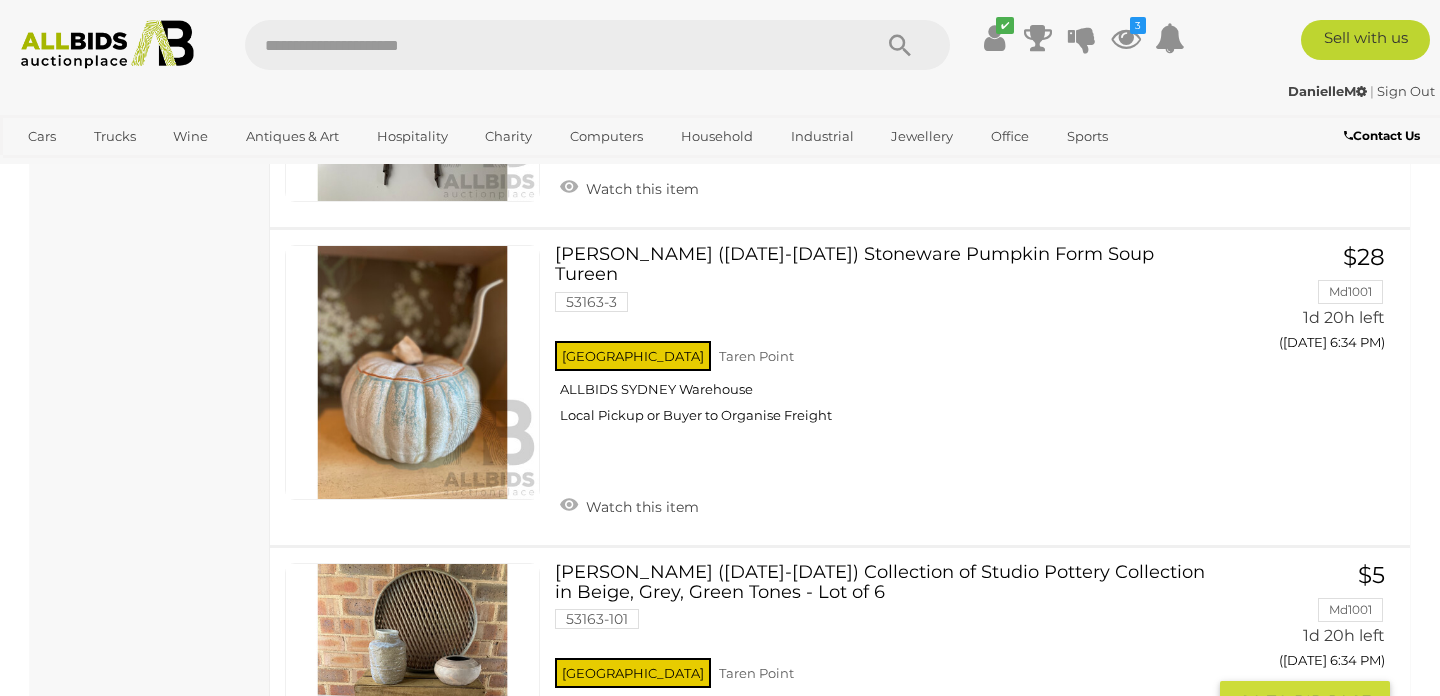 scroll, scrollTop: 2268, scrollLeft: 0, axis: vertical 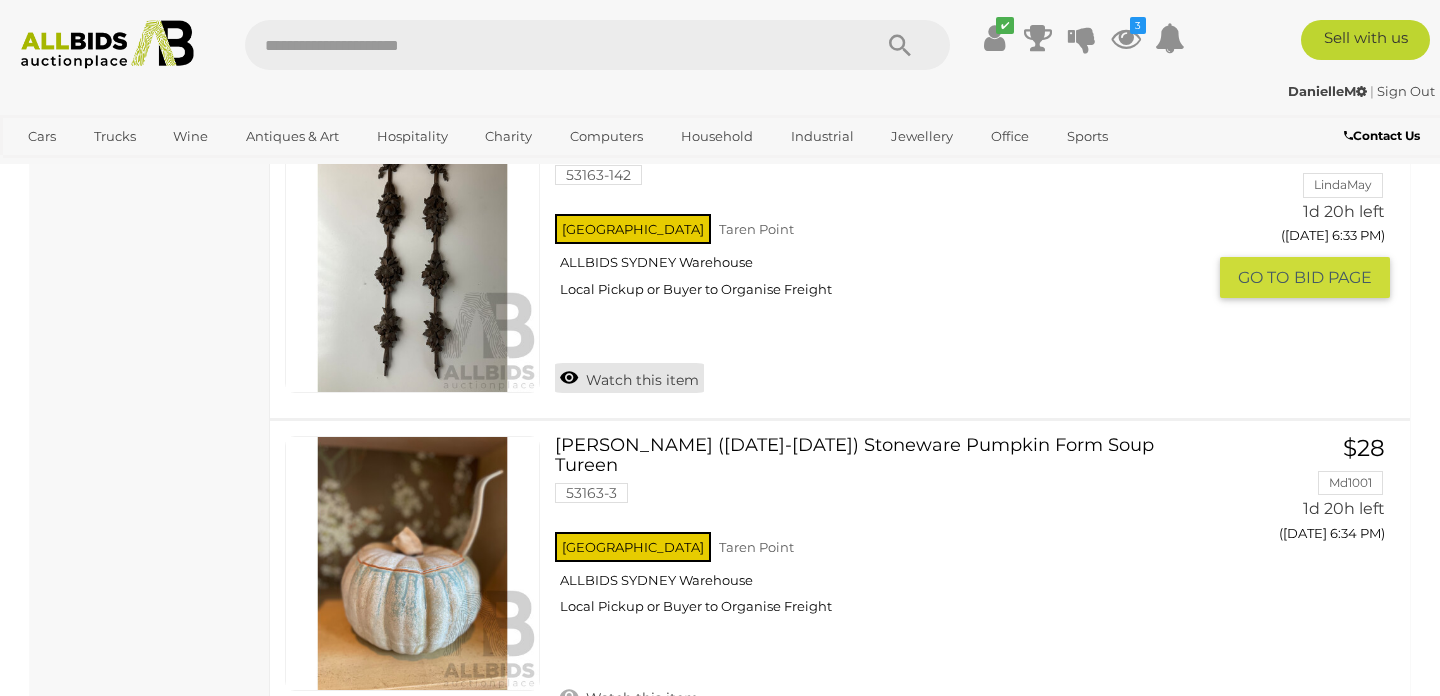 click on "Watch this item" at bounding box center [629, 378] 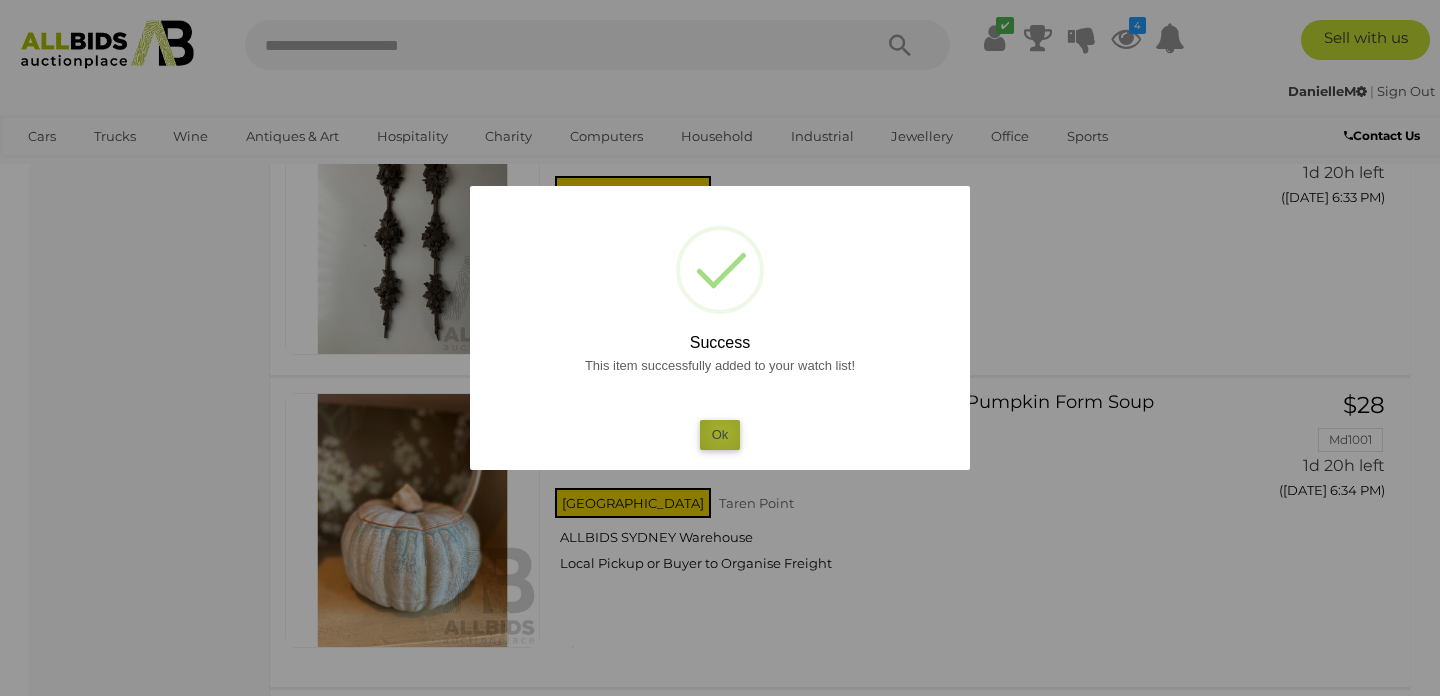 click on "Ok" at bounding box center [720, 434] 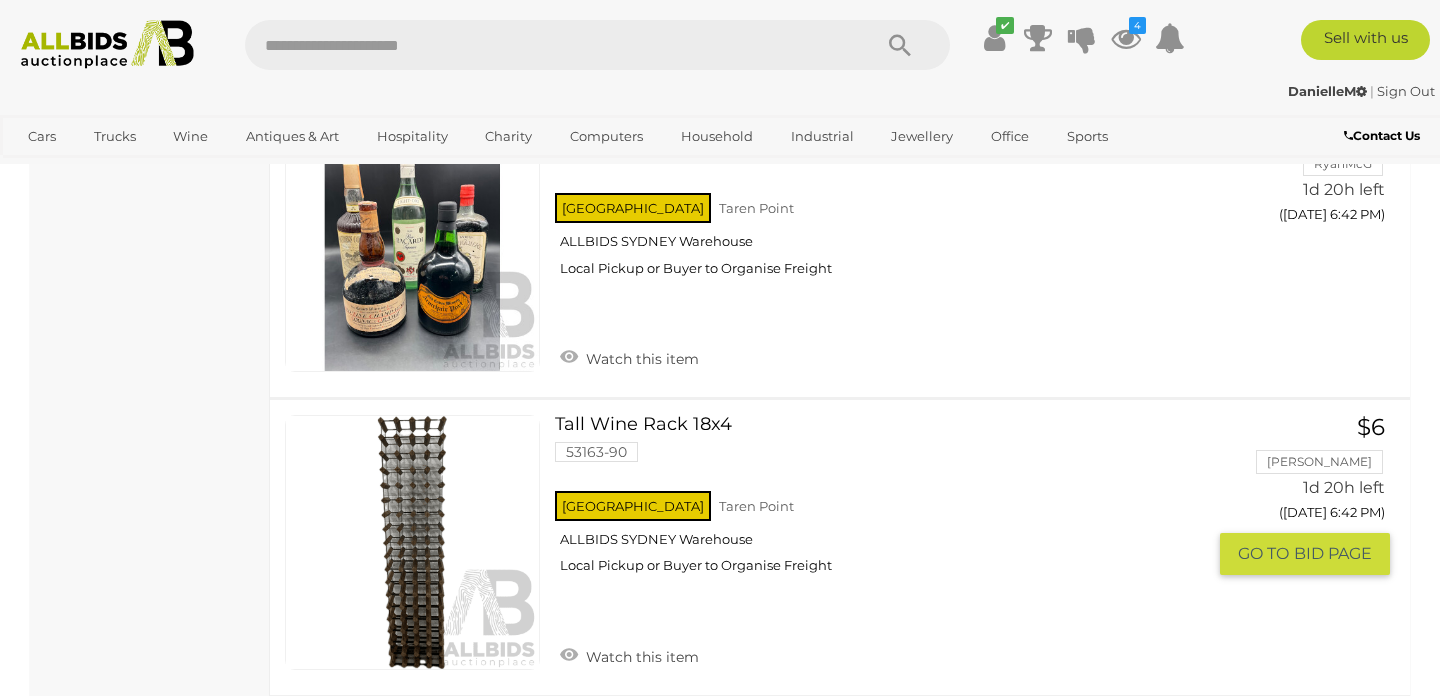 scroll, scrollTop: 7498, scrollLeft: 0, axis: vertical 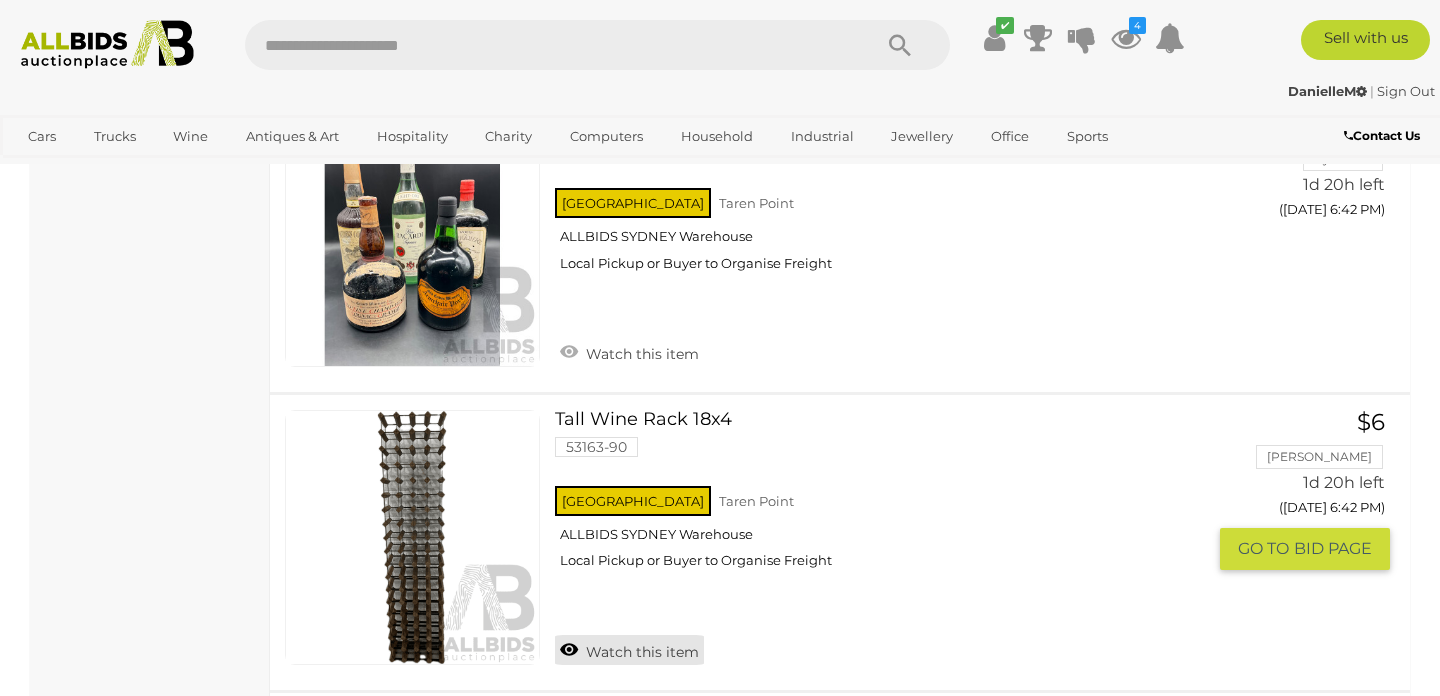 click on "Watch this item" at bounding box center [629, 650] 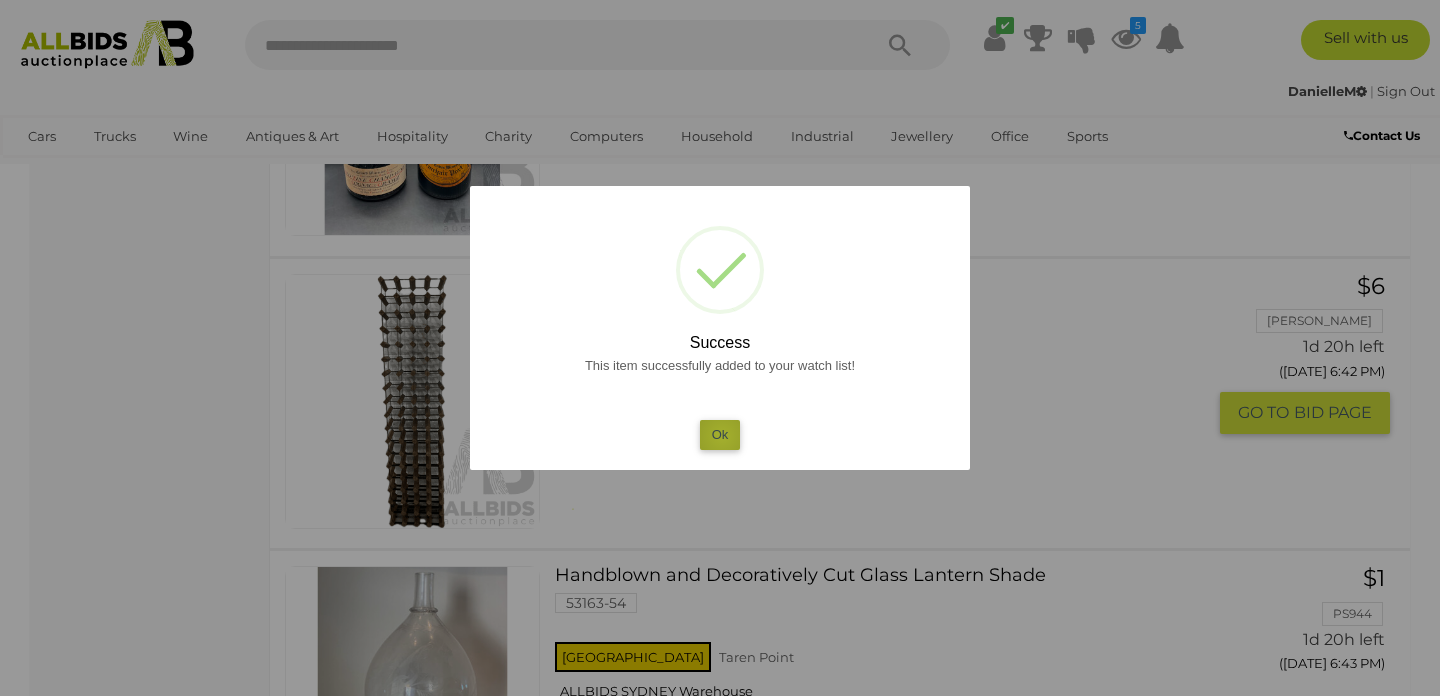 click on "Ok" at bounding box center [720, 434] 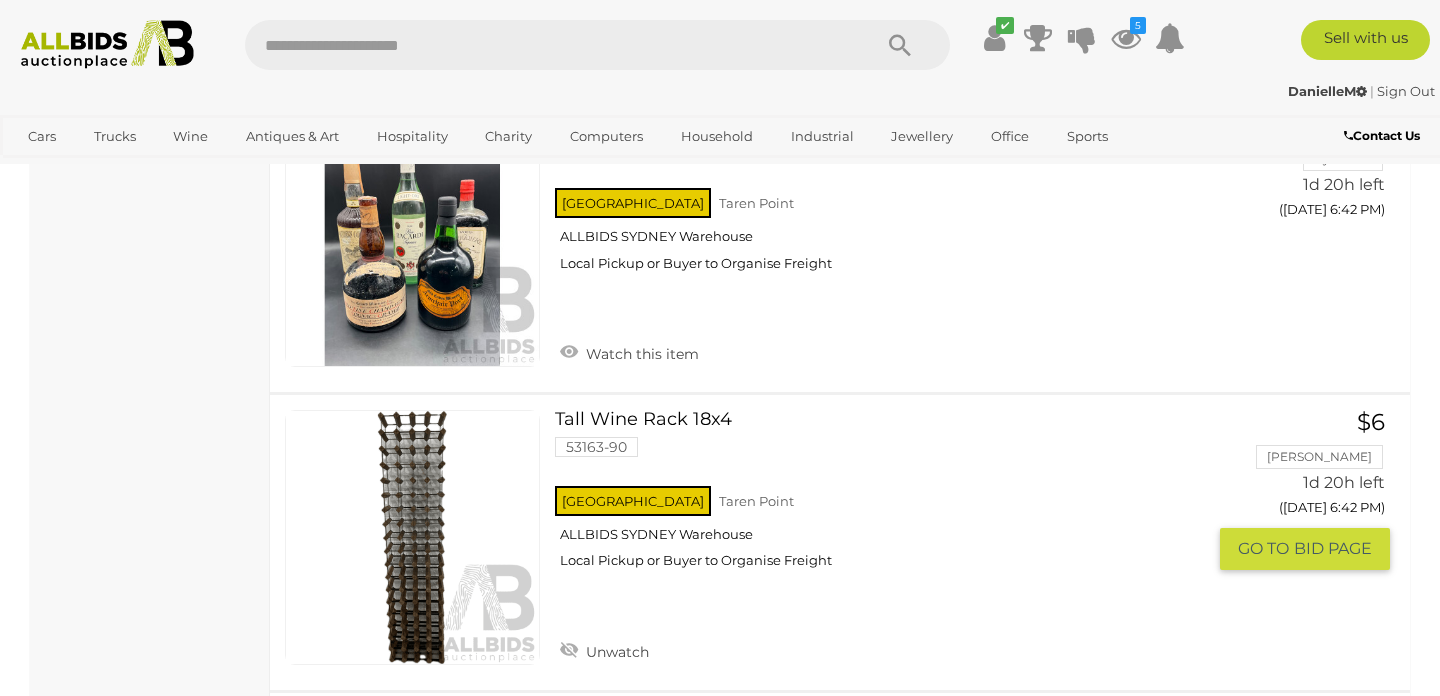 click at bounding box center [412, 537] 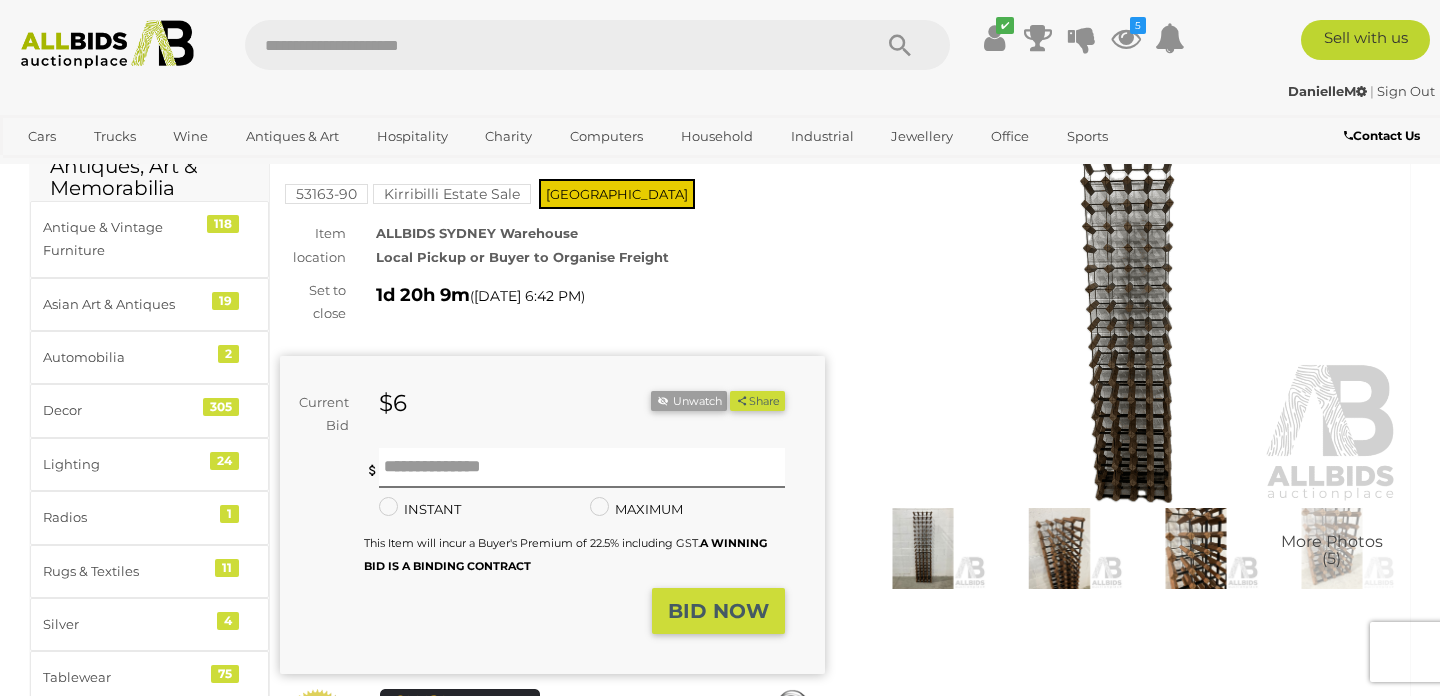 scroll, scrollTop: 0, scrollLeft: 0, axis: both 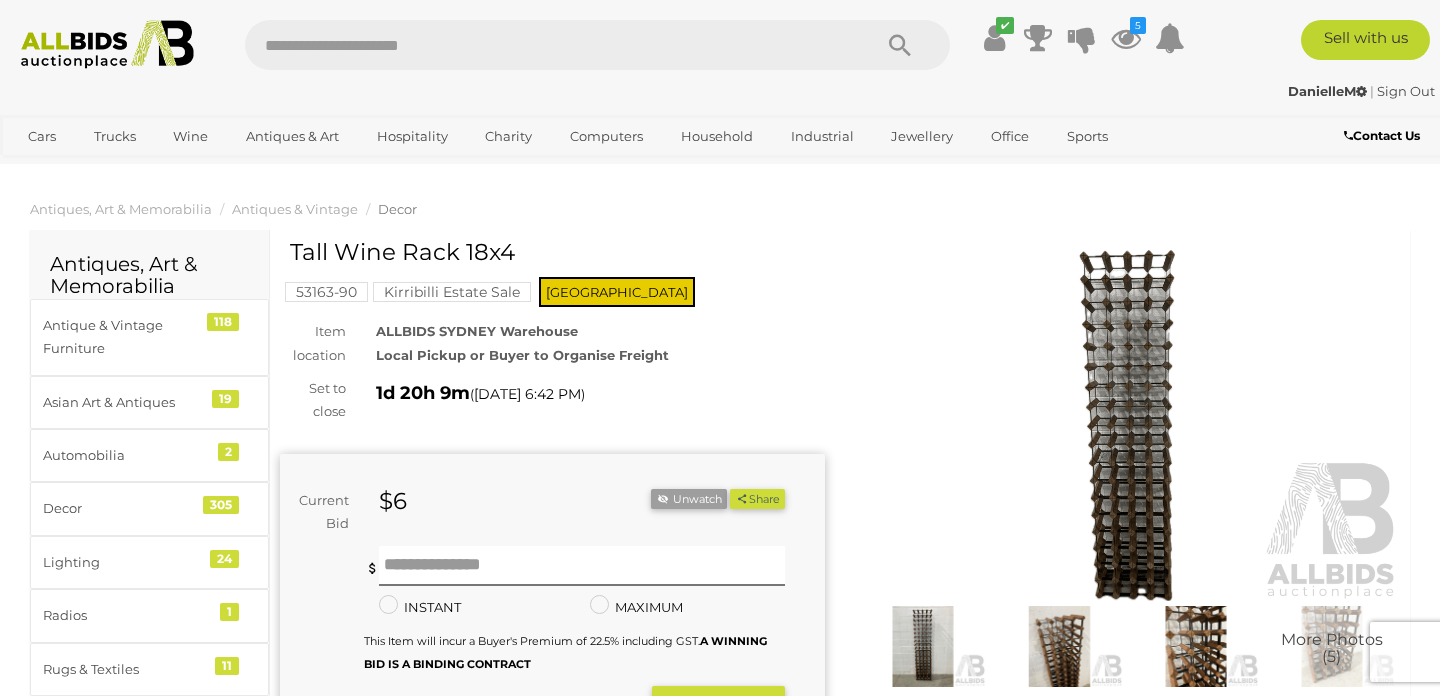 click at bounding box center [1196, 646] 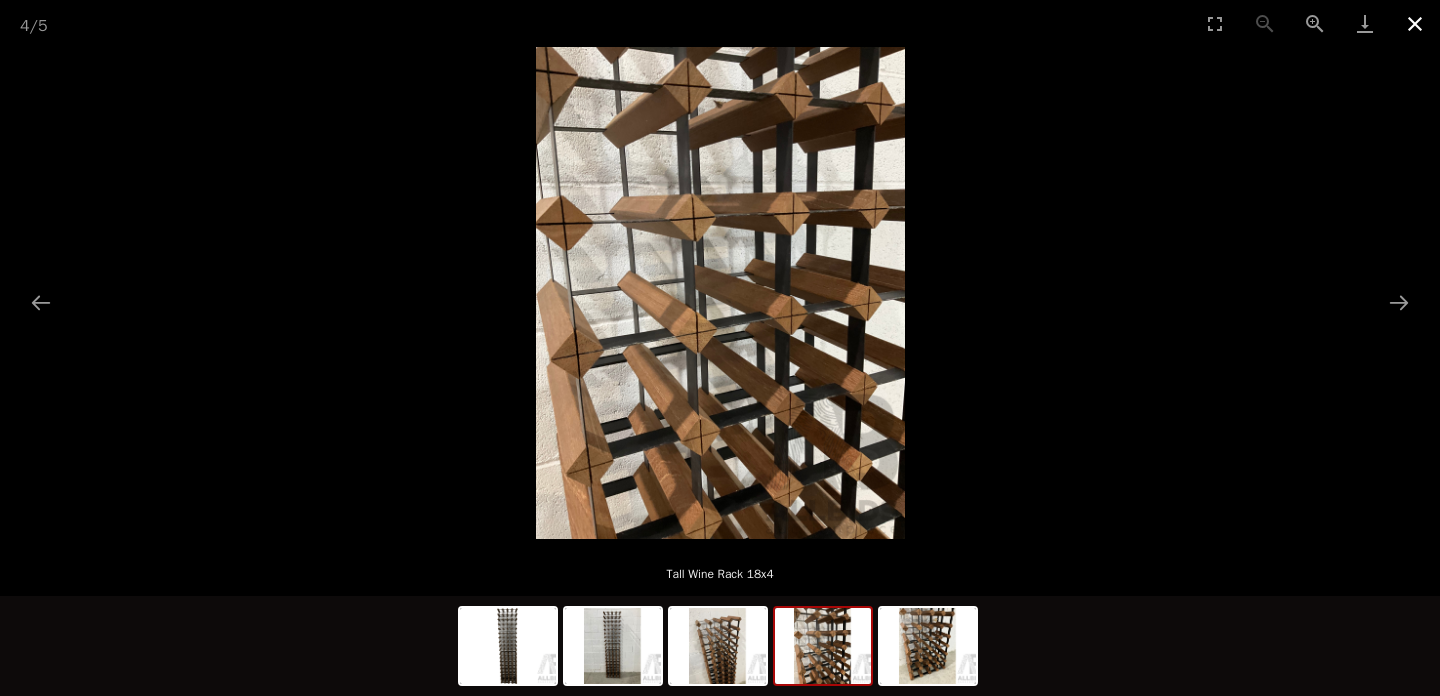 click at bounding box center [1415, 23] 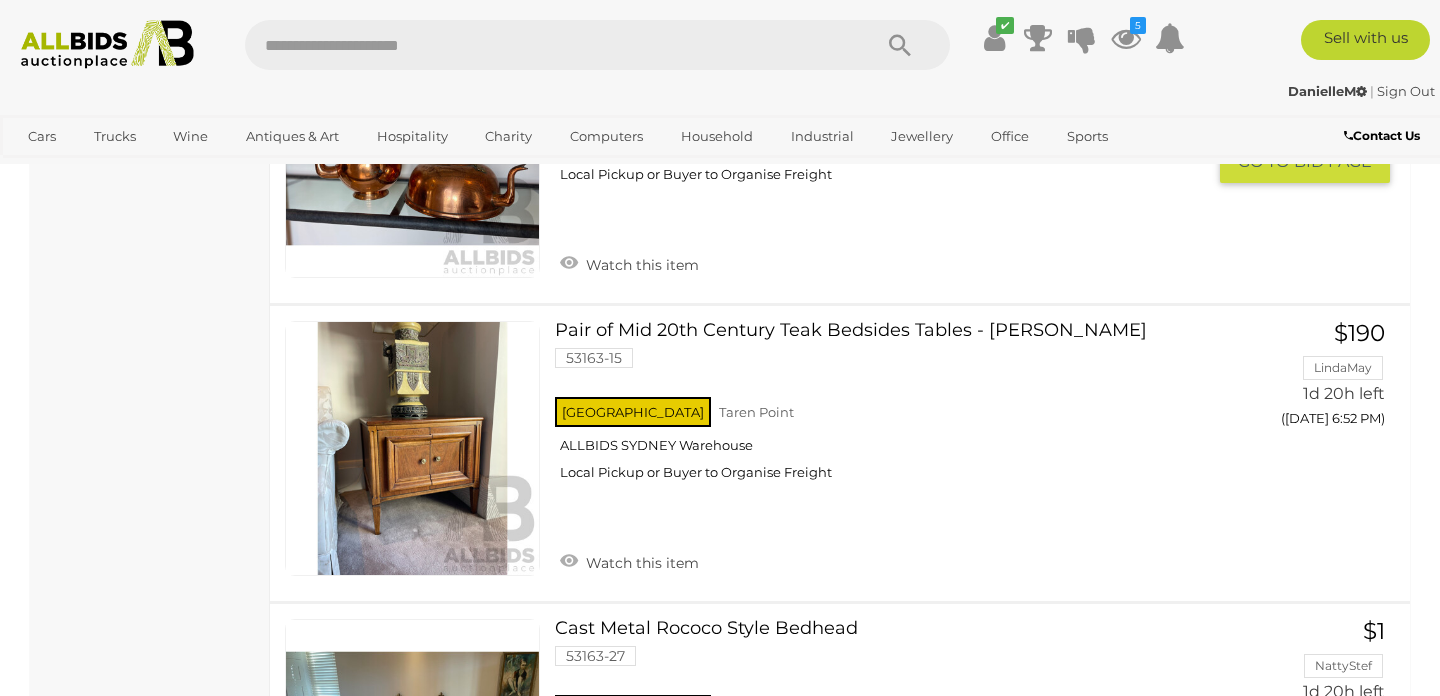 scroll, scrollTop: 13647, scrollLeft: 0, axis: vertical 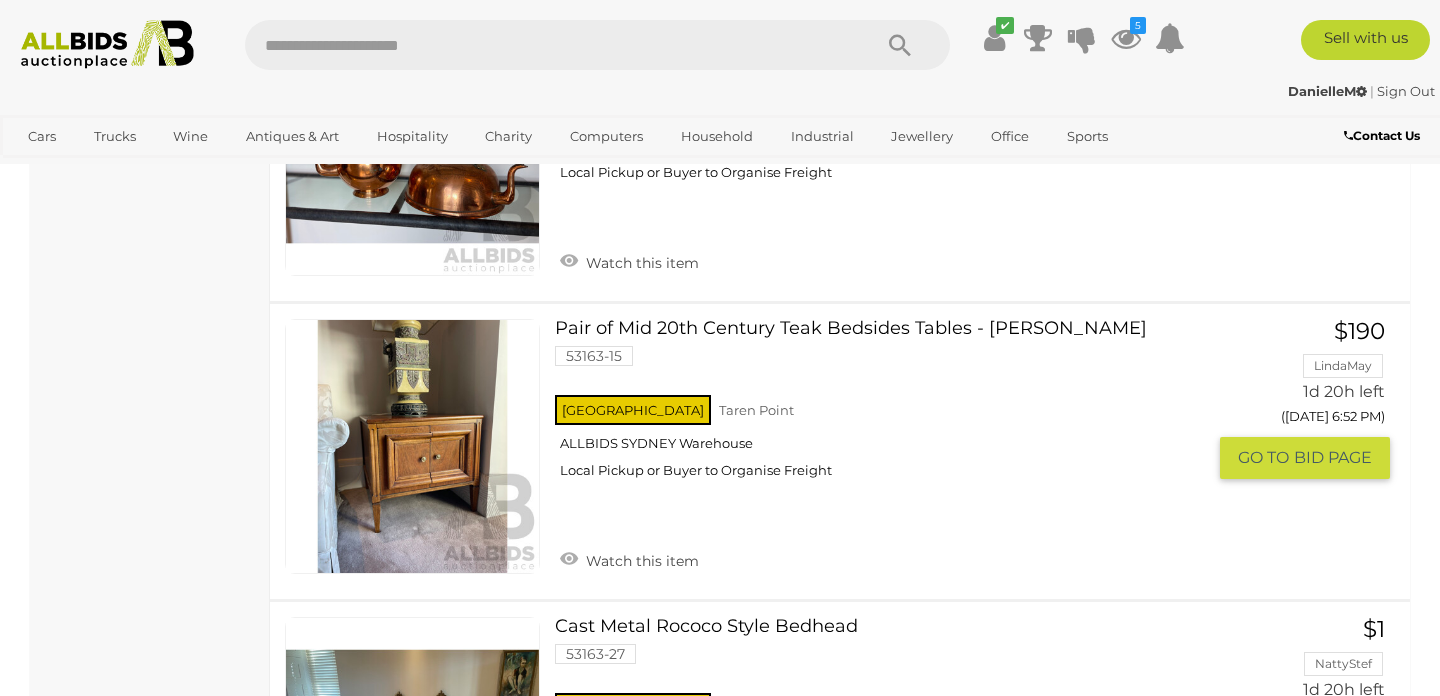click at bounding box center (412, 446) 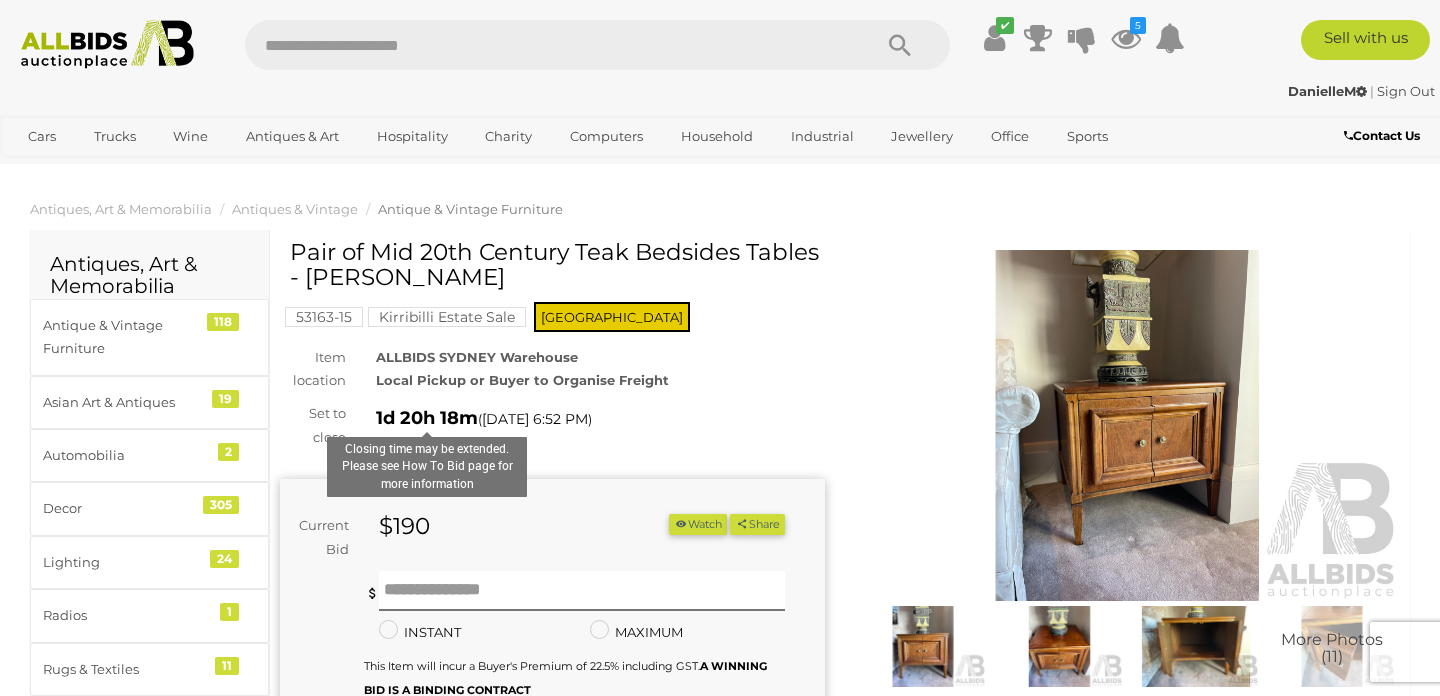 scroll, scrollTop: 0, scrollLeft: 0, axis: both 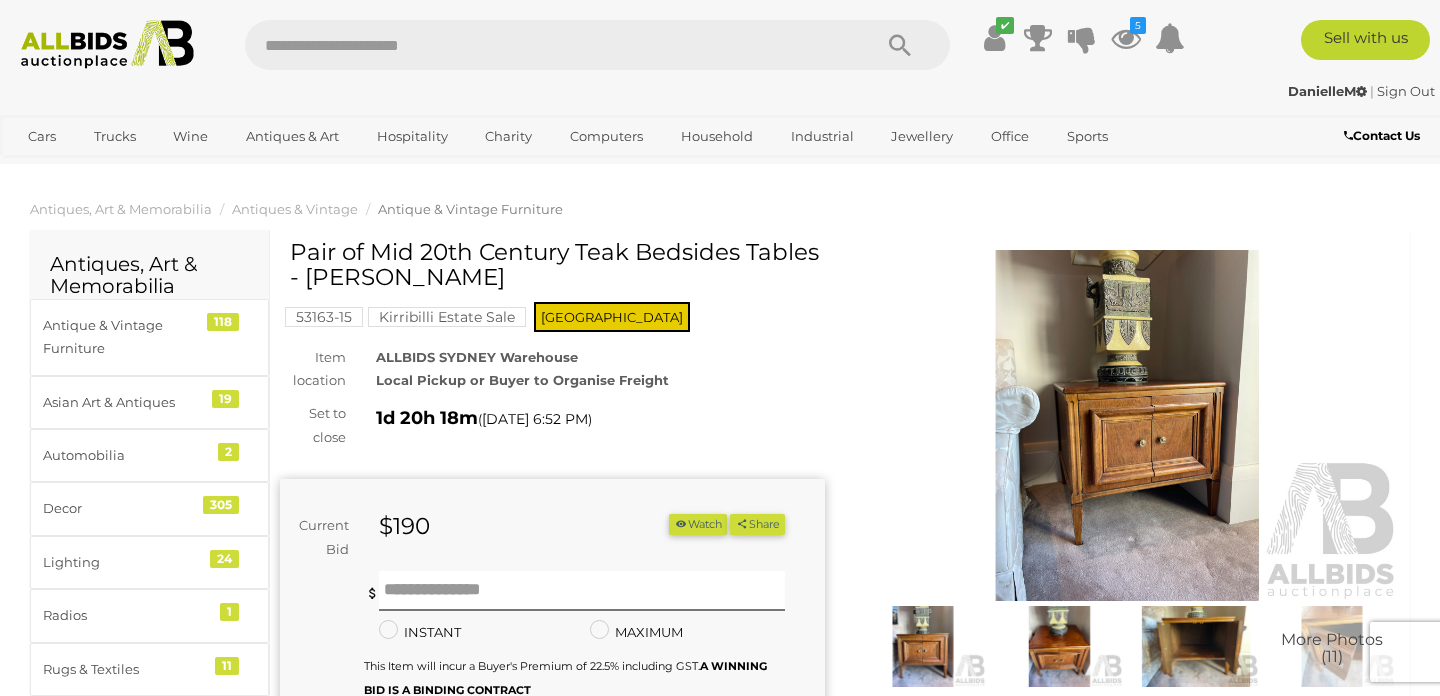 click at bounding box center [923, 646] 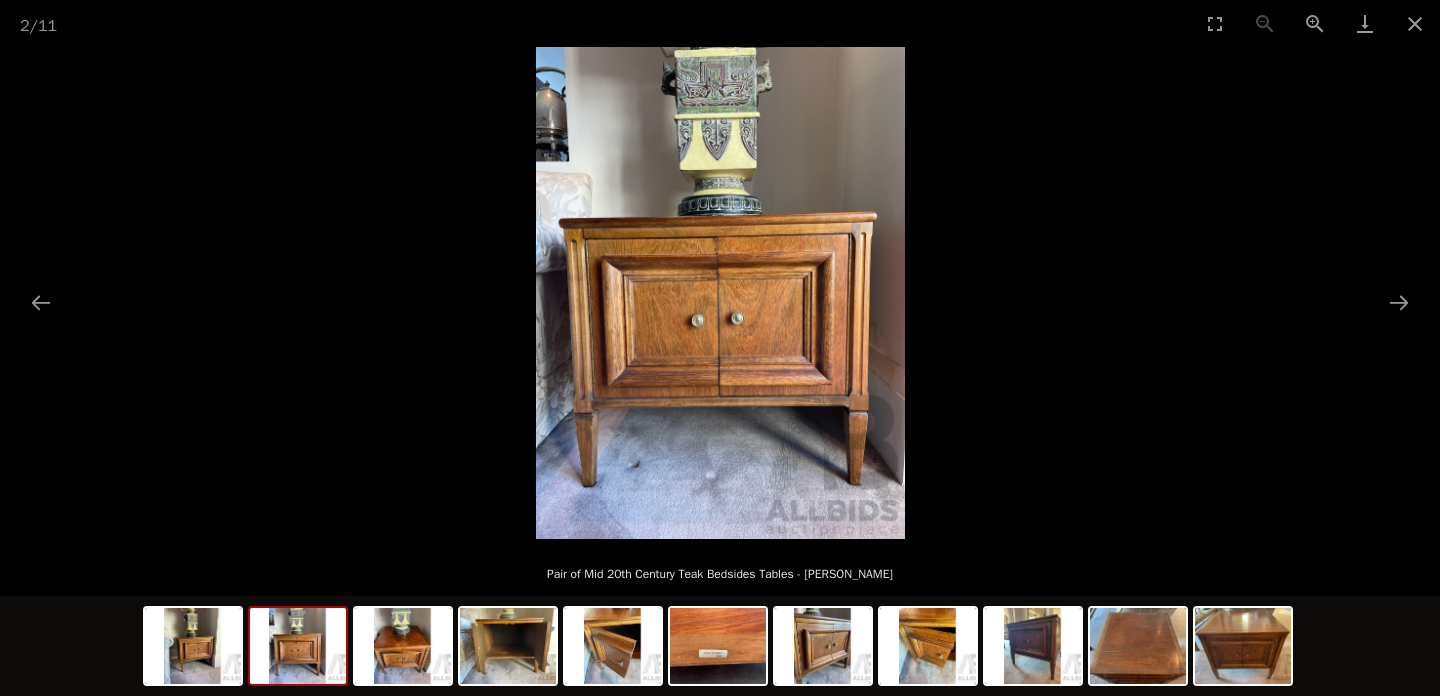 scroll, scrollTop: 0, scrollLeft: 0, axis: both 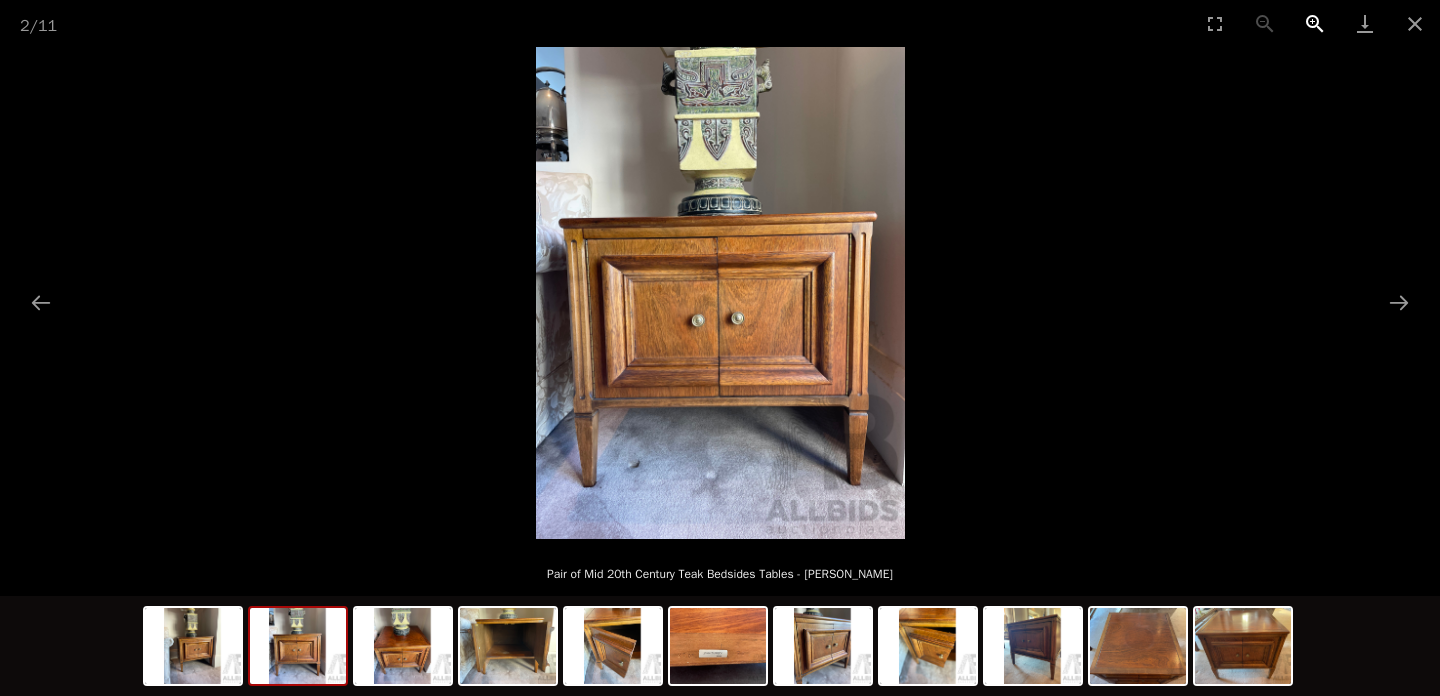 click at bounding box center [1315, 23] 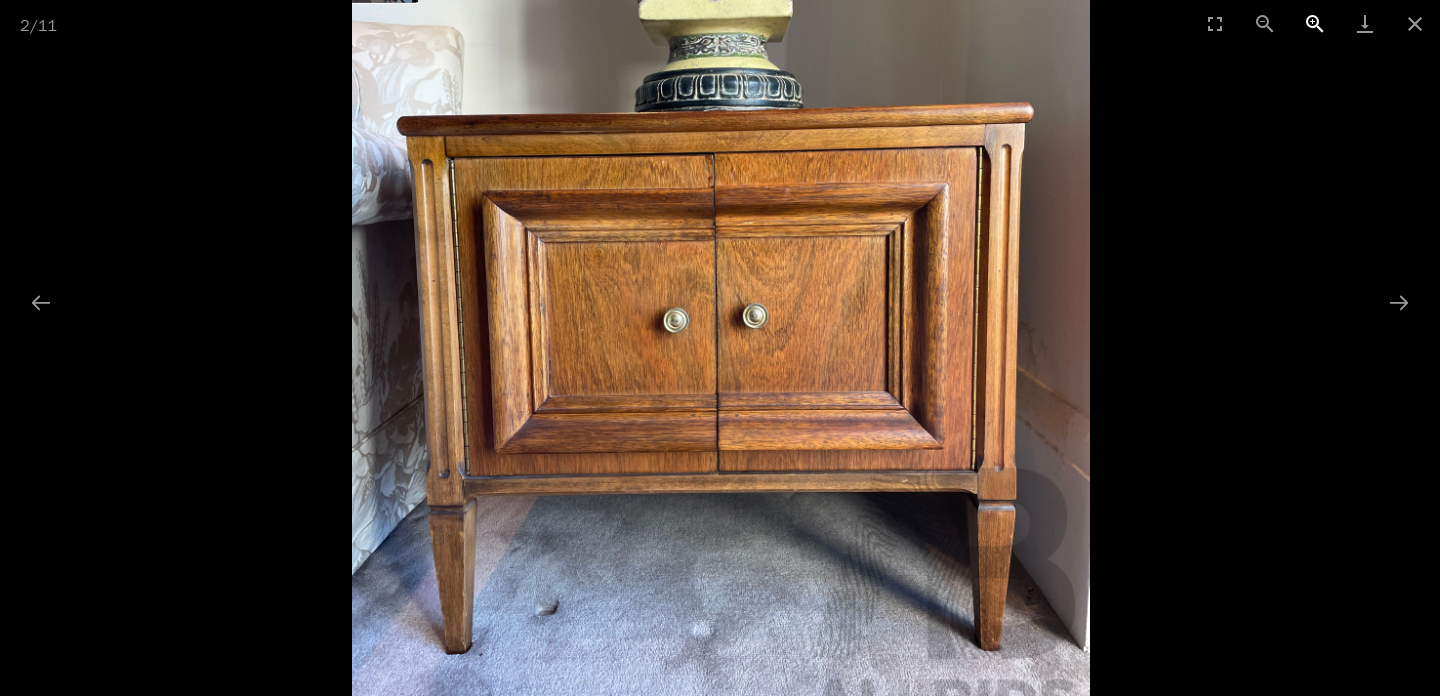 click at bounding box center (1315, 23) 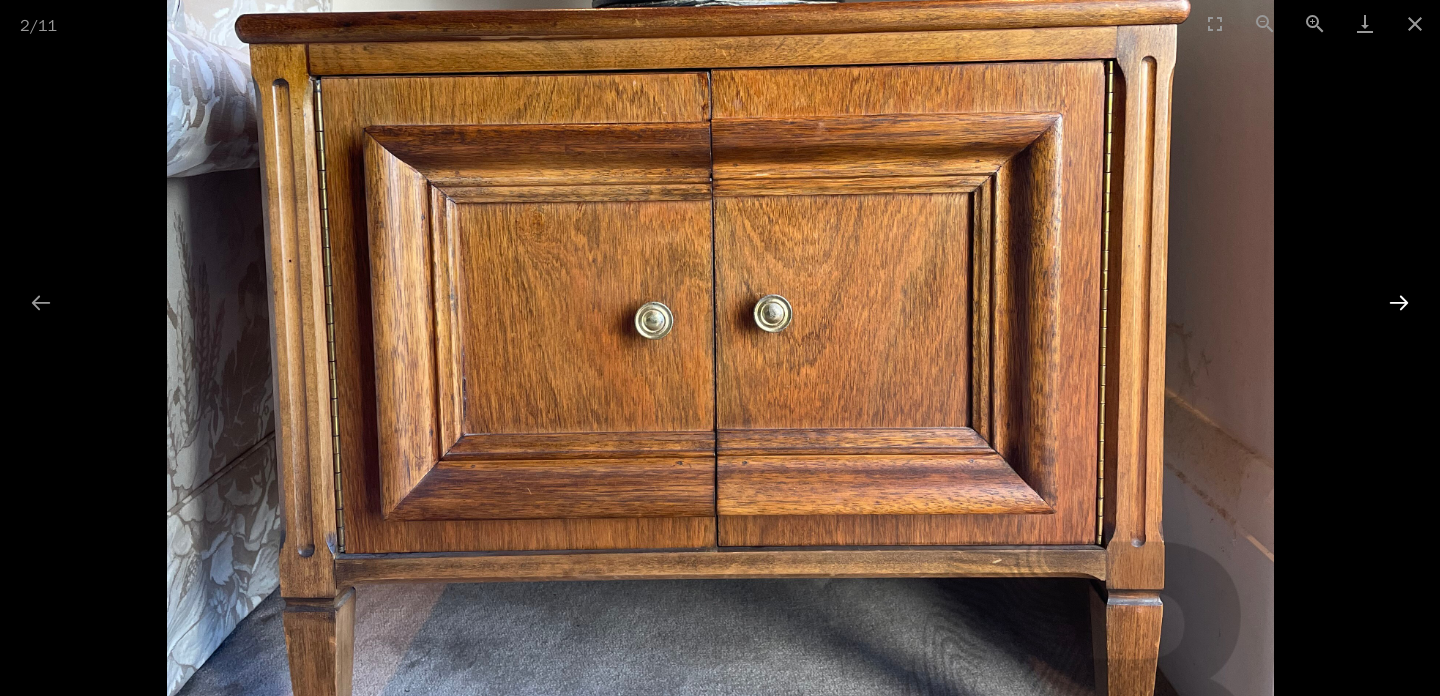 click at bounding box center (1399, 302) 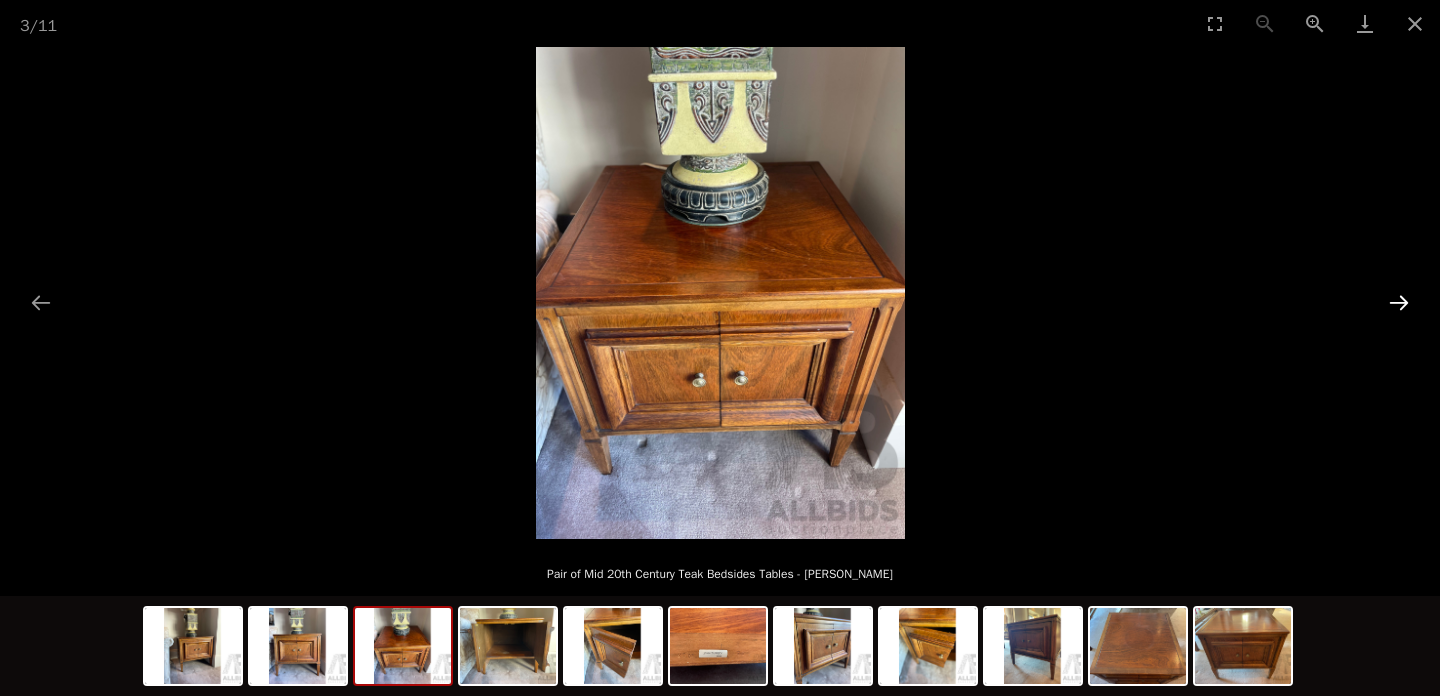 click at bounding box center [1399, 302] 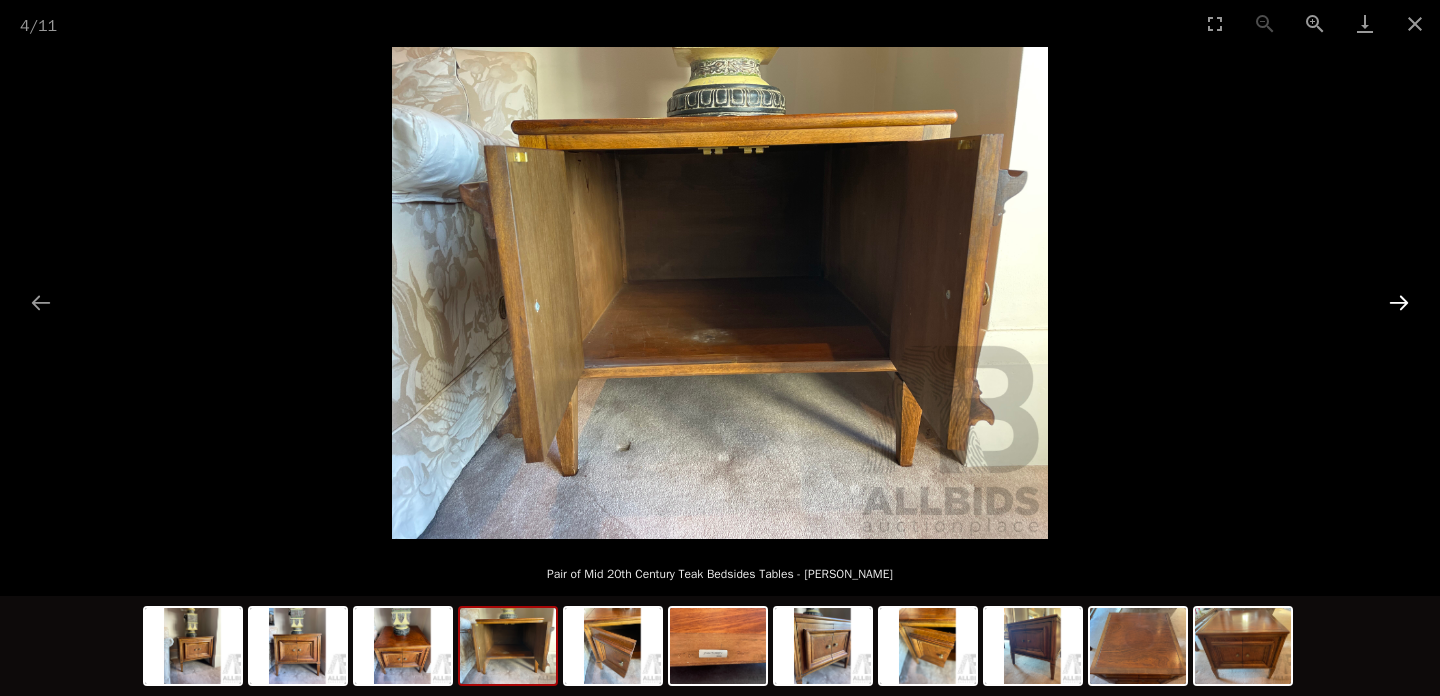 click at bounding box center (1399, 302) 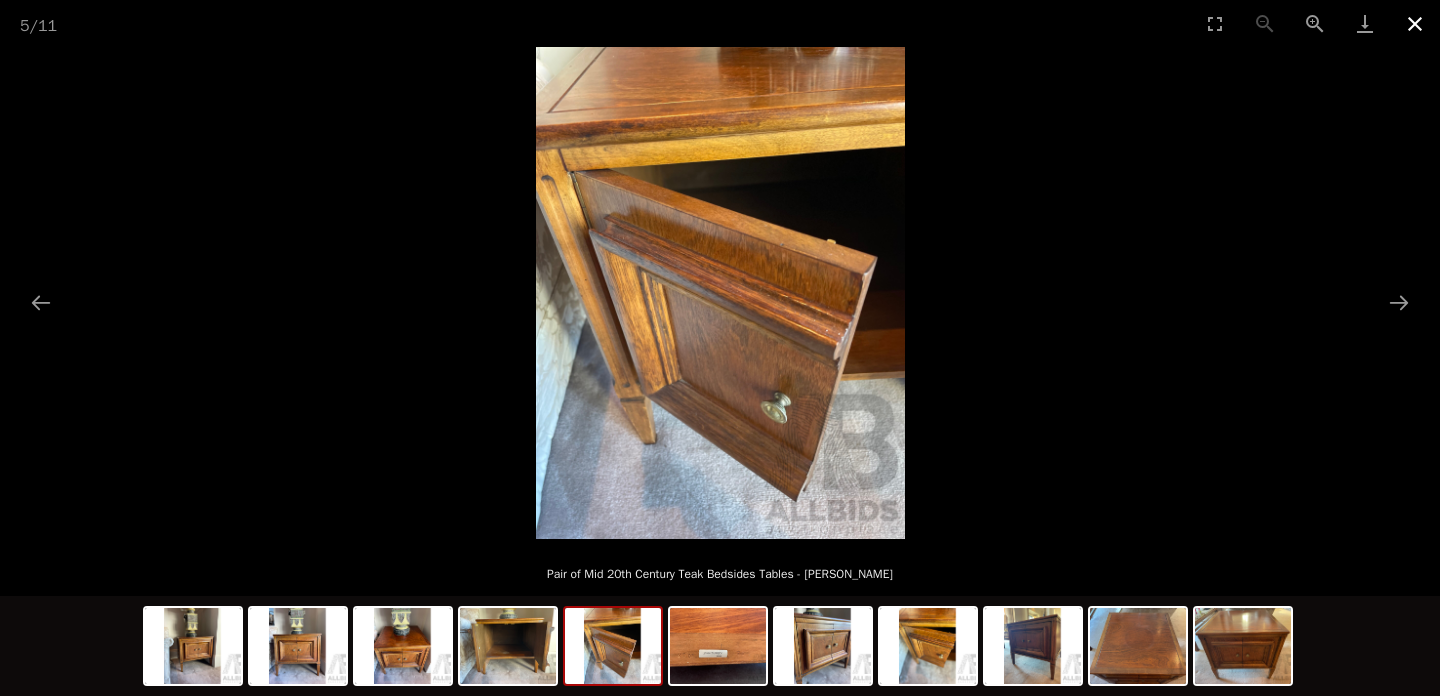 click at bounding box center [1415, 23] 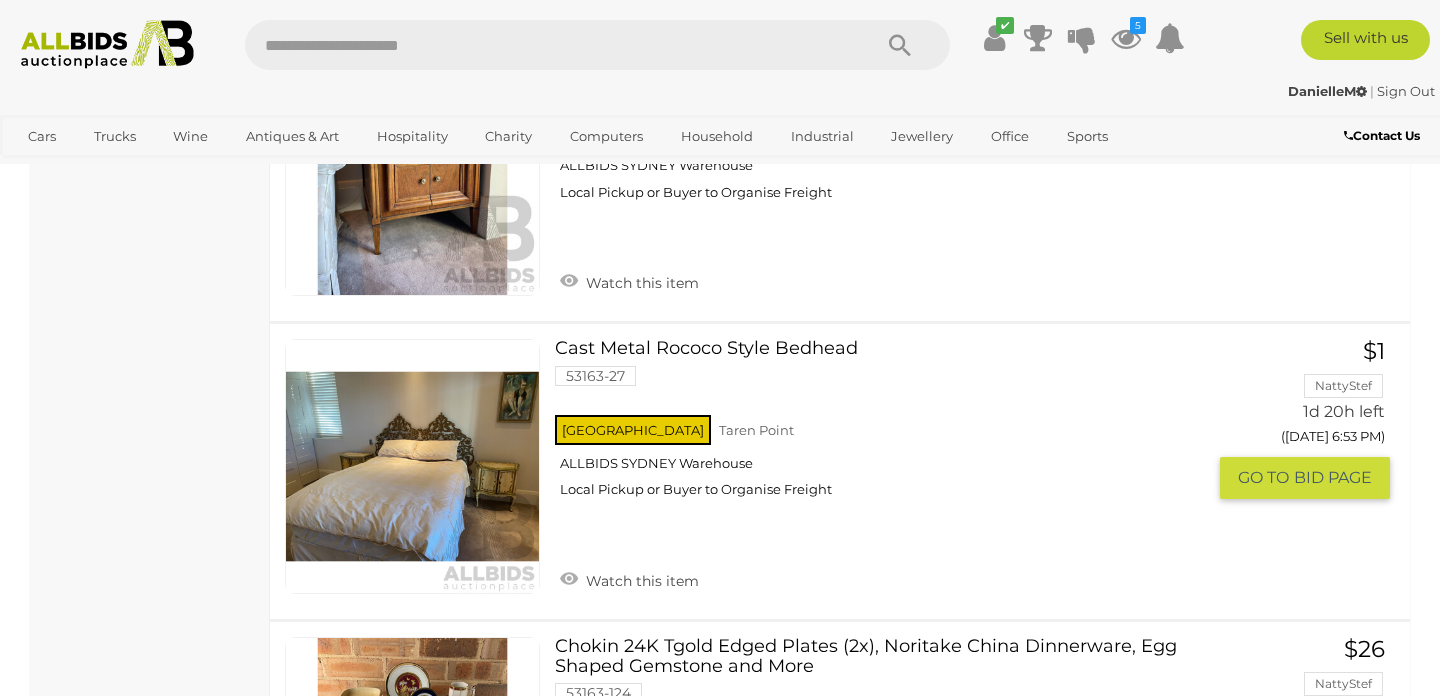 scroll, scrollTop: 13931, scrollLeft: 0, axis: vertical 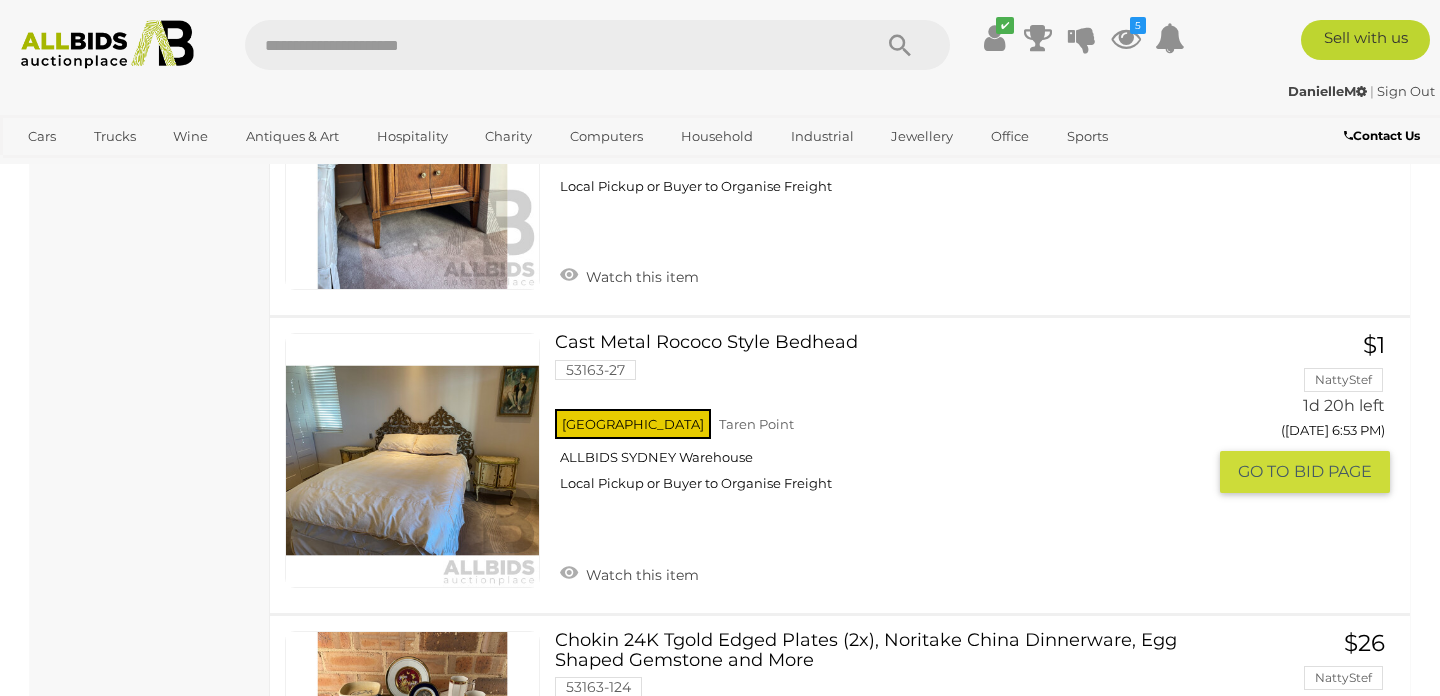 click at bounding box center [412, 460] 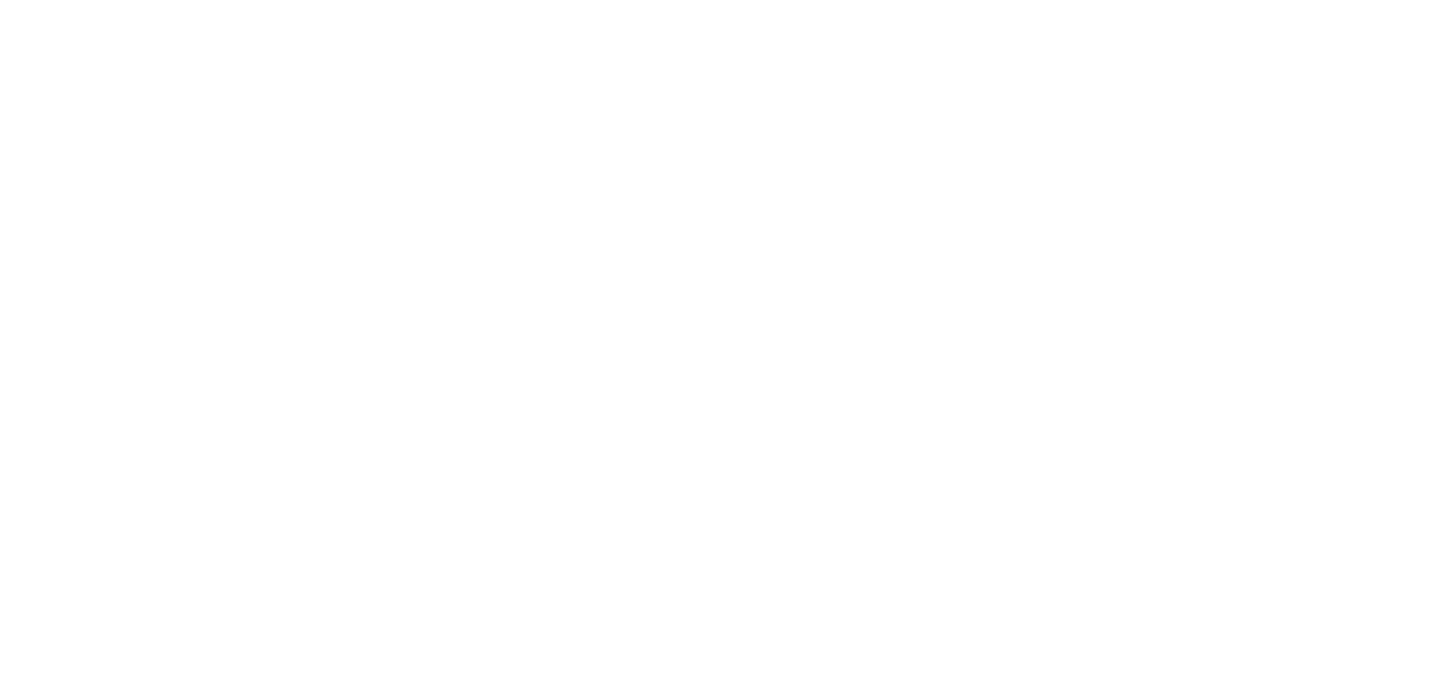 scroll, scrollTop: 0, scrollLeft: 0, axis: both 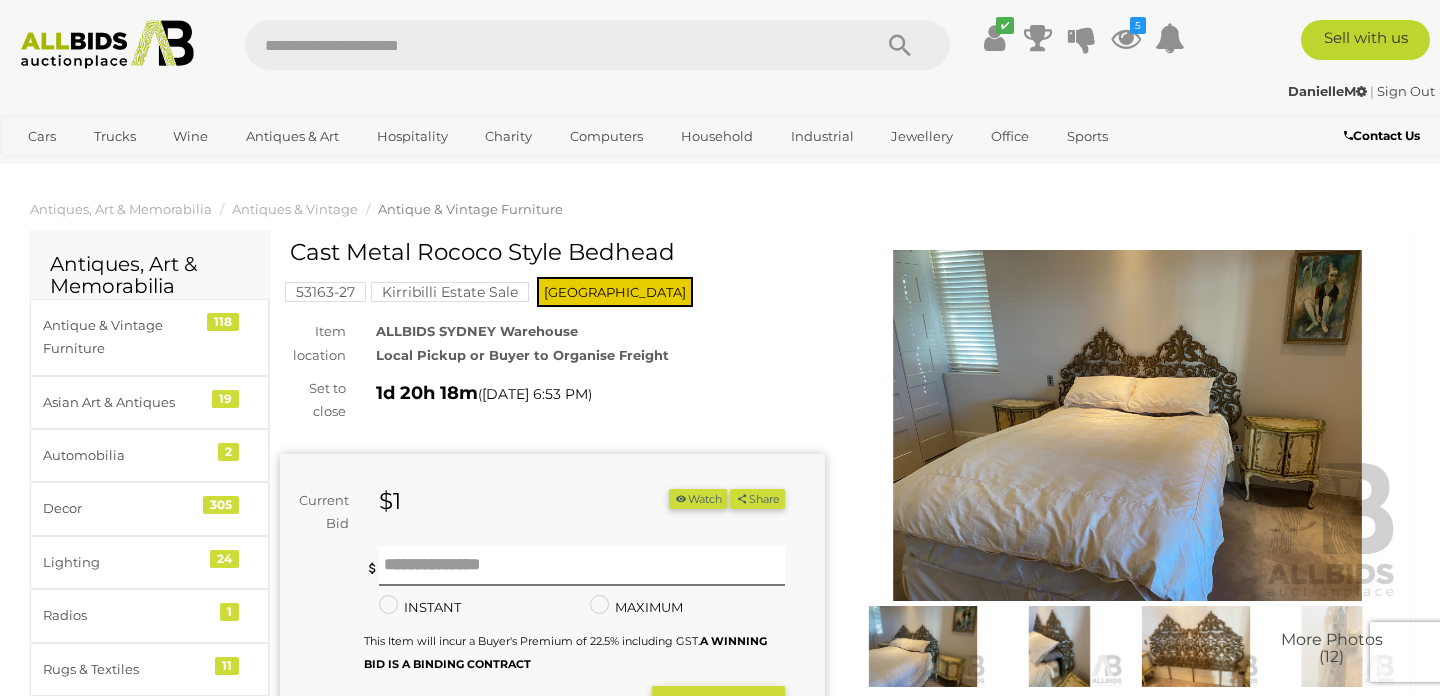 click at bounding box center [1196, 646] 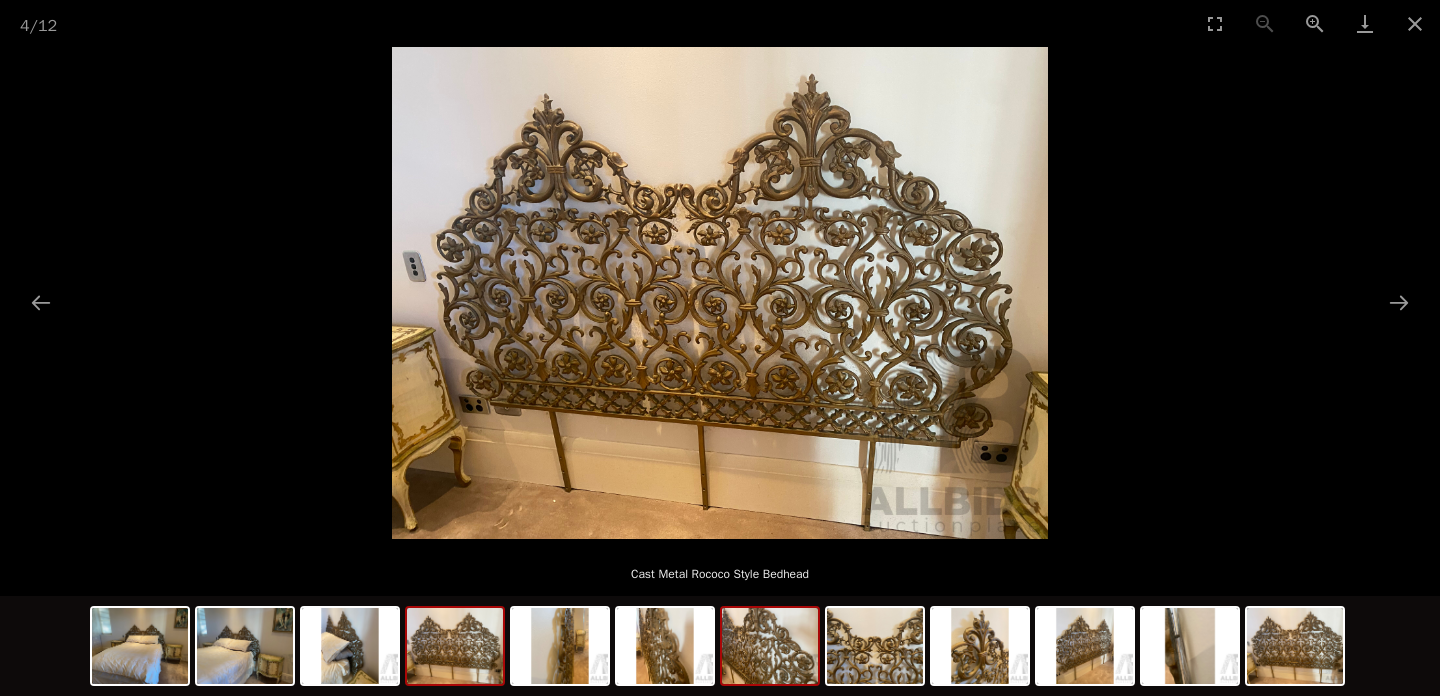 click at bounding box center [770, 646] 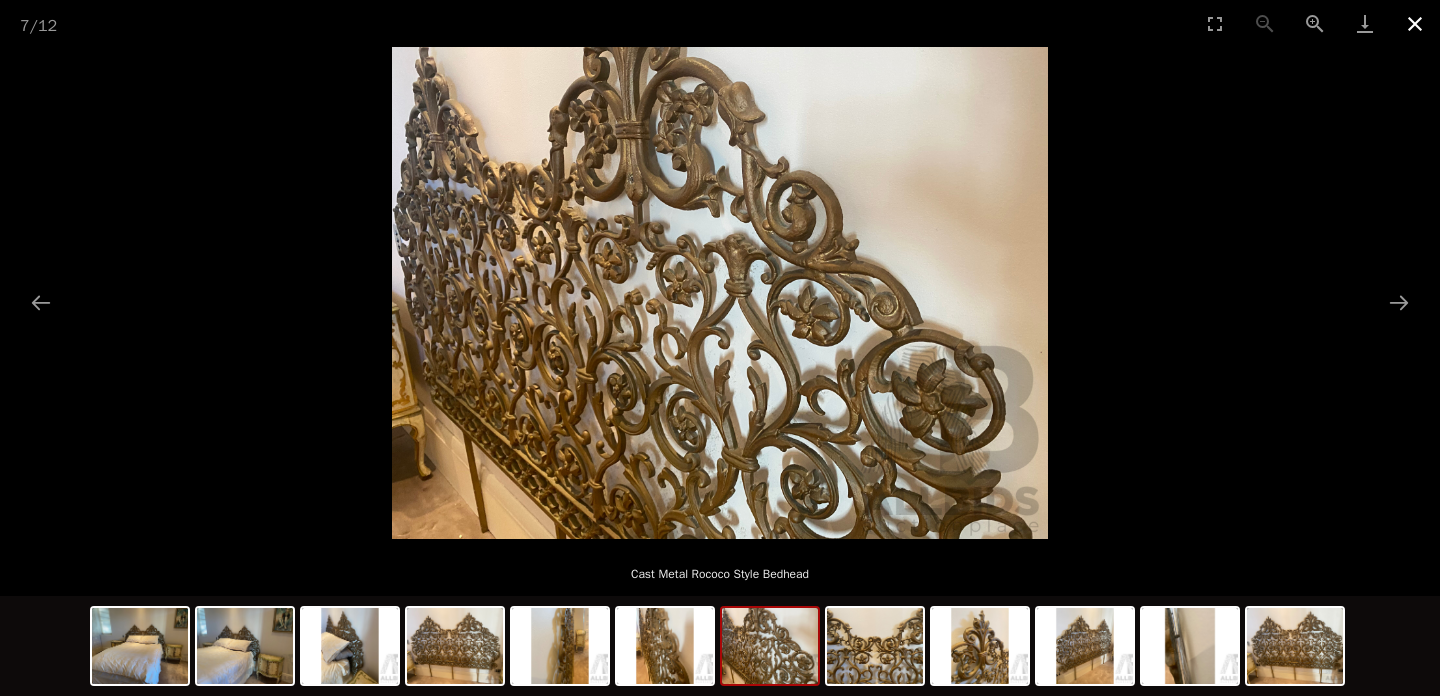 click at bounding box center (1415, 23) 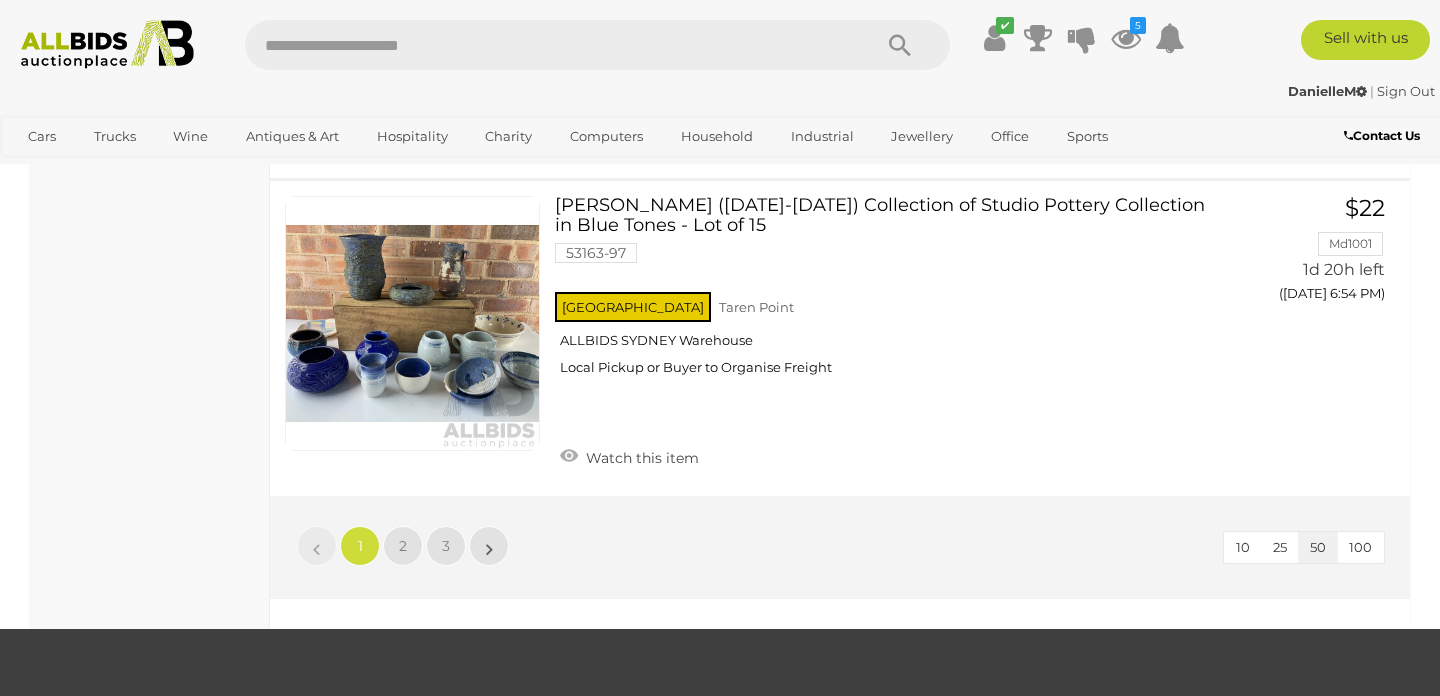 scroll, scrollTop: 15060, scrollLeft: 0, axis: vertical 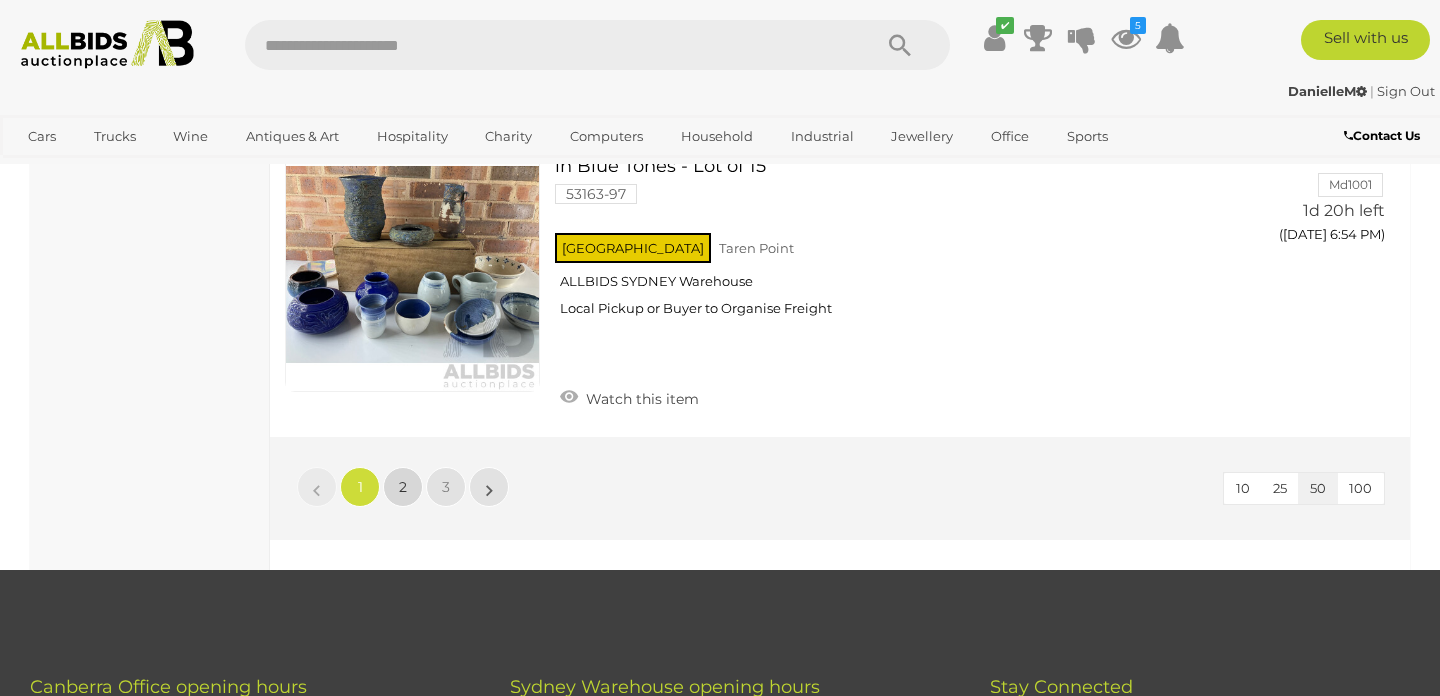 click on "2" at bounding box center [403, 487] 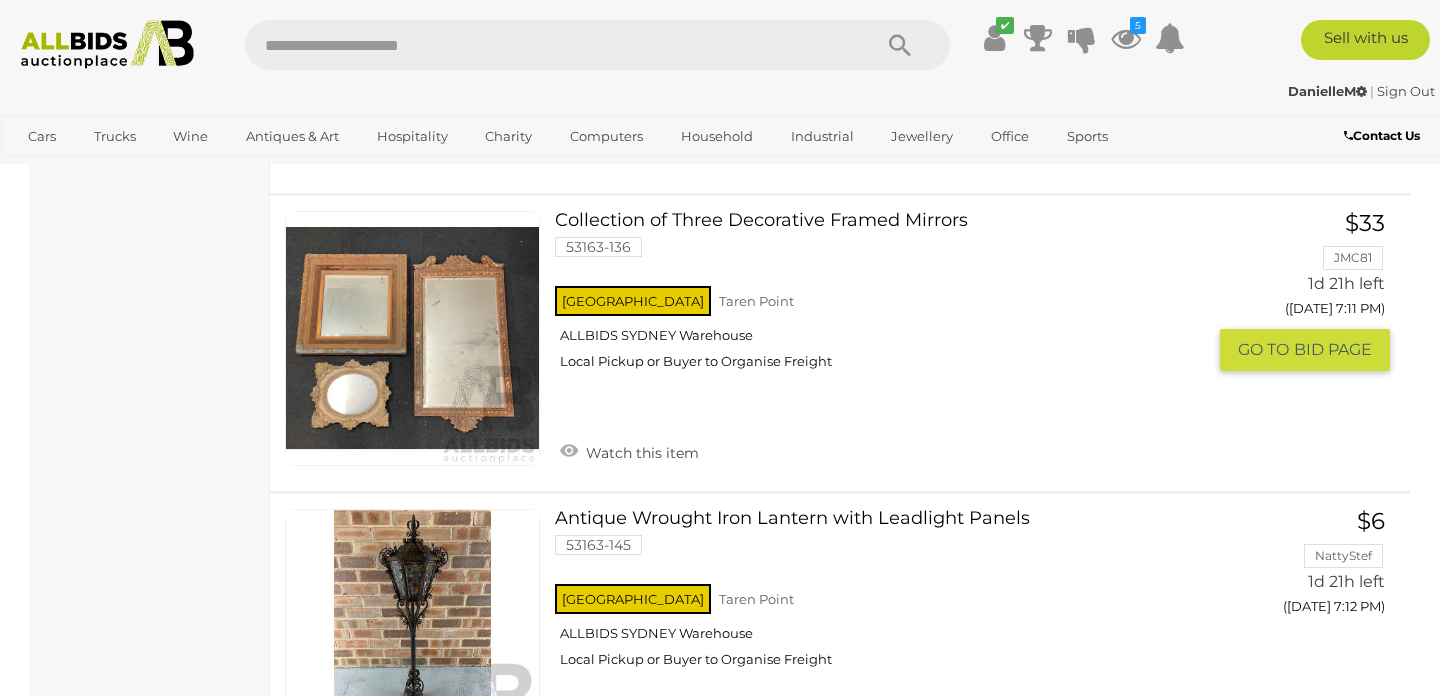 scroll, scrollTop: 6154, scrollLeft: 0, axis: vertical 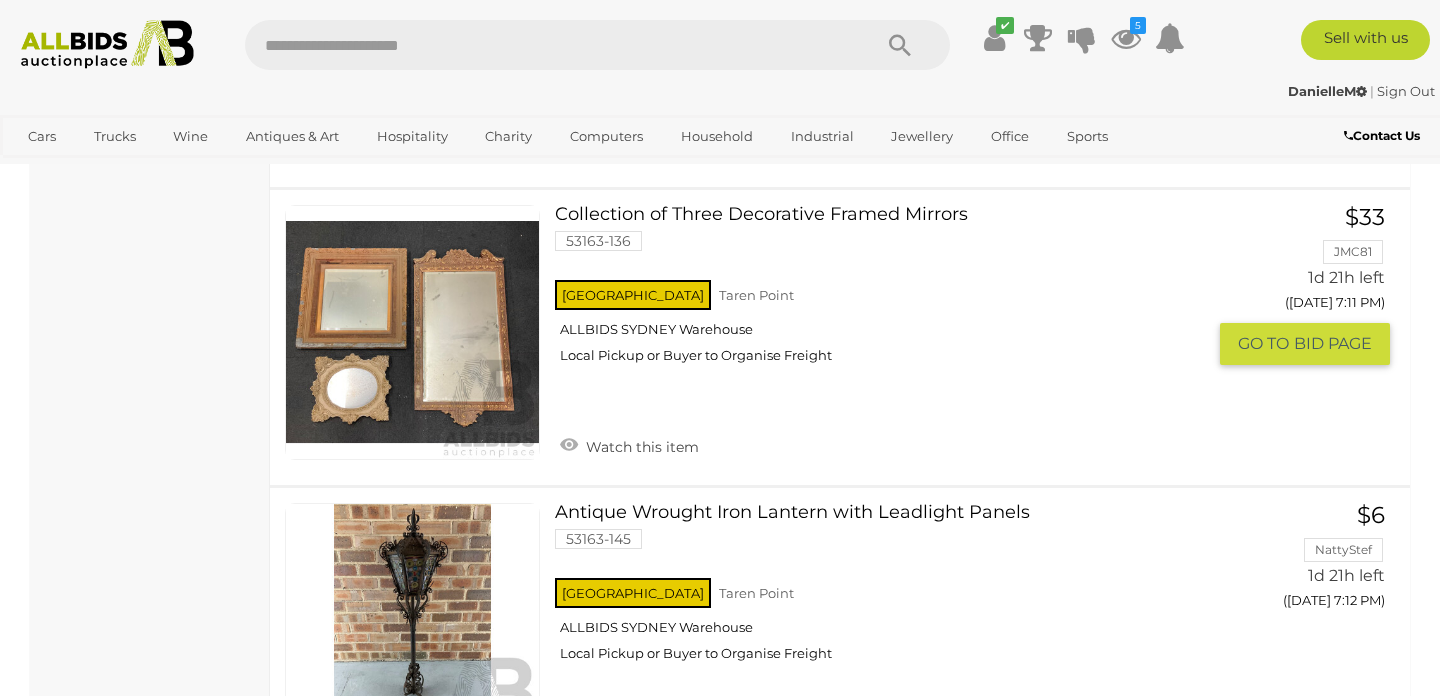 click at bounding box center [412, 332] 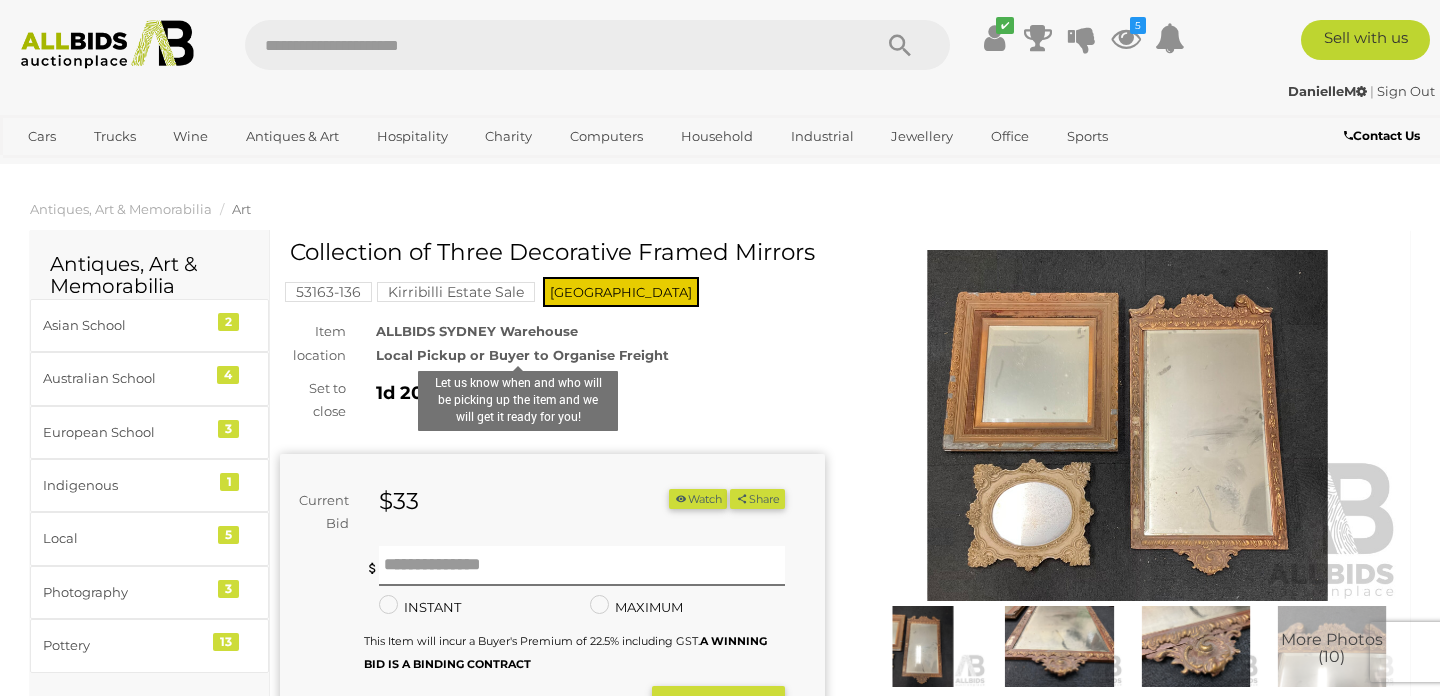 scroll, scrollTop: 0, scrollLeft: 0, axis: both 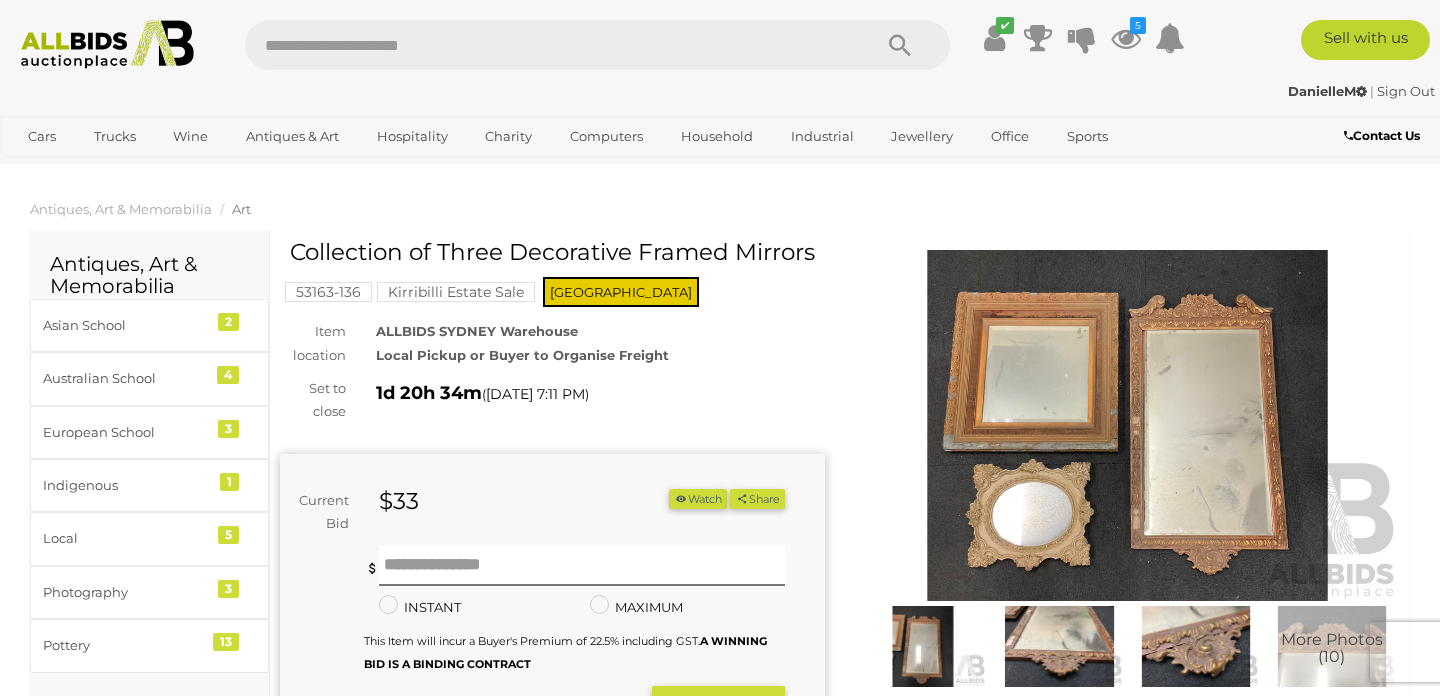 click at bounding box center [1127, 425] 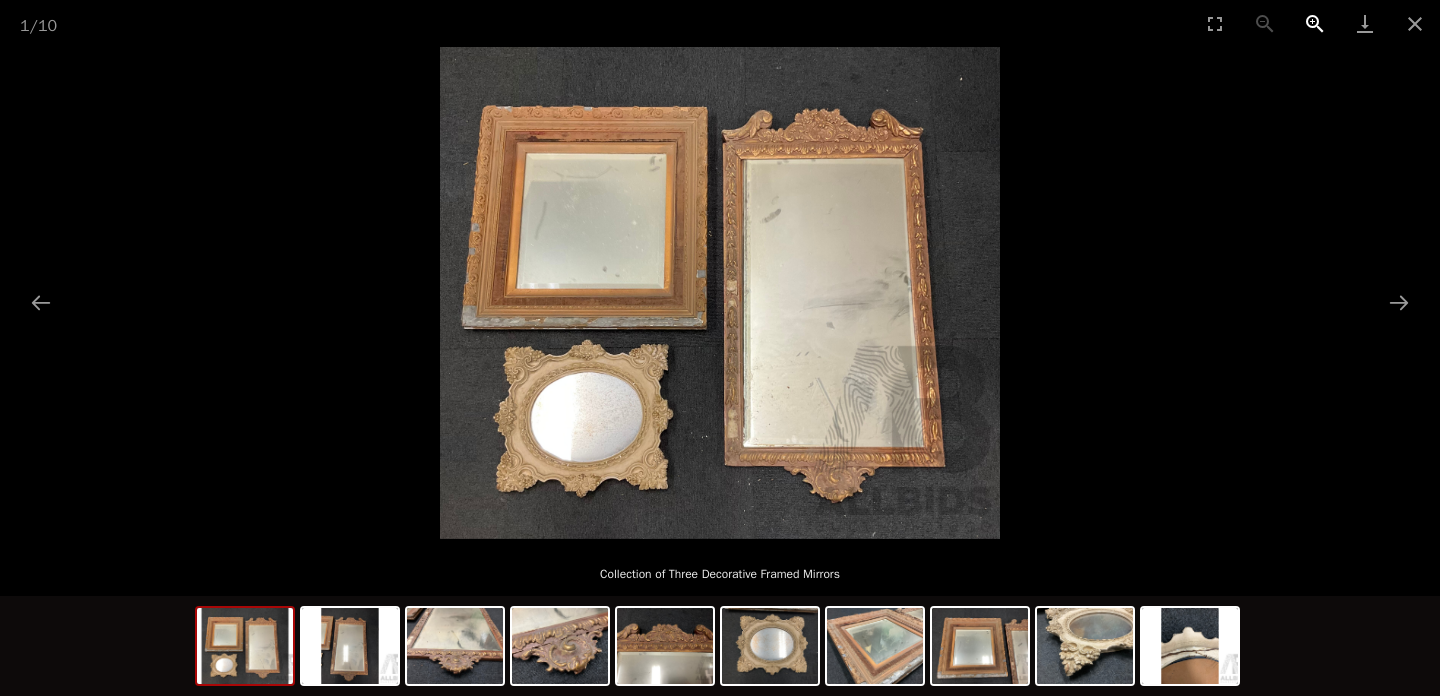 click at bounding box center [1315, 23] 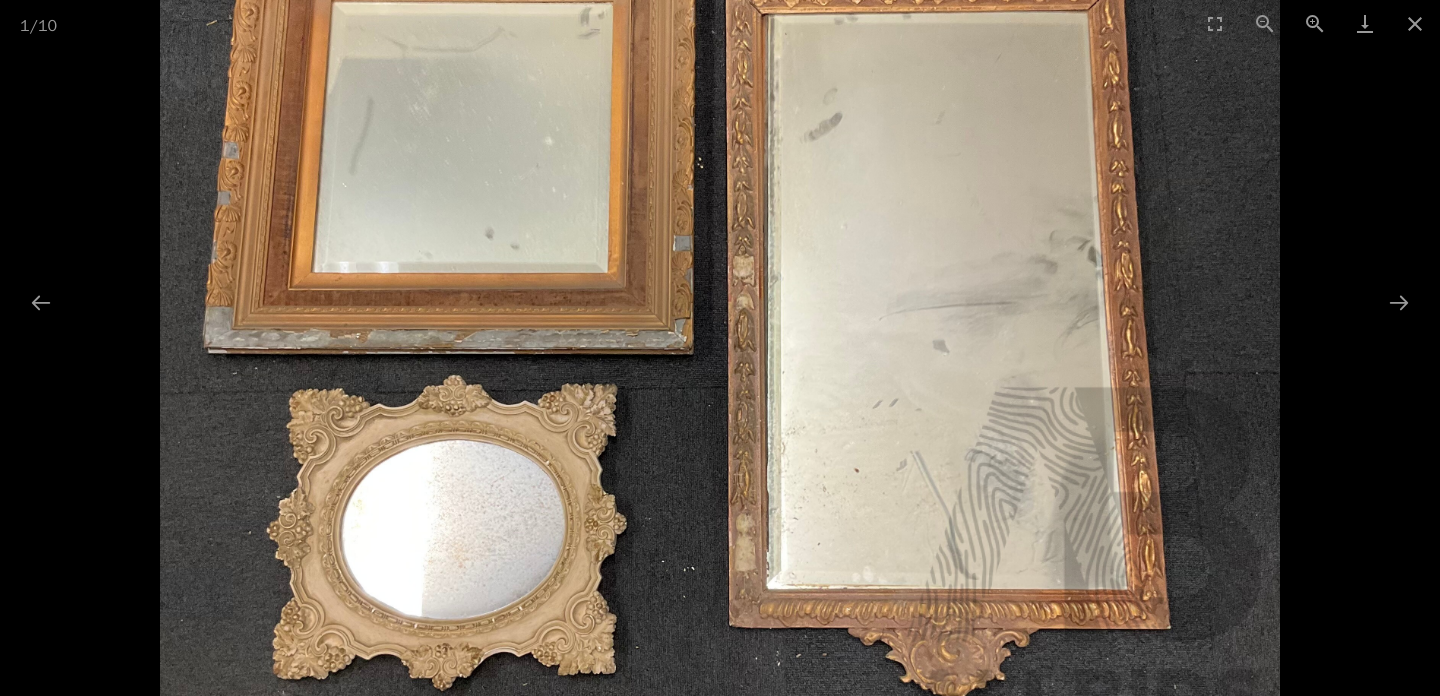 drag, startPoint x: 803, startPoint y: 355, endPoint x: 806, endPoint y: 372, distance: 17.262676 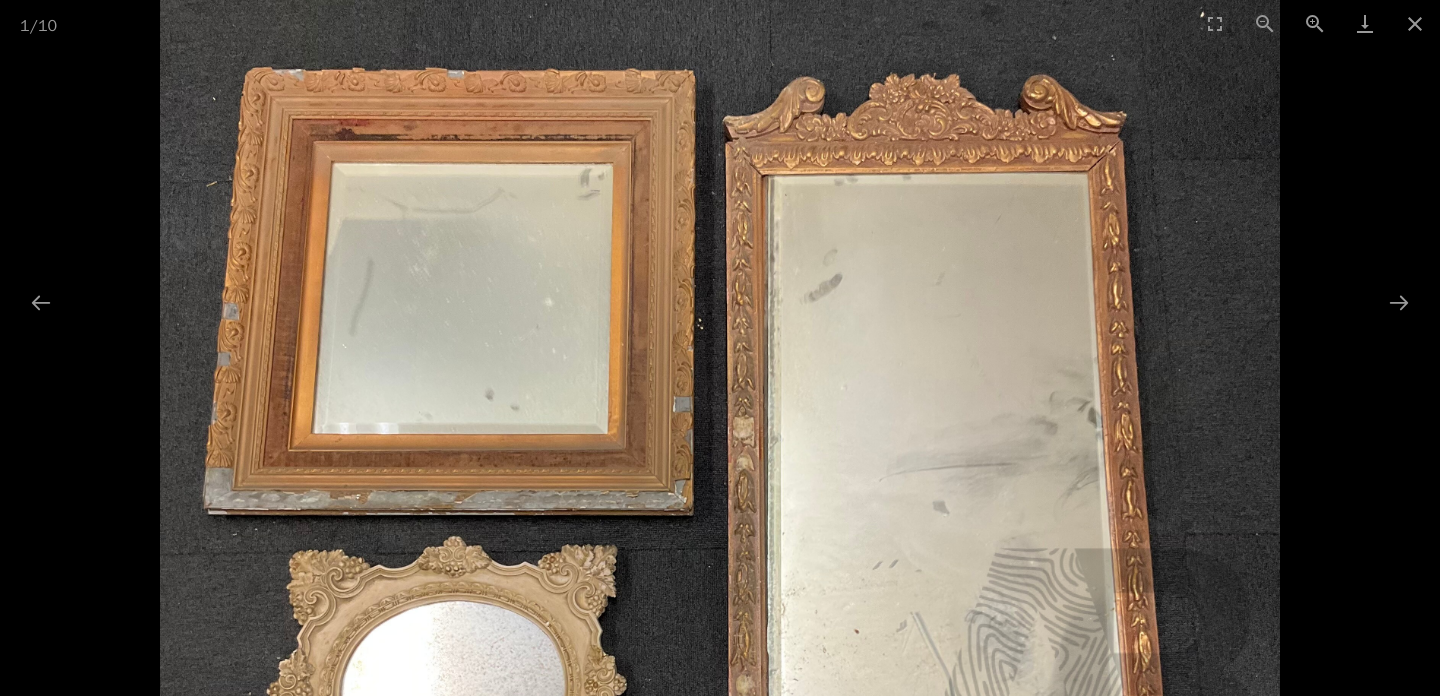 drag, startPoint x: 806, startPoint y: 373, endPoint x: 805, endPoint y: 532, distance: 159.00314 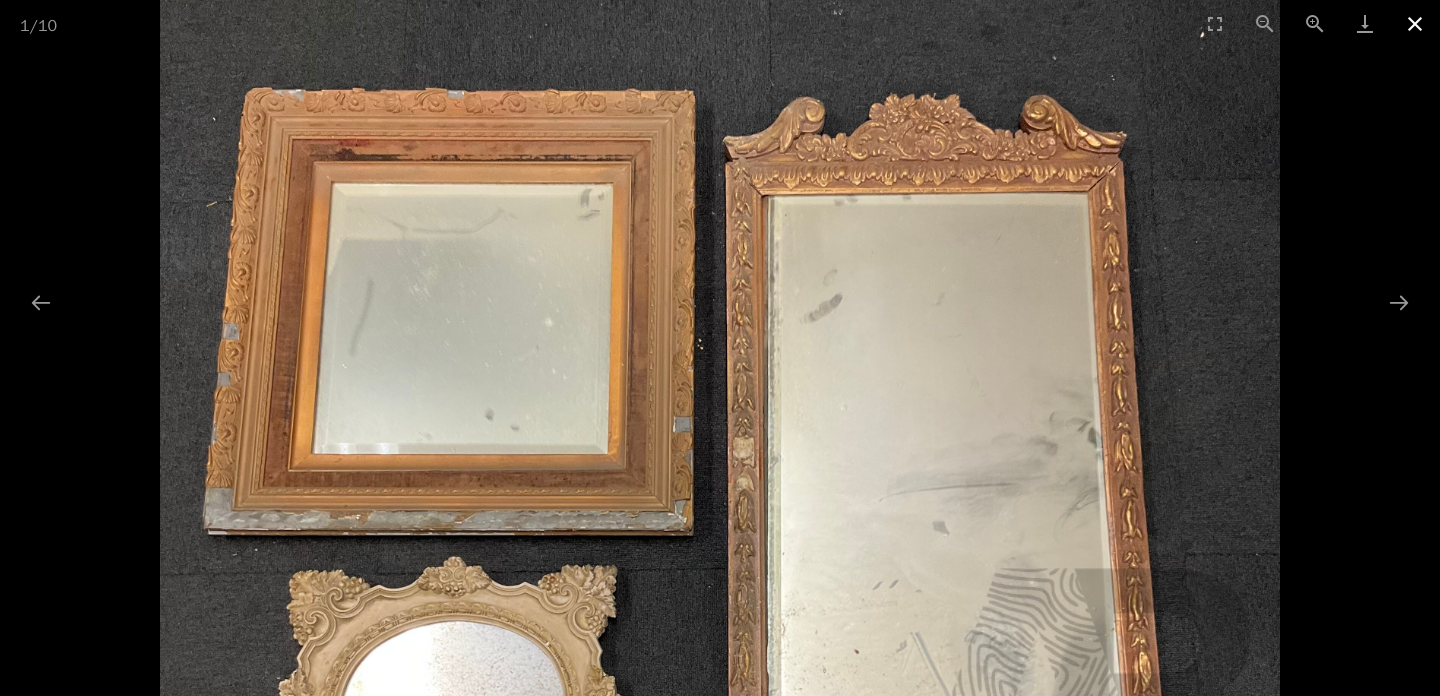 click at bounding box center [1415, 23] 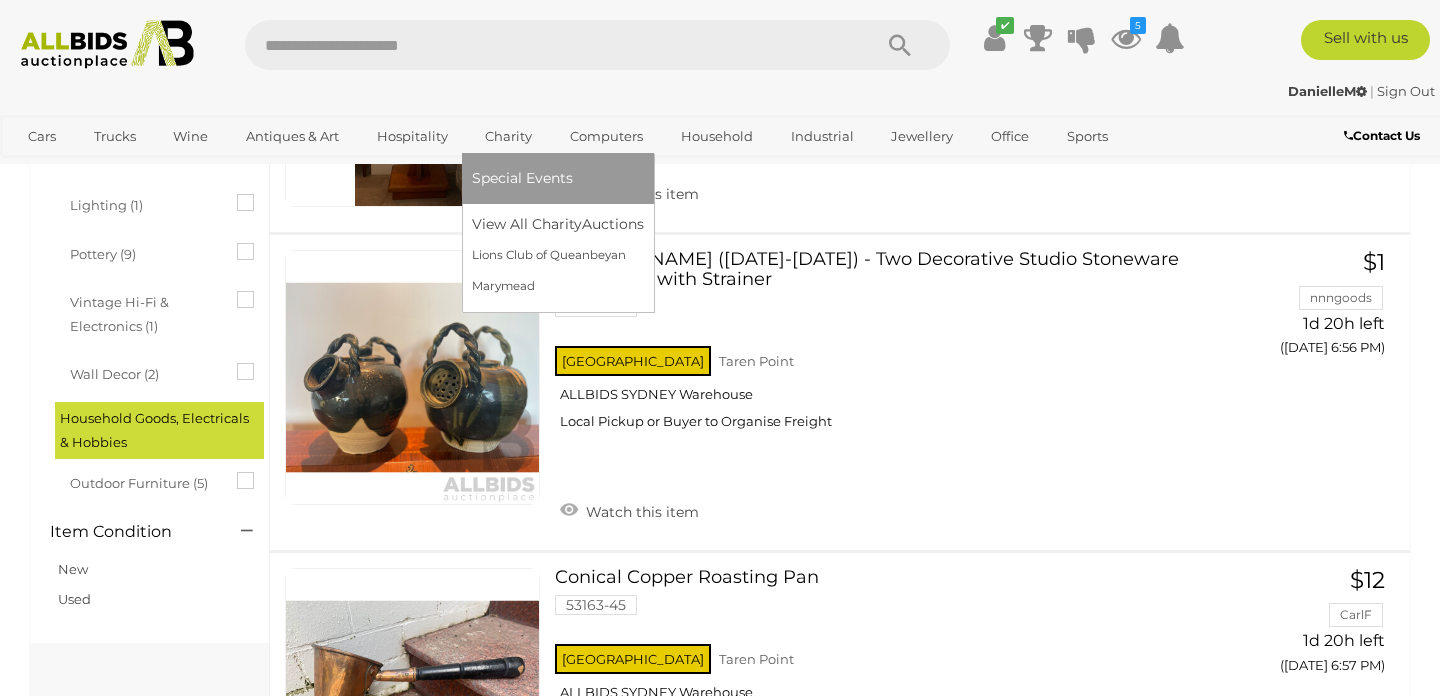 scroll, scrollTop: 6240, scrollLeft: 0, axis: vertical 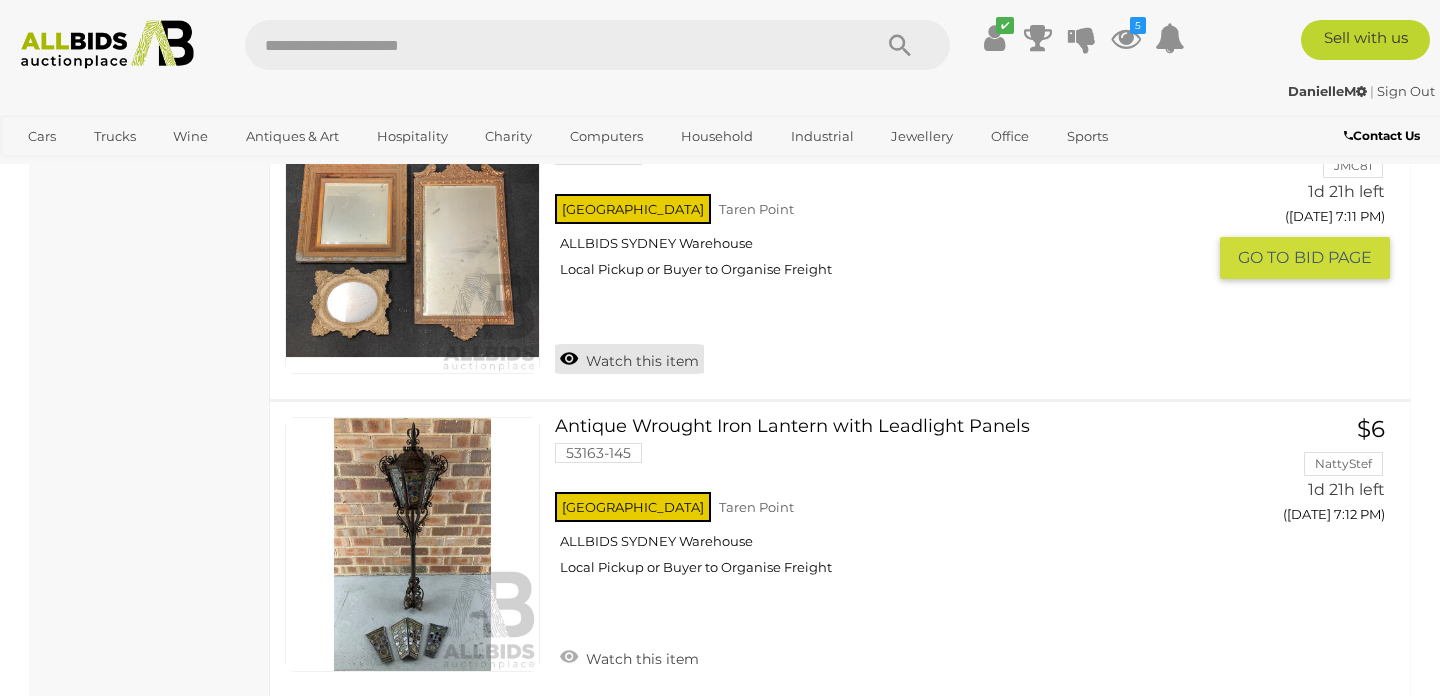 click on "Watch this item" at bounding box center [629, 359] 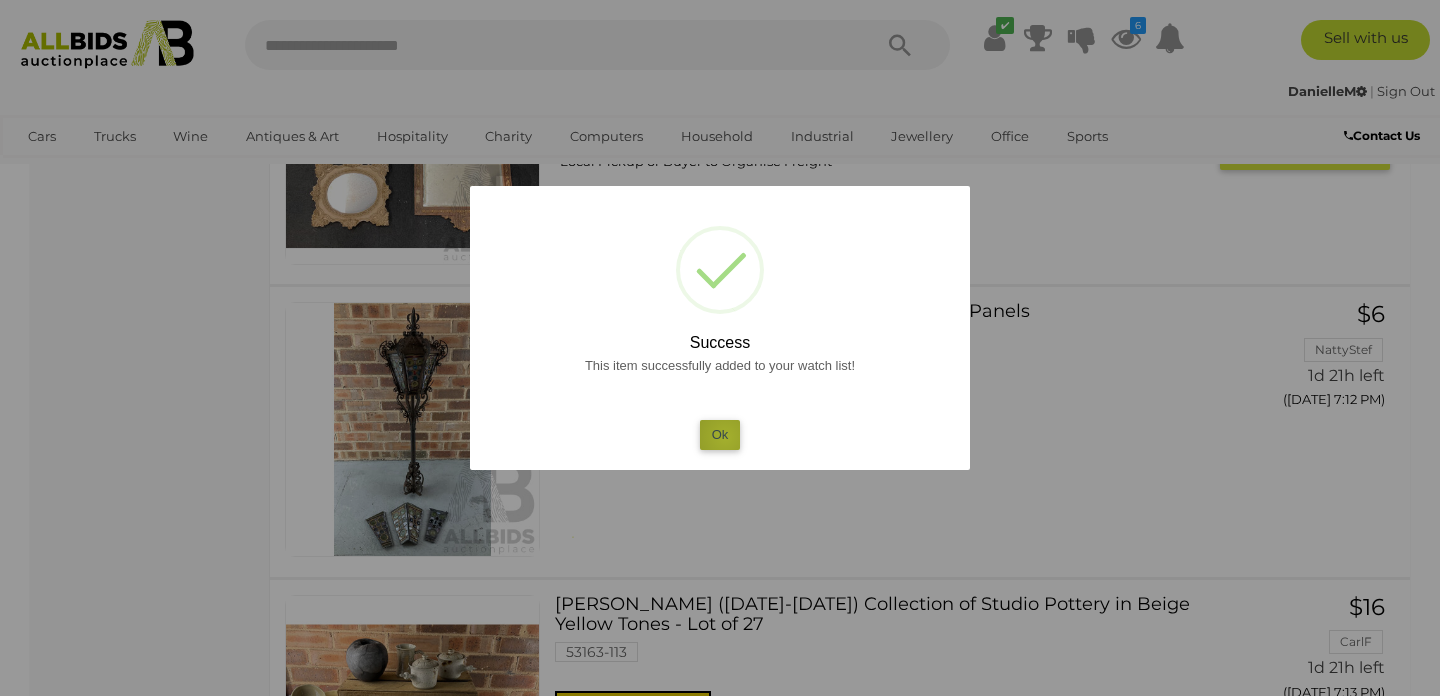 click on "Ok" at bounding box center [720, 434] 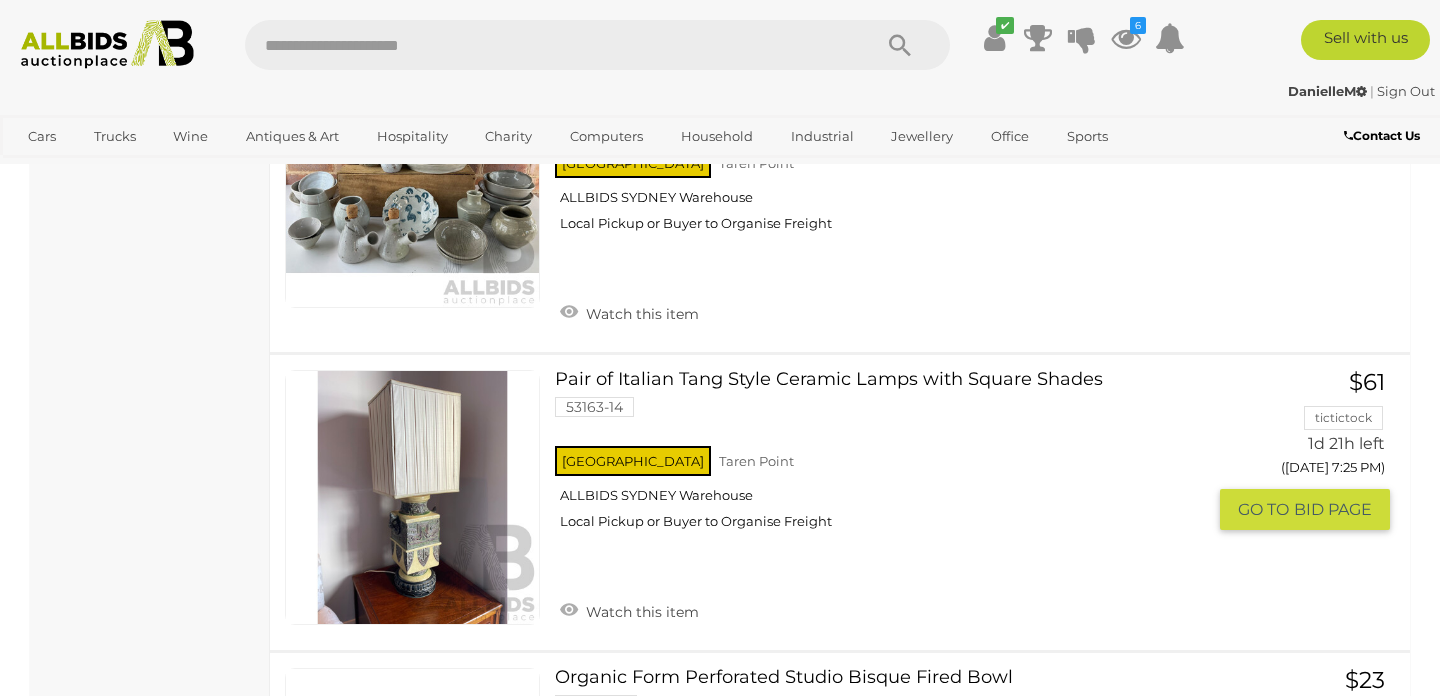 scroll, scrollTop: 10340, scrollLeft: 0, axis: vertical 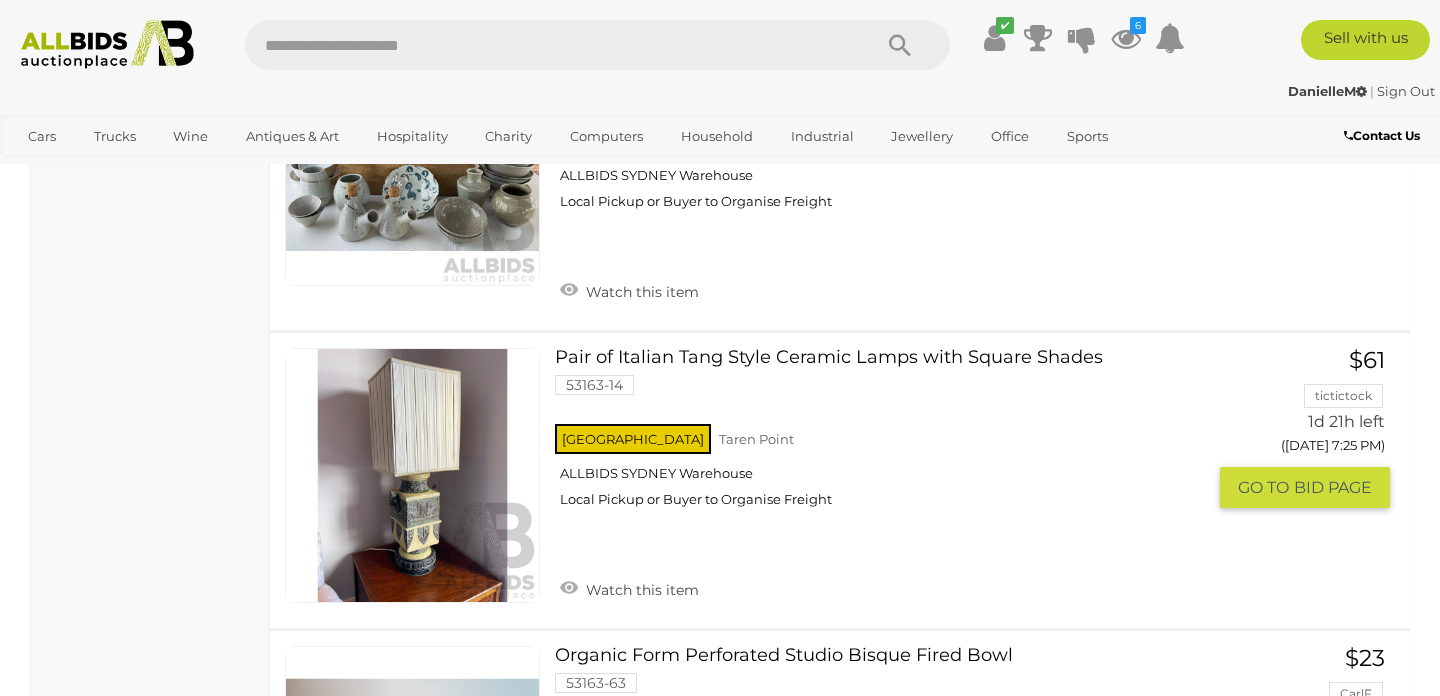 click at bounding box center [412, 475] 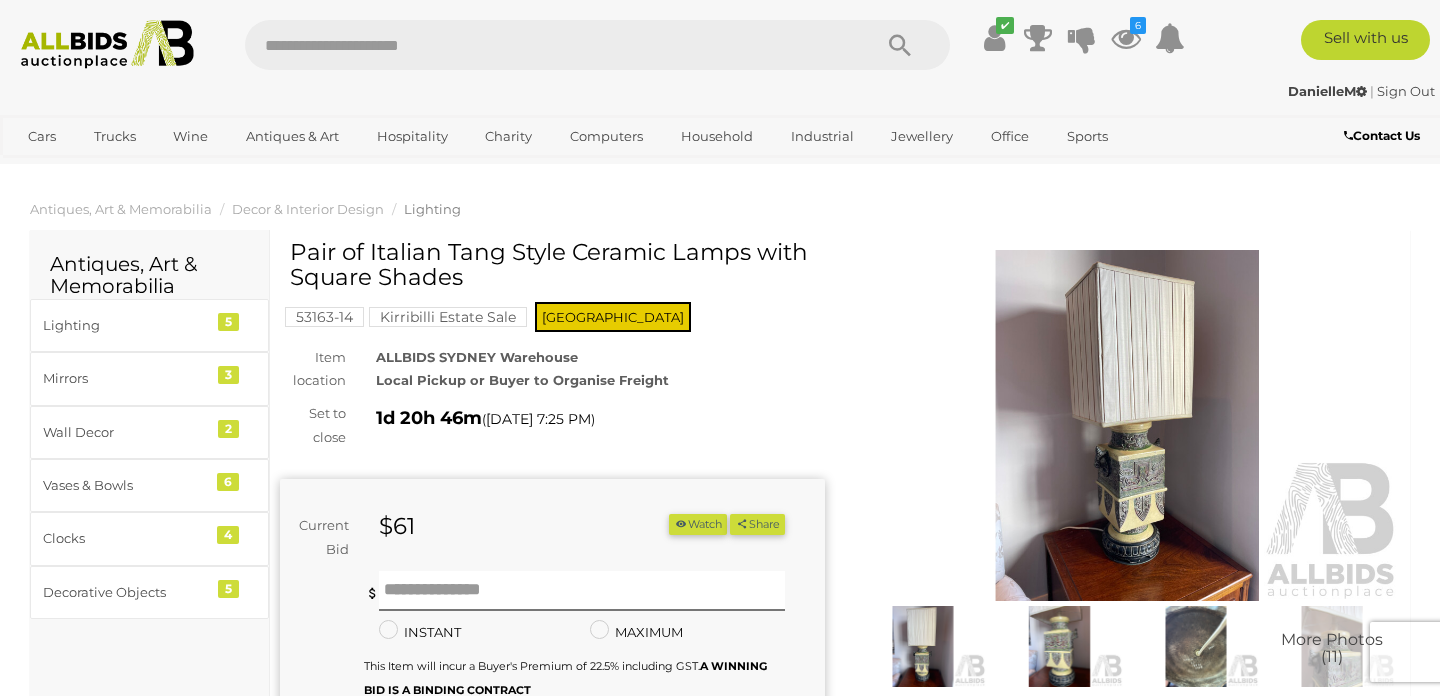 scroll, scrollTop: 0, scrollLeft: 0, axis: both 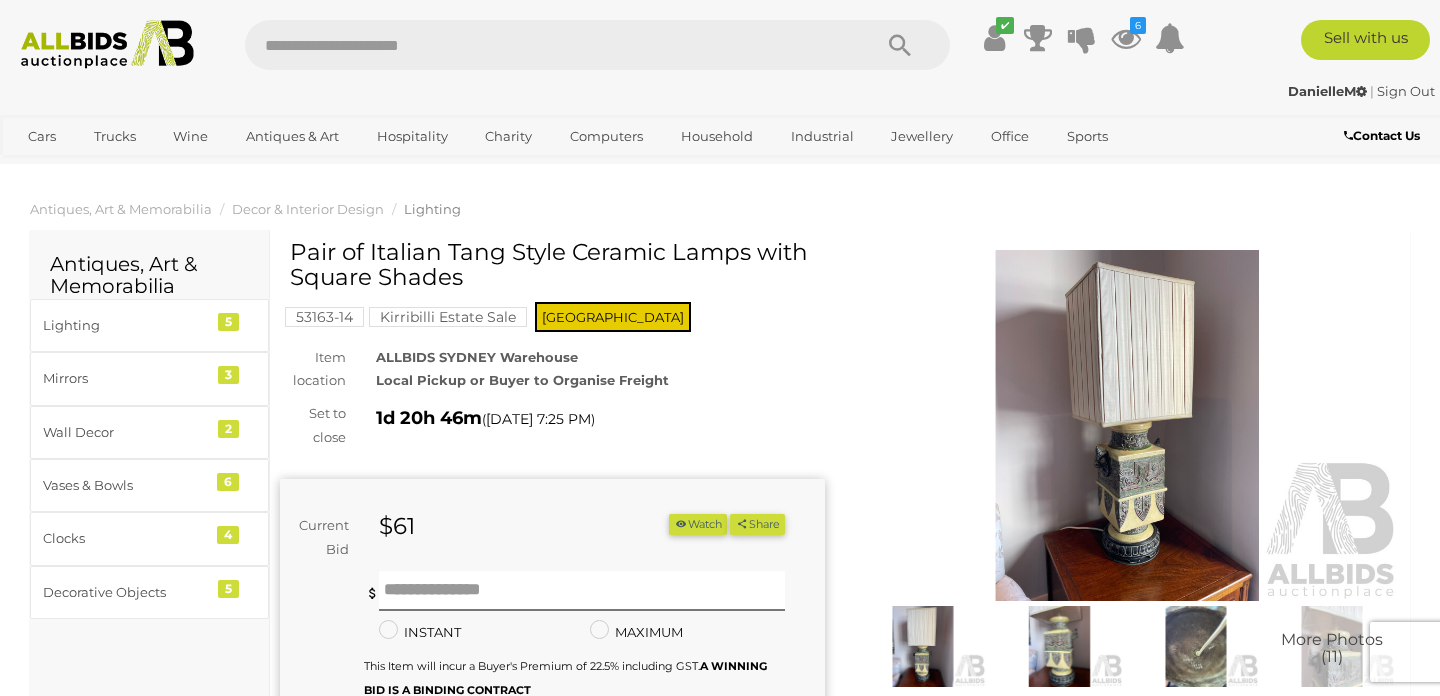 click at bounding box center (1127, 425) 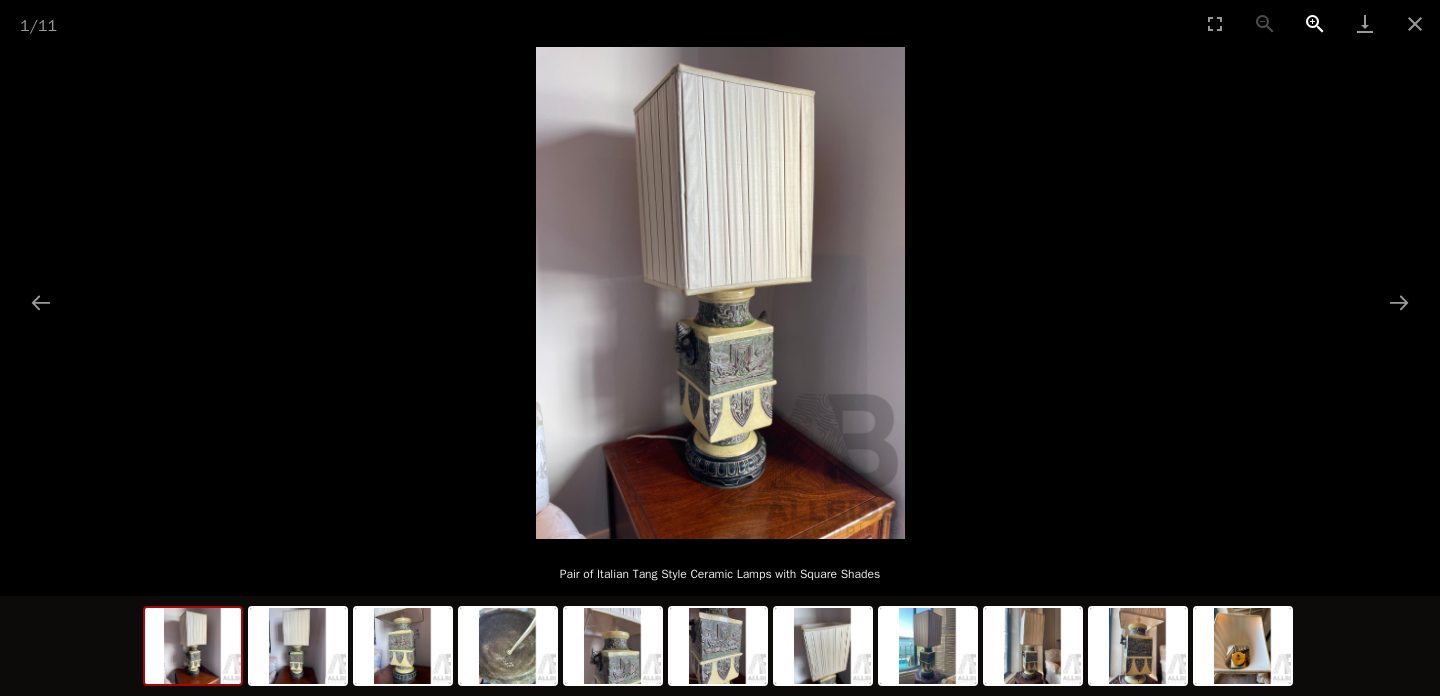 click at bounding box center [1315, 23] 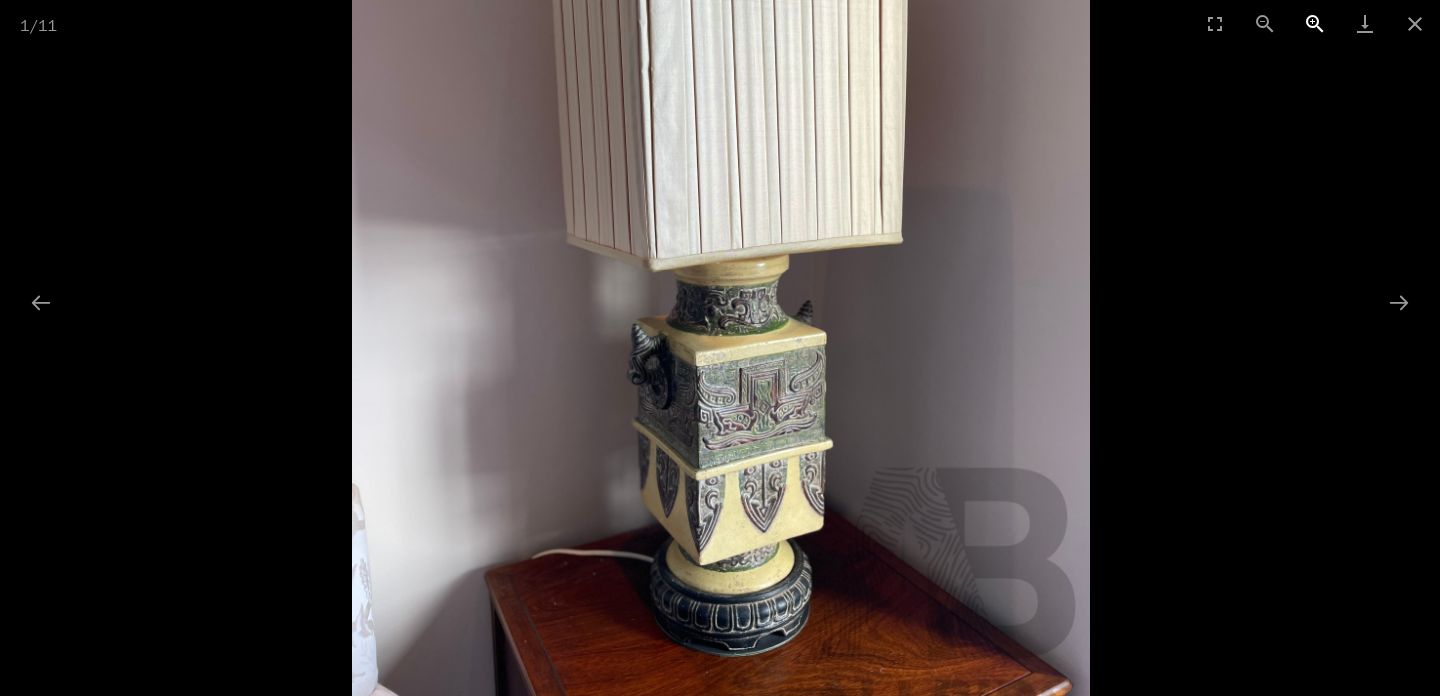 click at bounding box center [1315, 23] 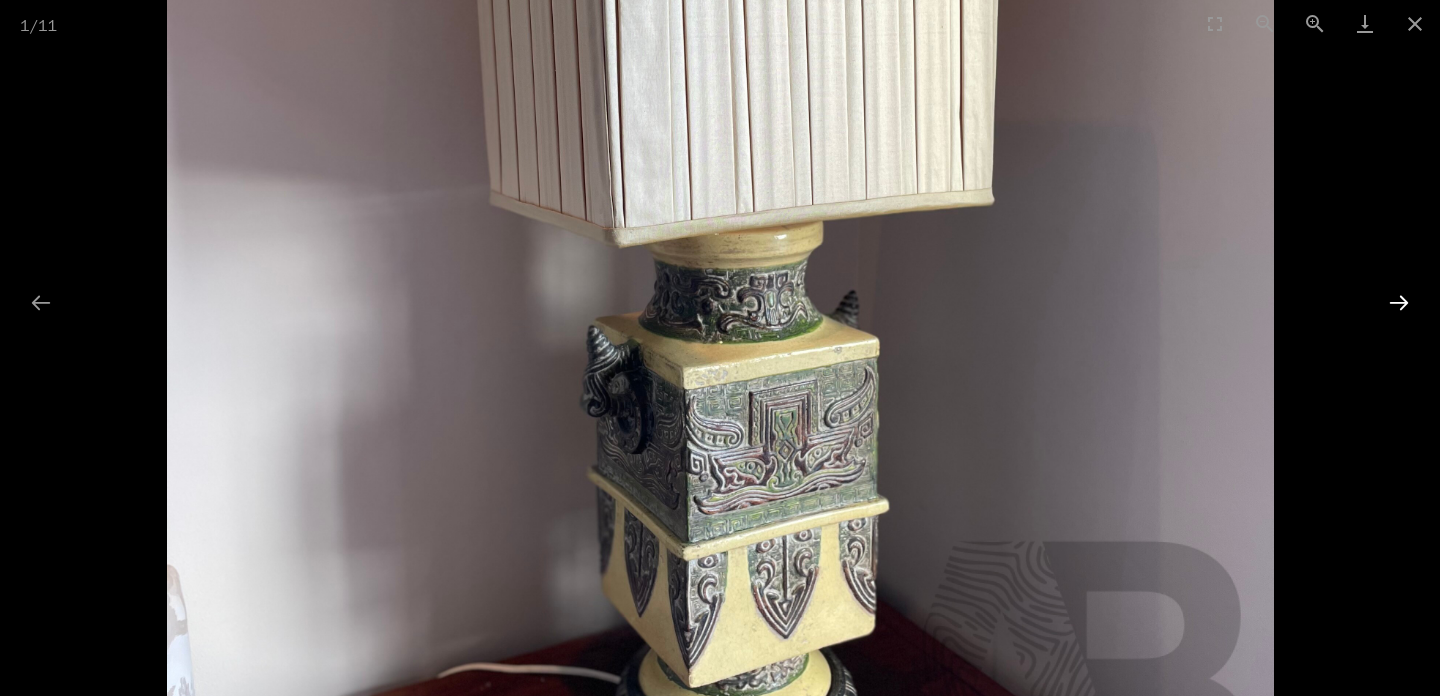 click at bounding box center [1399, 302] 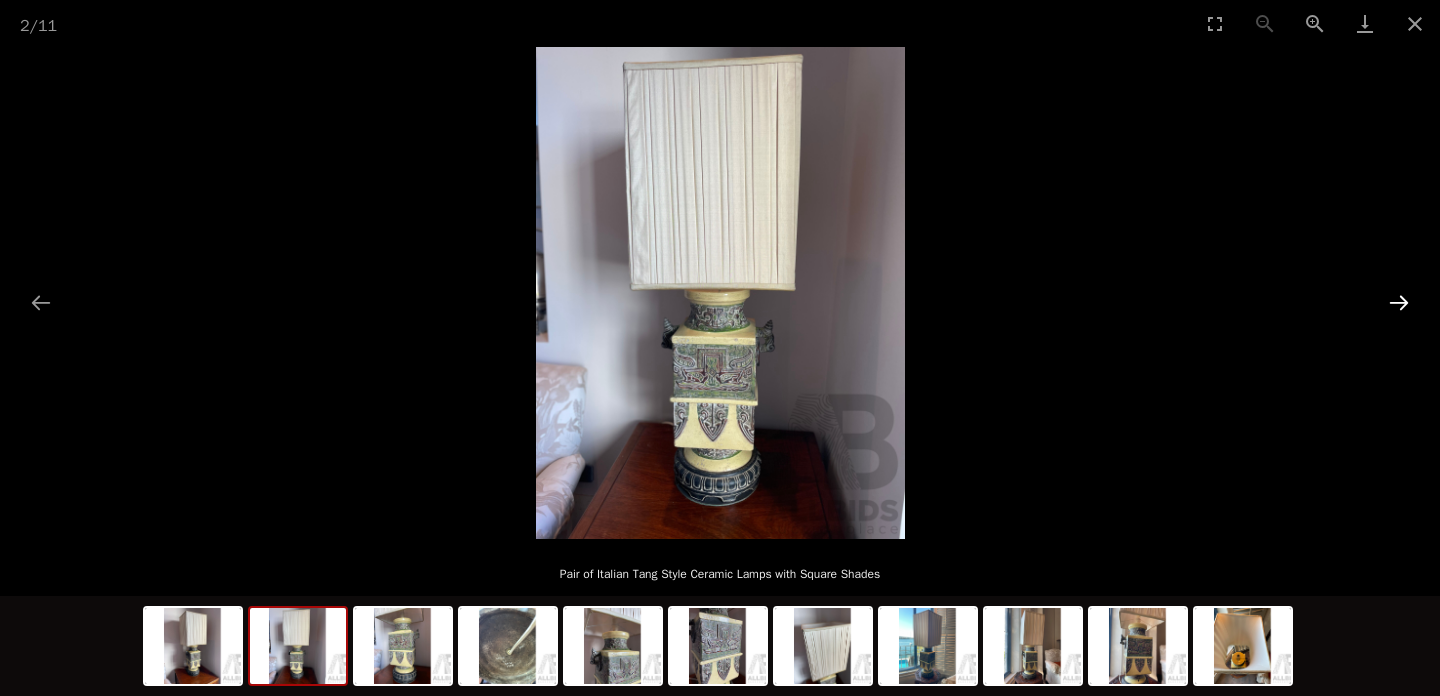 click at bounding box center [1399, 302] 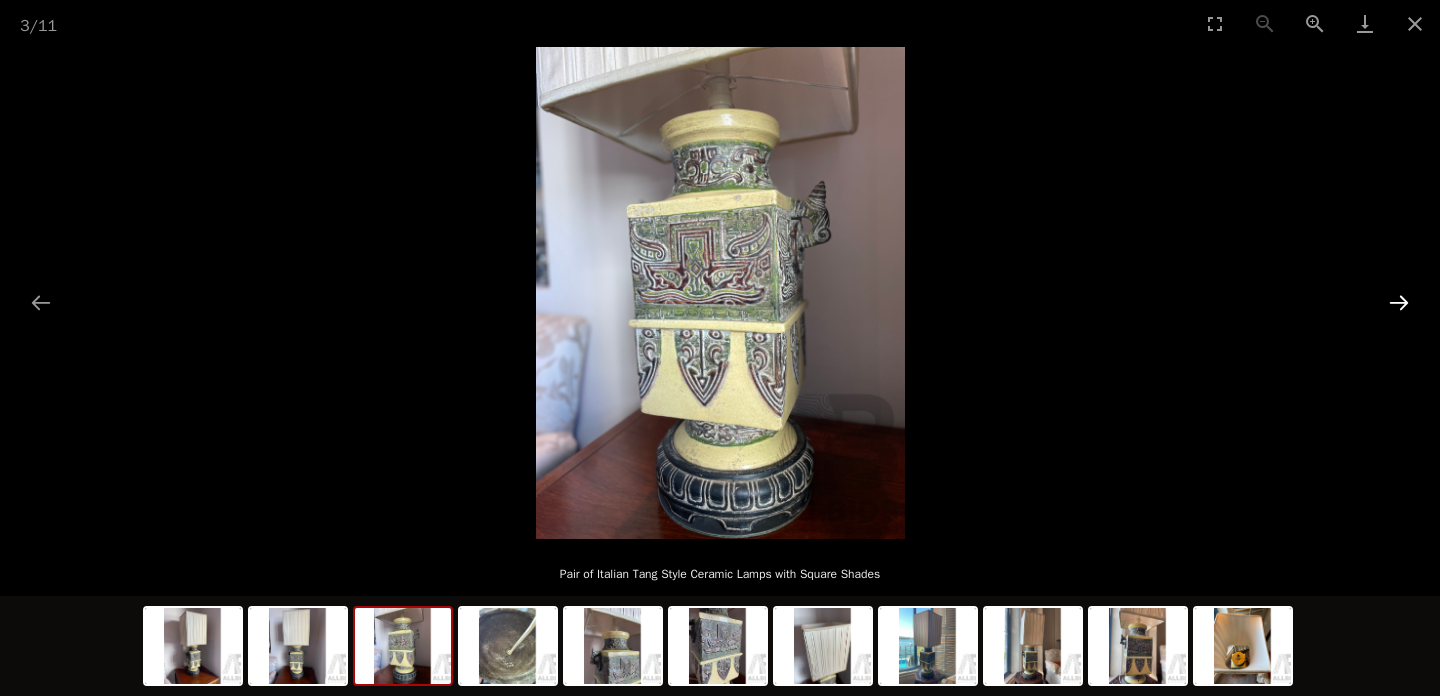 click at bounding box center [1399, 302] 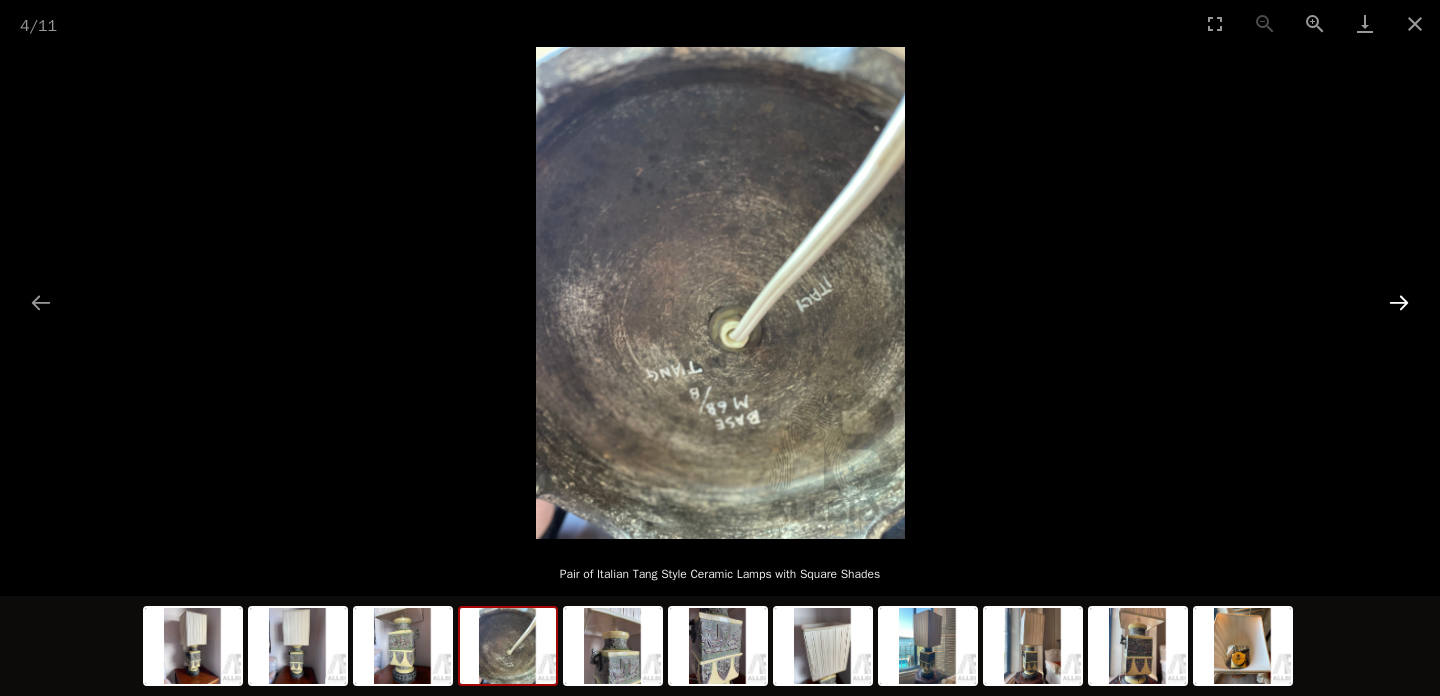 click at bounding box center (1399, 302) 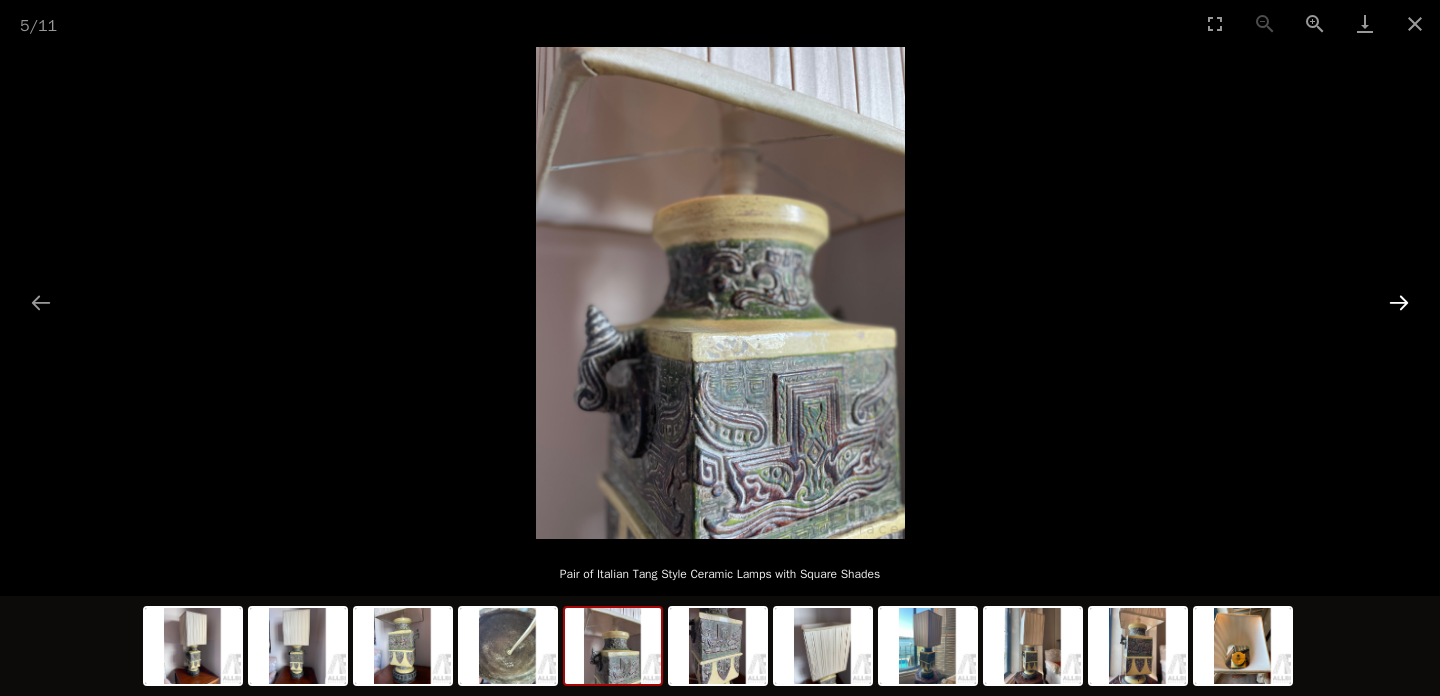 click at bounding box center [1399, 302] 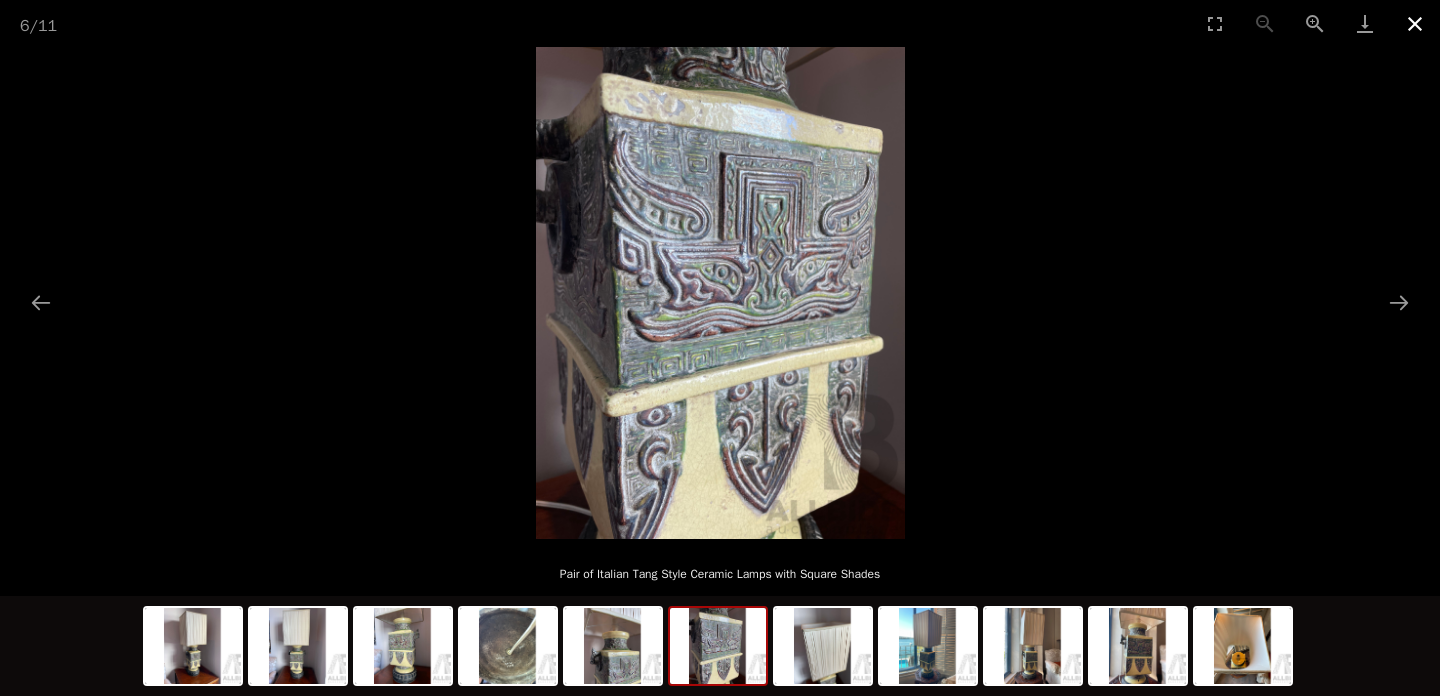 click at bounding box center (1415, 23) 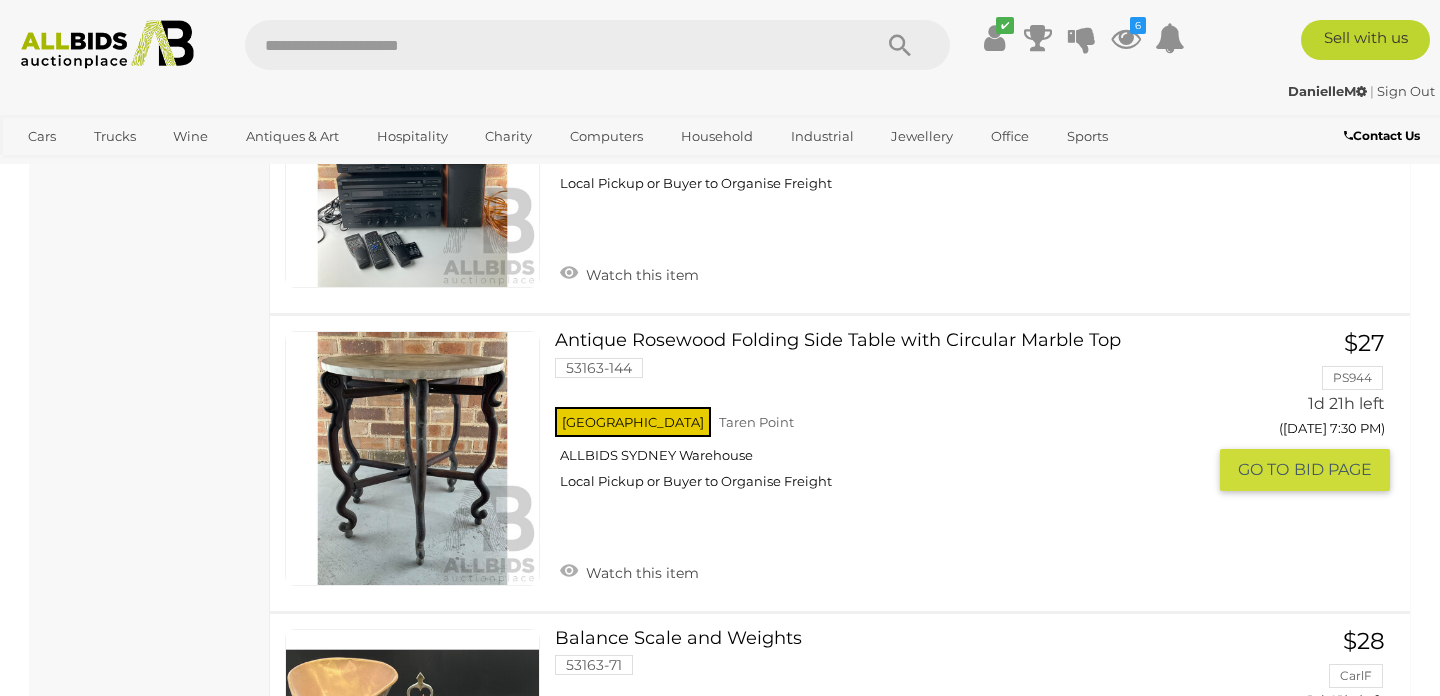 scroll, scrollTop: 11890, scrollLeft: 0, axis: vertical 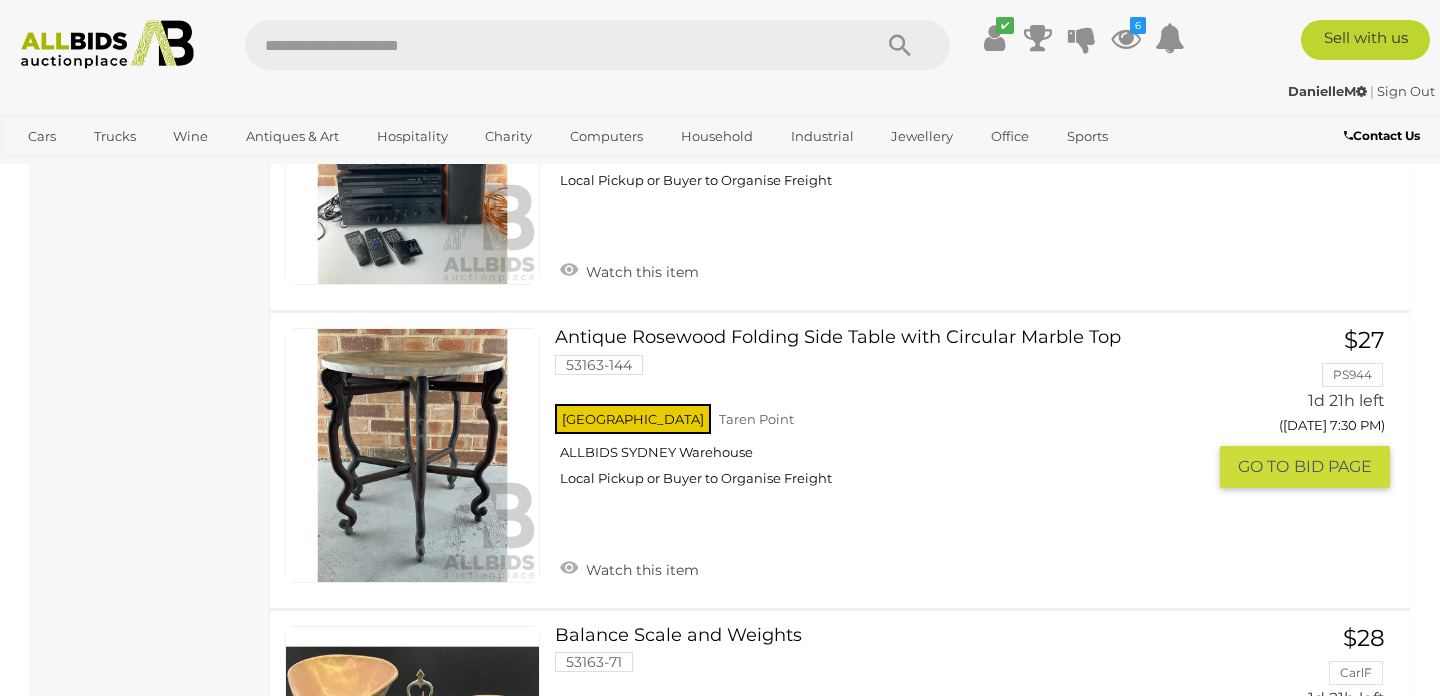 click at bounding box center [412, 455] 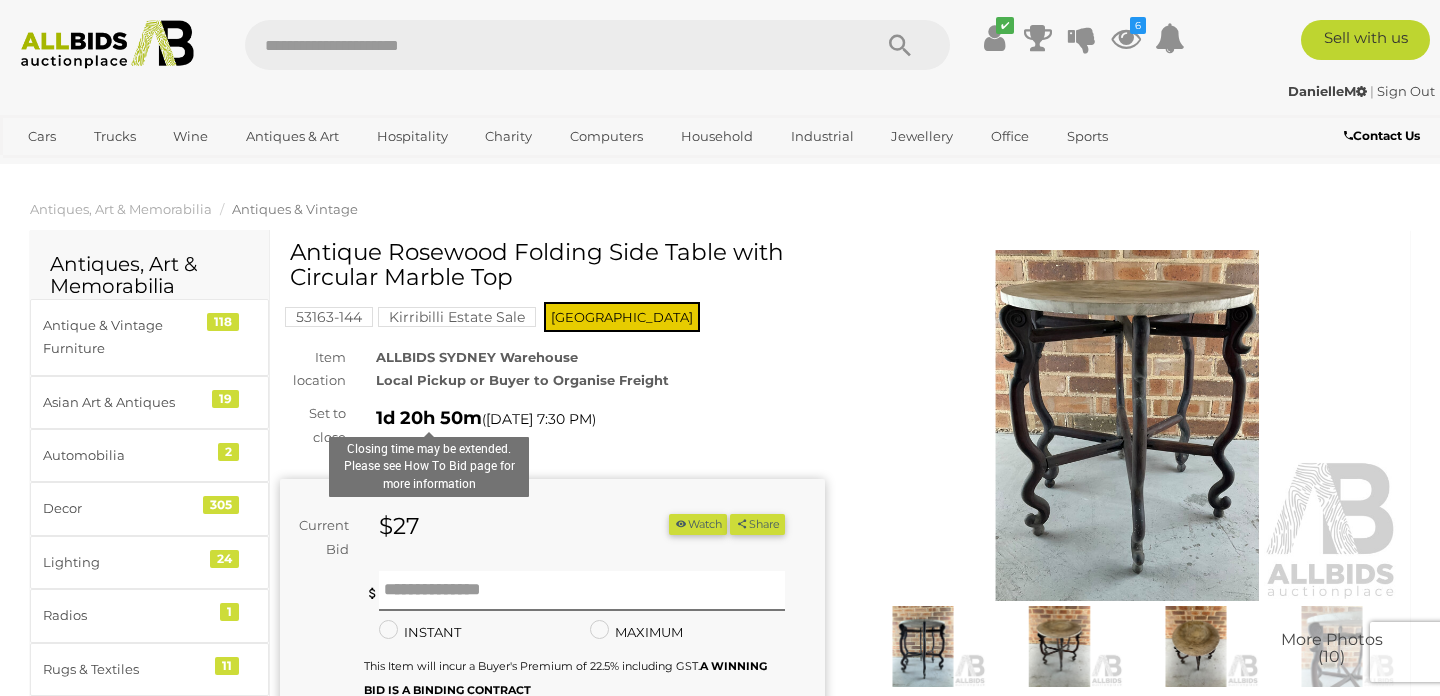 scroll, scrollTop: 0, scrollLeft: 0, axis: both 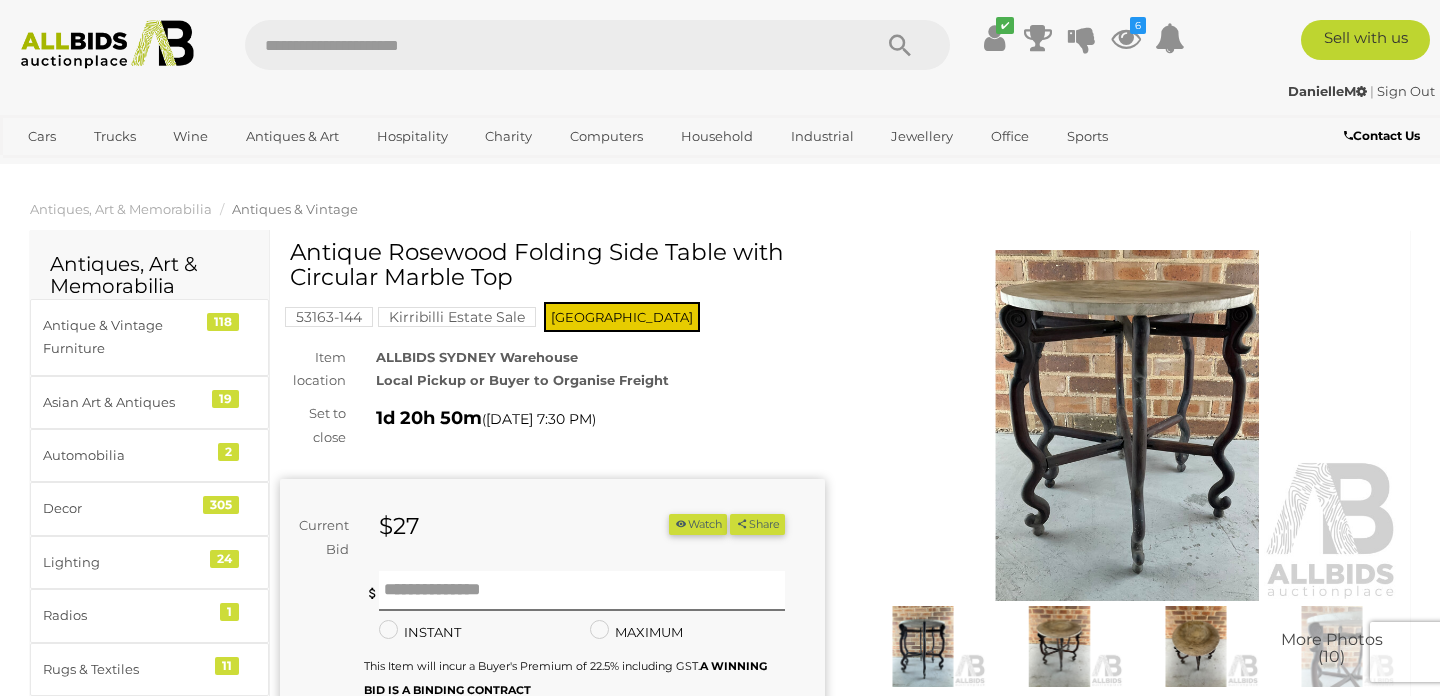 click at bounding box center [1059, 646] 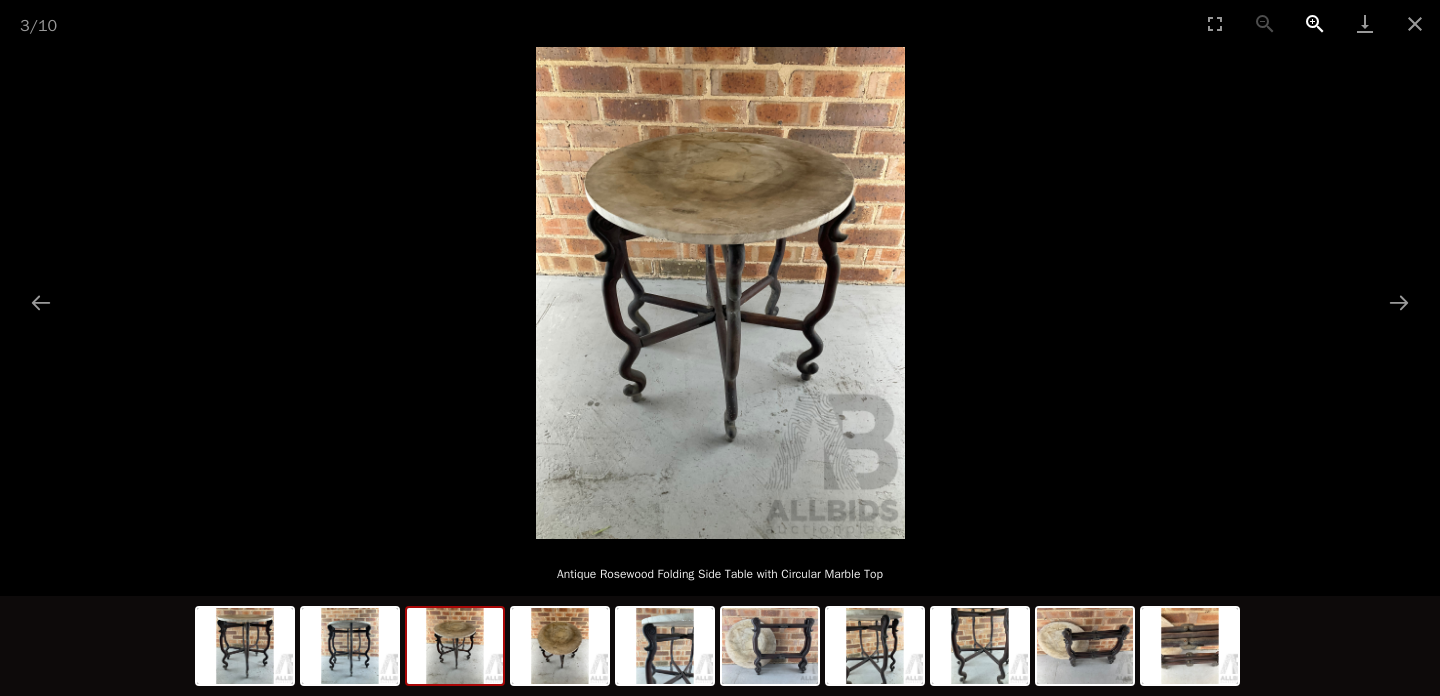 click at bounding box center (1315, 23) 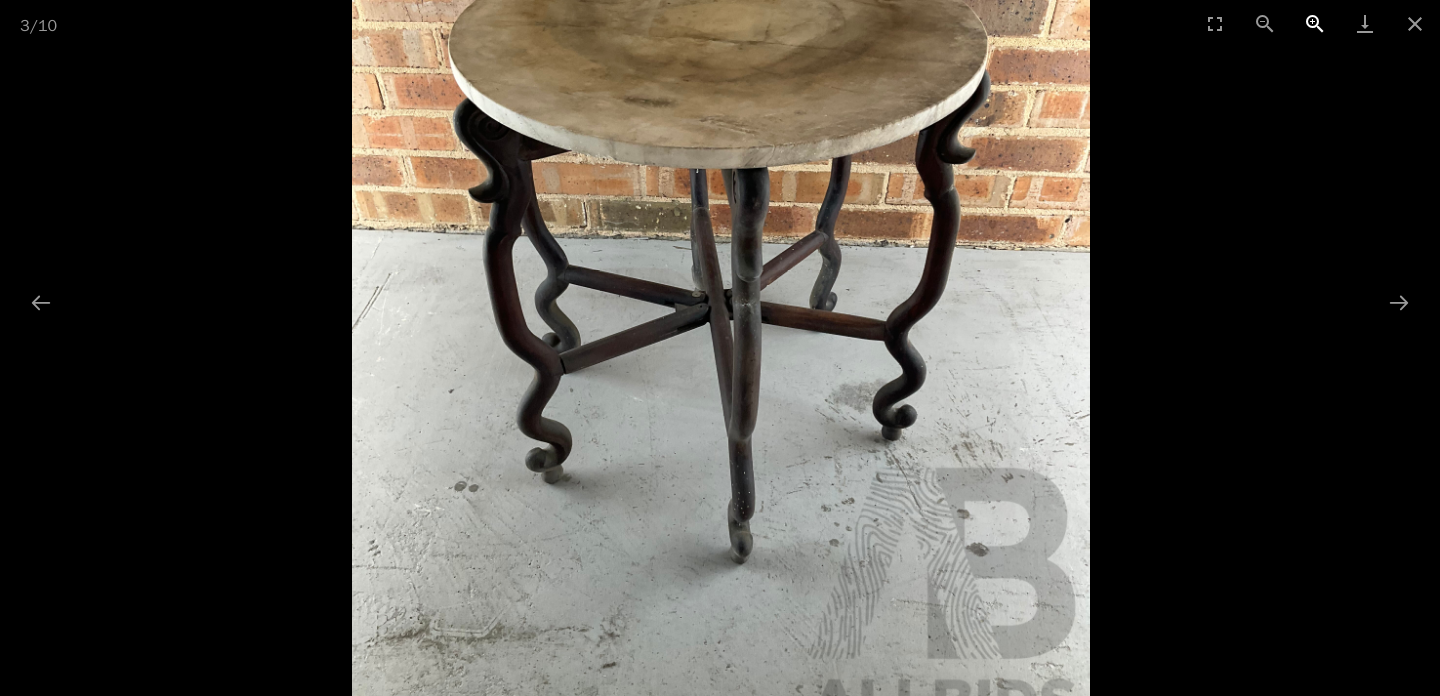 click at bounding box center (1315, 23) 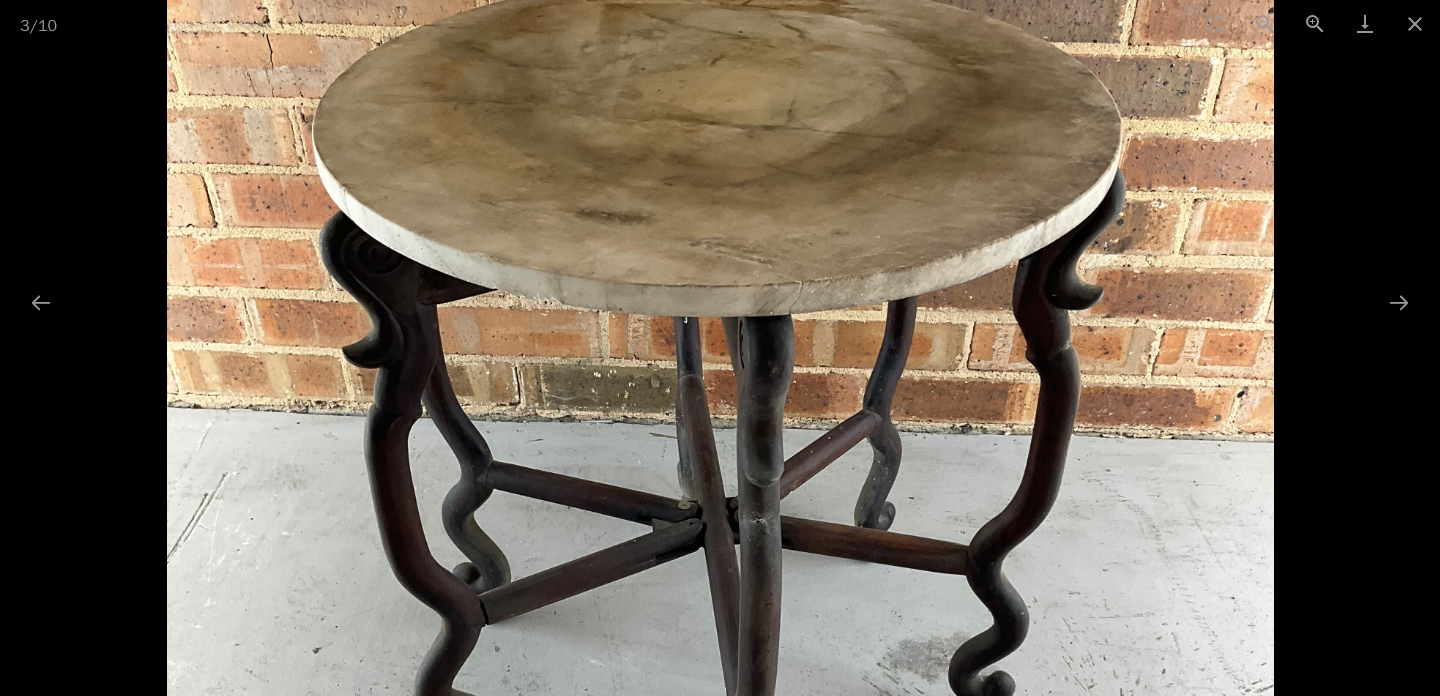 drag, startPoint x: 726, startPoint y: 346, endPoint x: 724, endPoint y: 570, distance: 224.00893 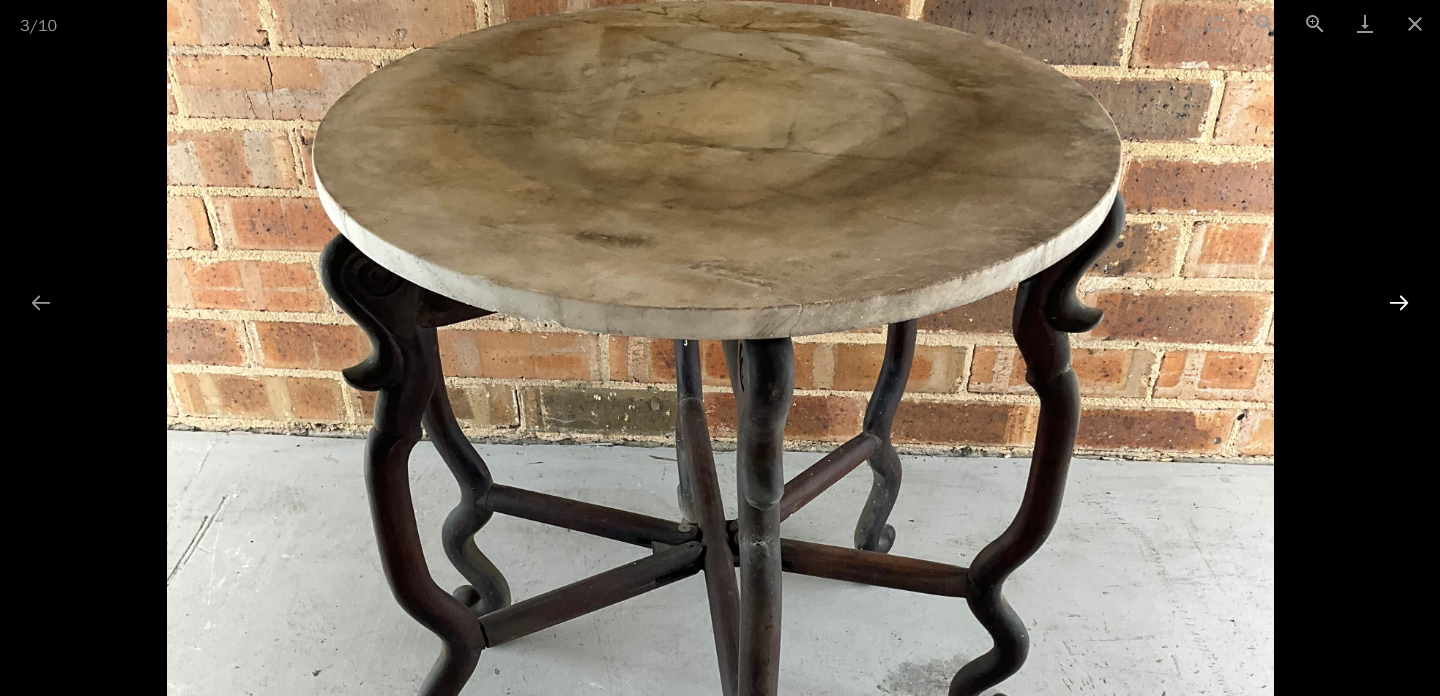 click at bounding box center (1399, 302) 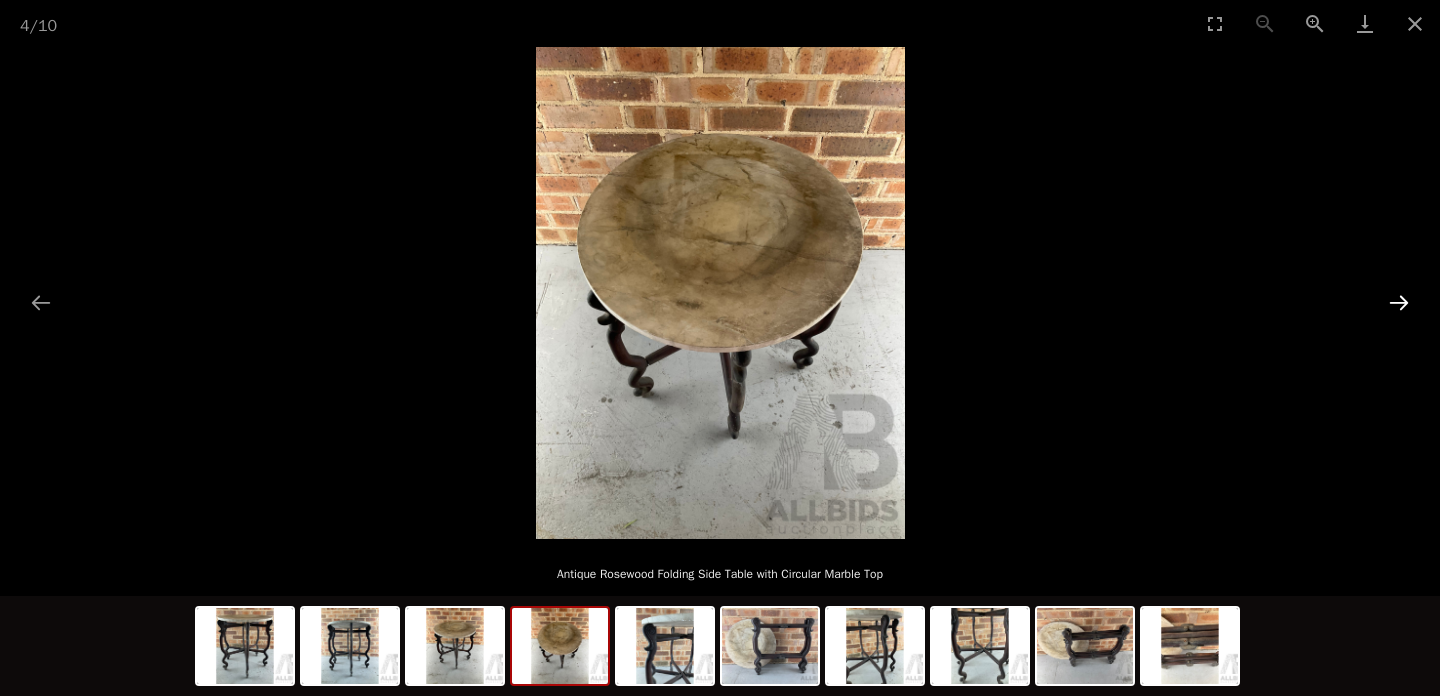 click at bounding box center [1399, 302] 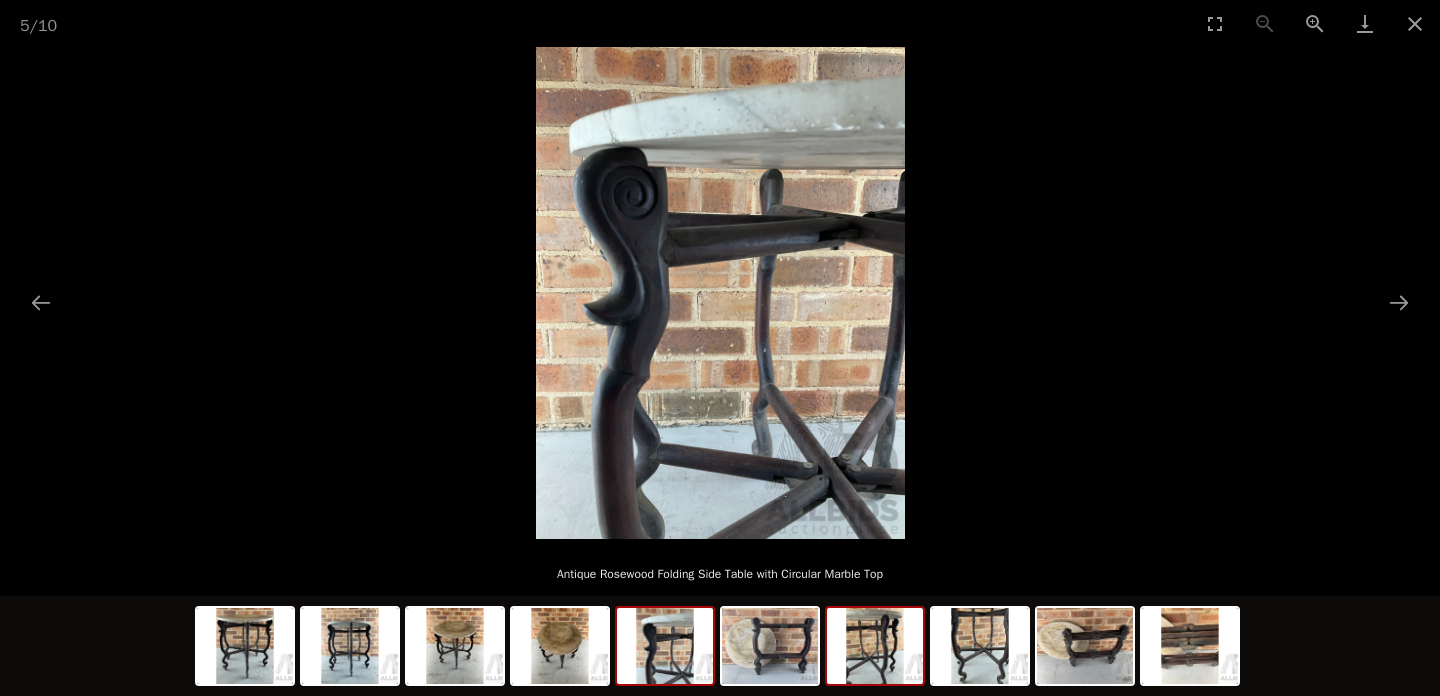 click at bounding box center [875, 646] 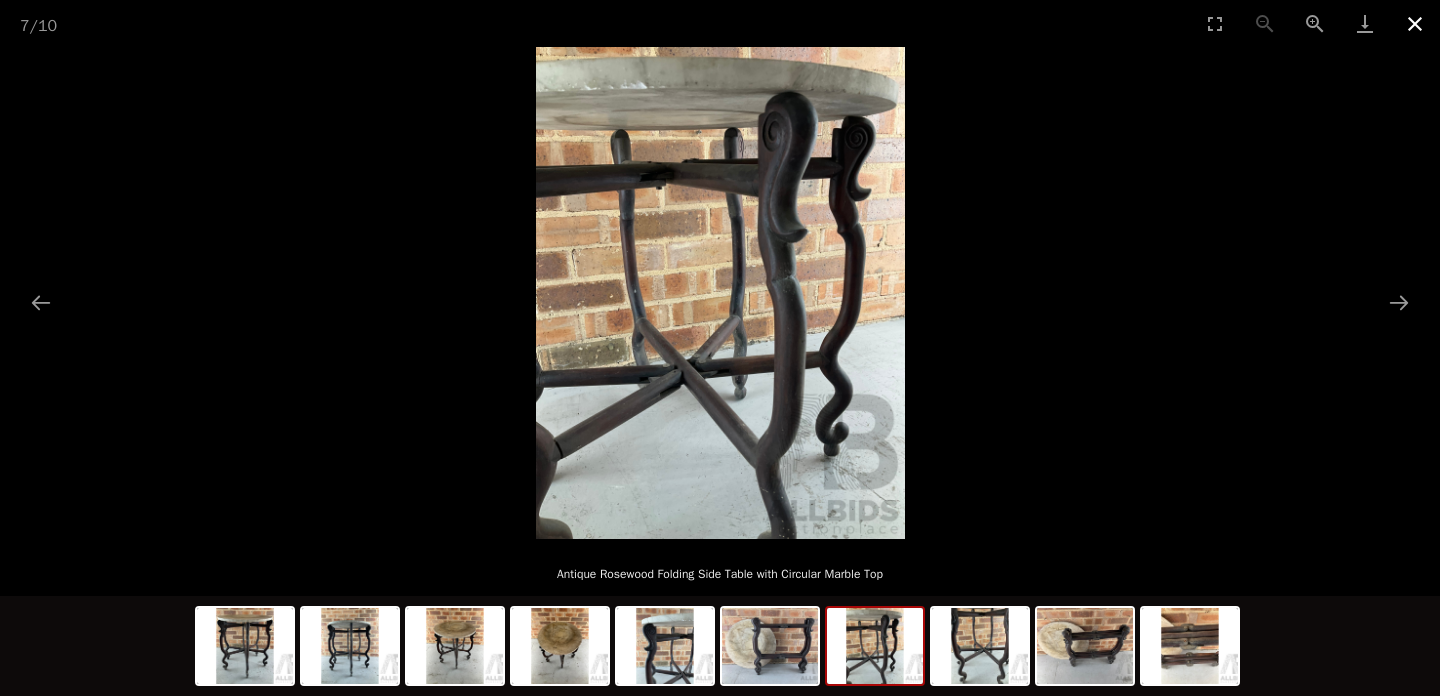 click at bounding box center (1415, 23) 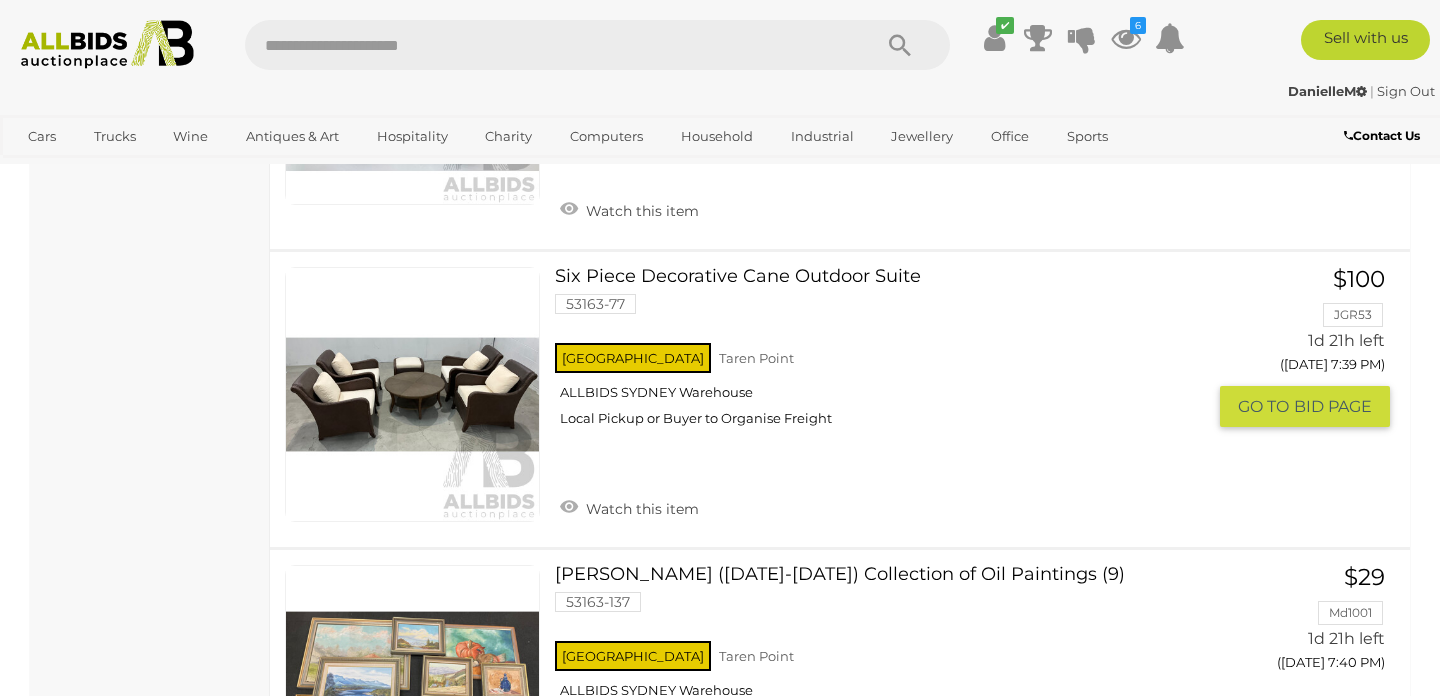 scroll, scrollTop: 14737, scrollLeft: 0, axis: vertical 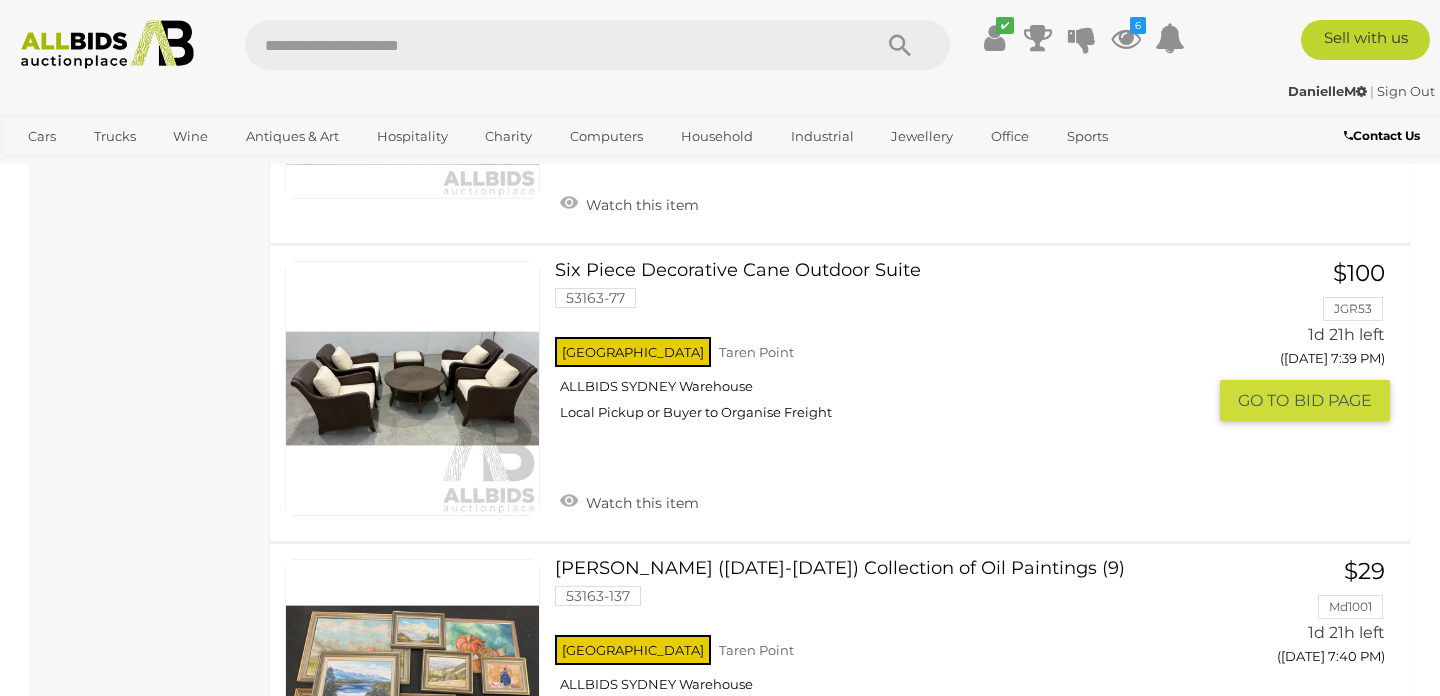 click at bounding box center [412, 388] 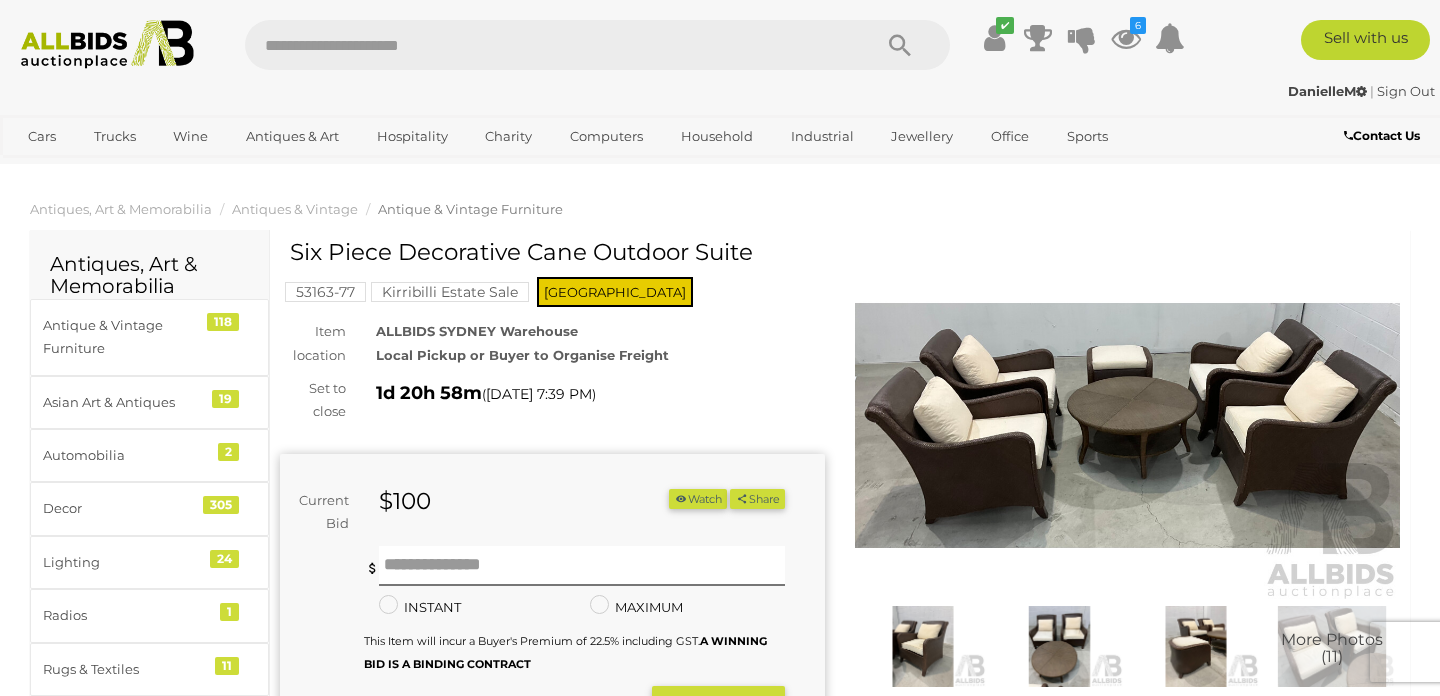 scroll, scrollTop: 0, scrollLeft: 0, axis: both 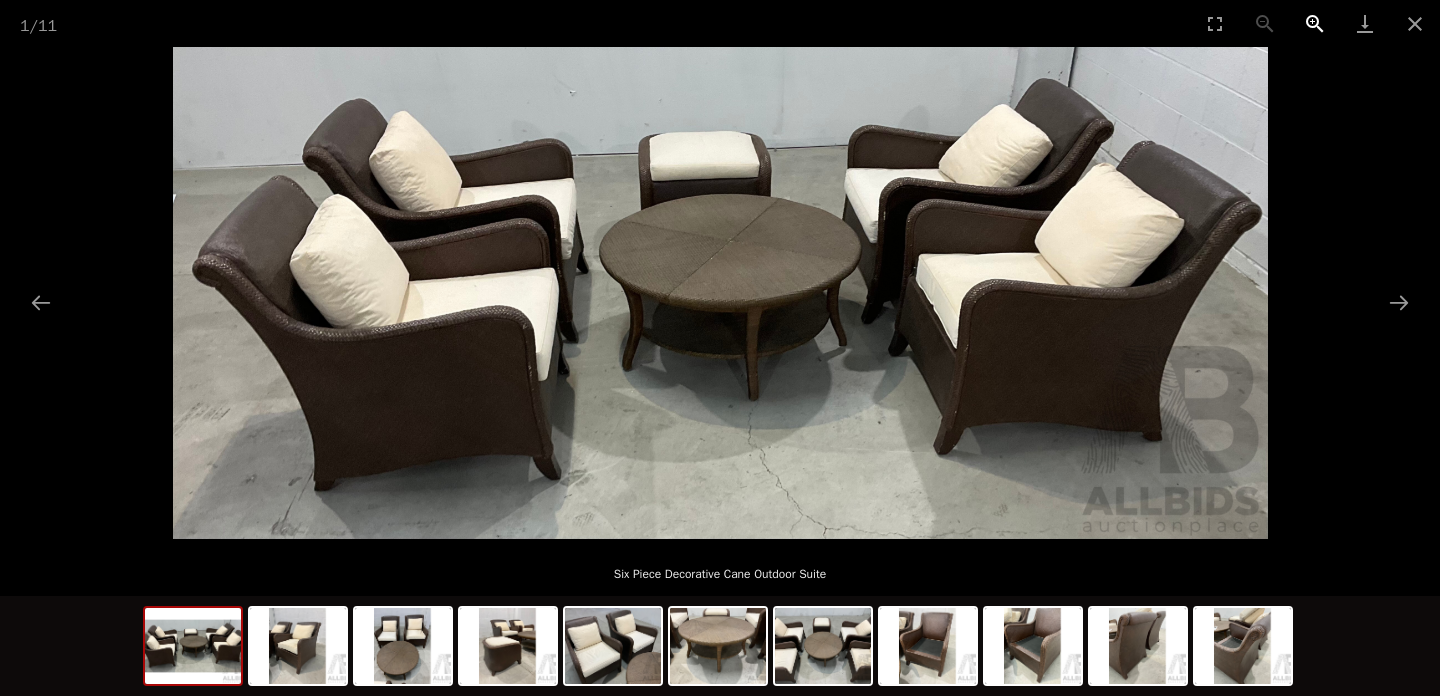 click at bounding box center [1315, 23] 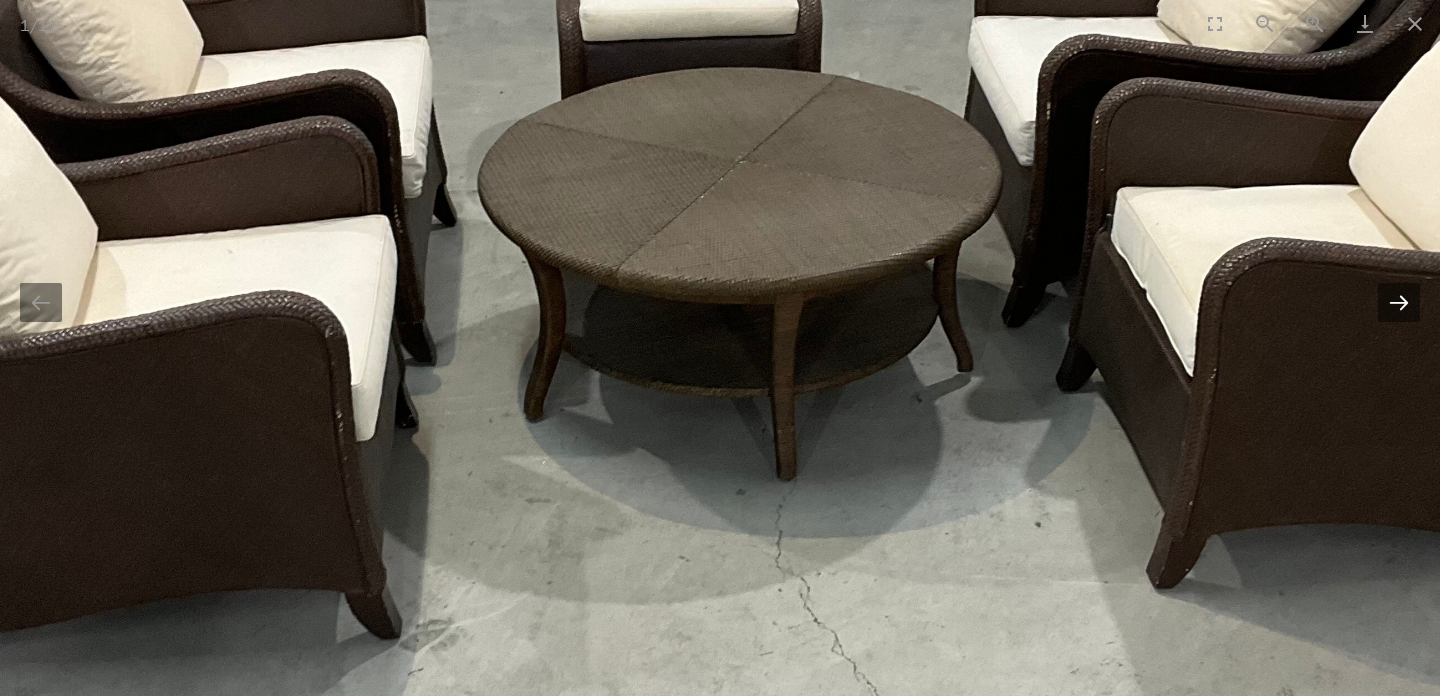 click at bounding box center [1399, 302] 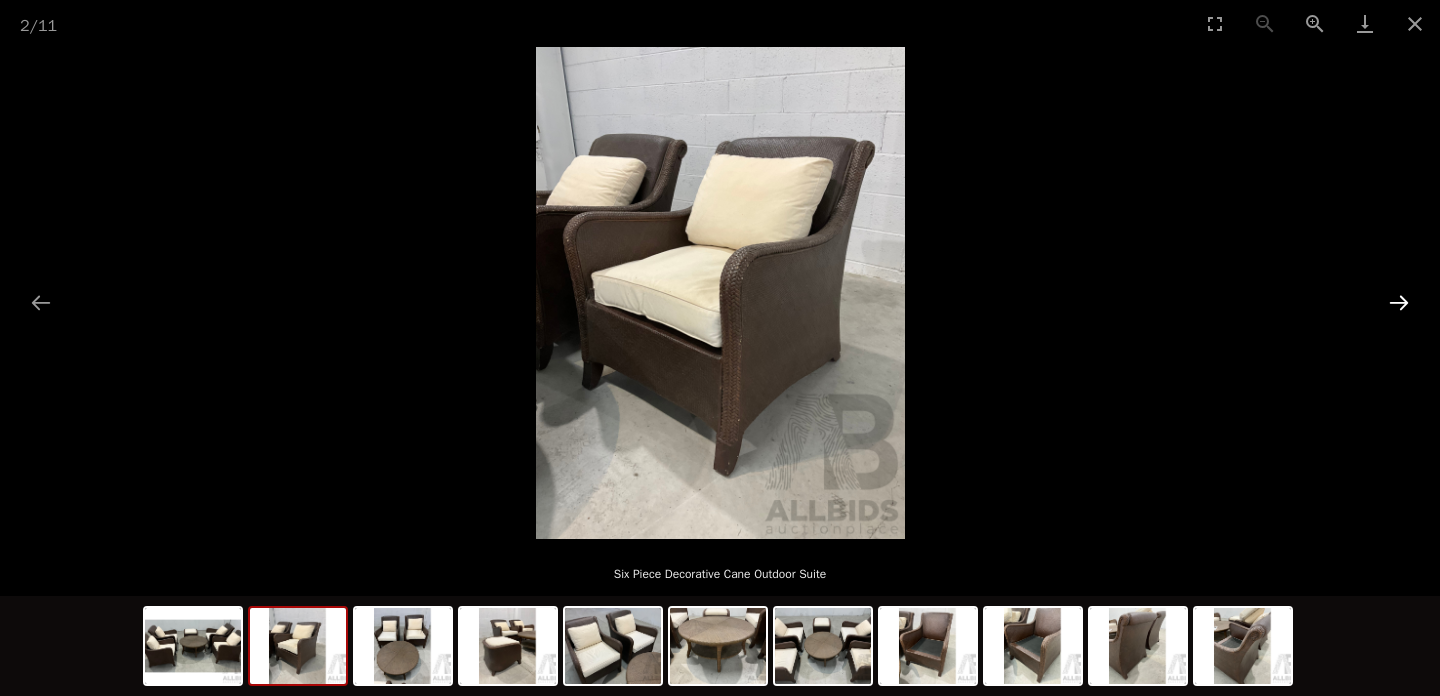 click at bounding box center [1399, 302] 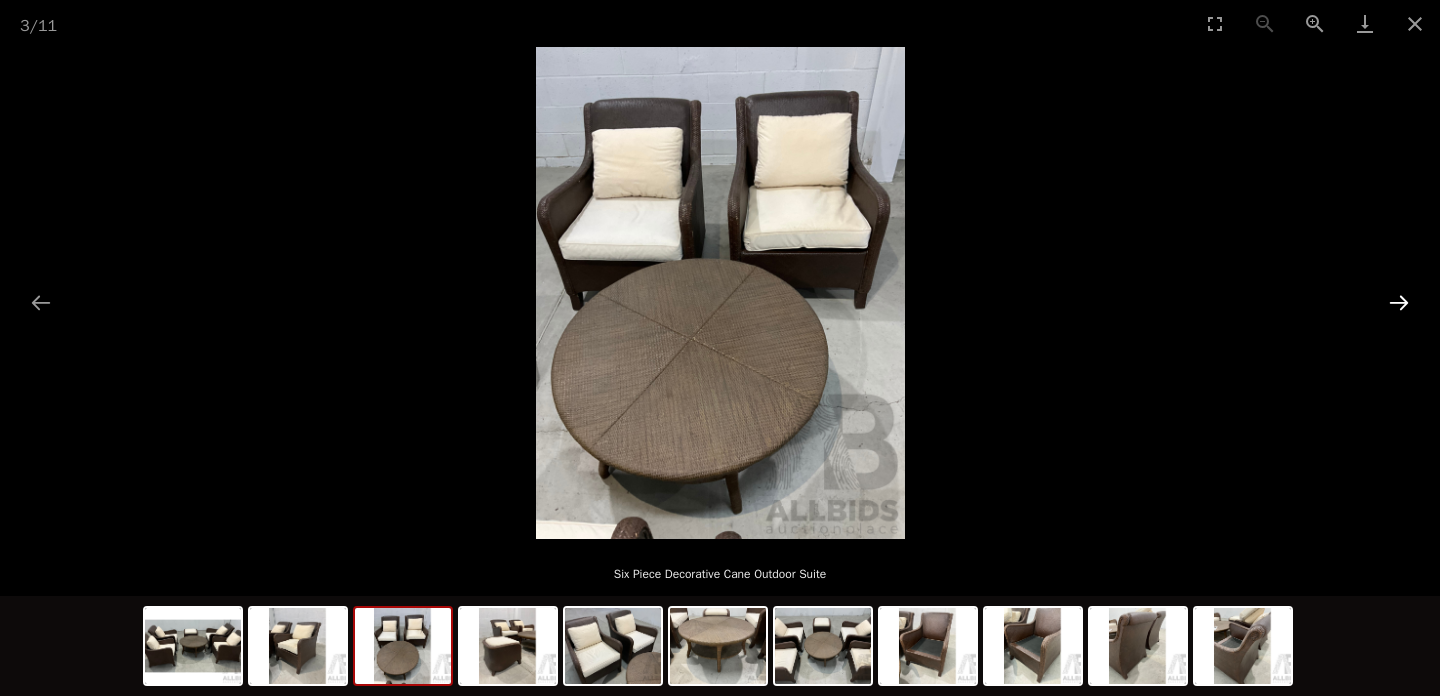 click at bounding box center (1399, 302) 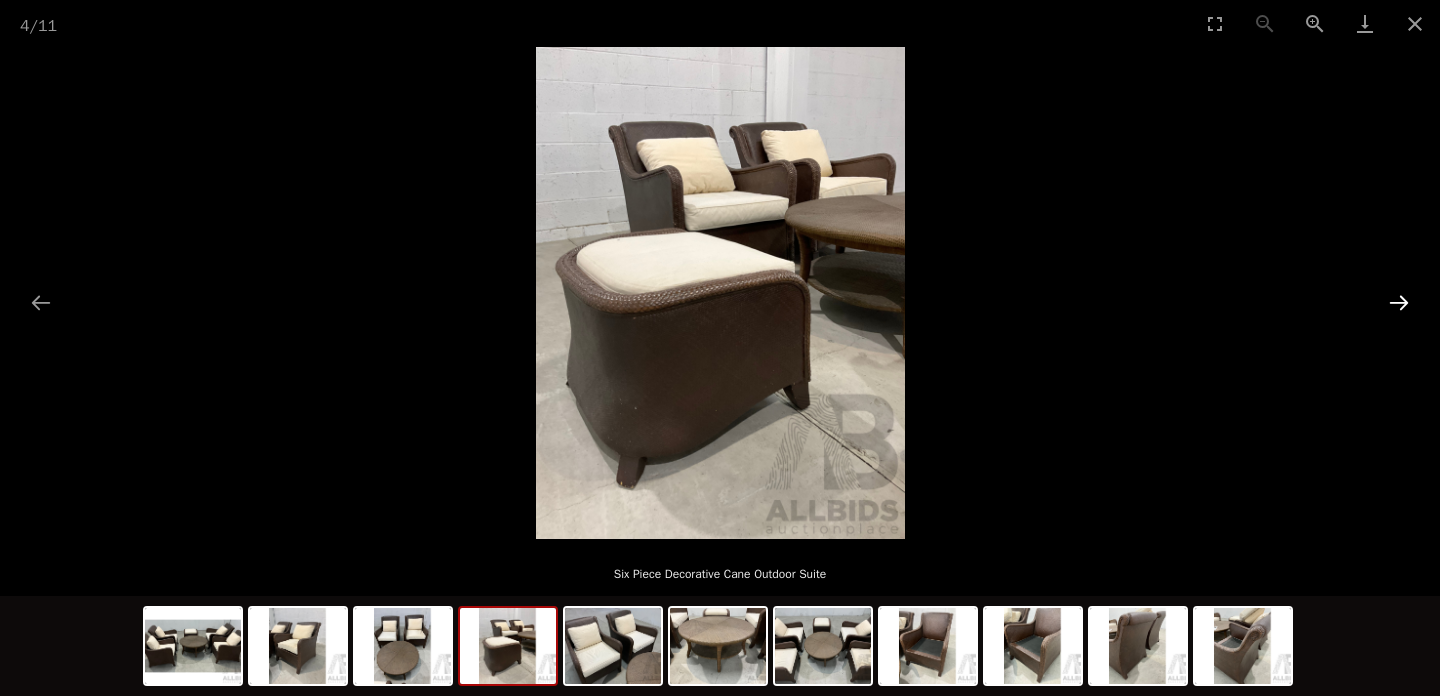 click at bounding box center (1399, 302) 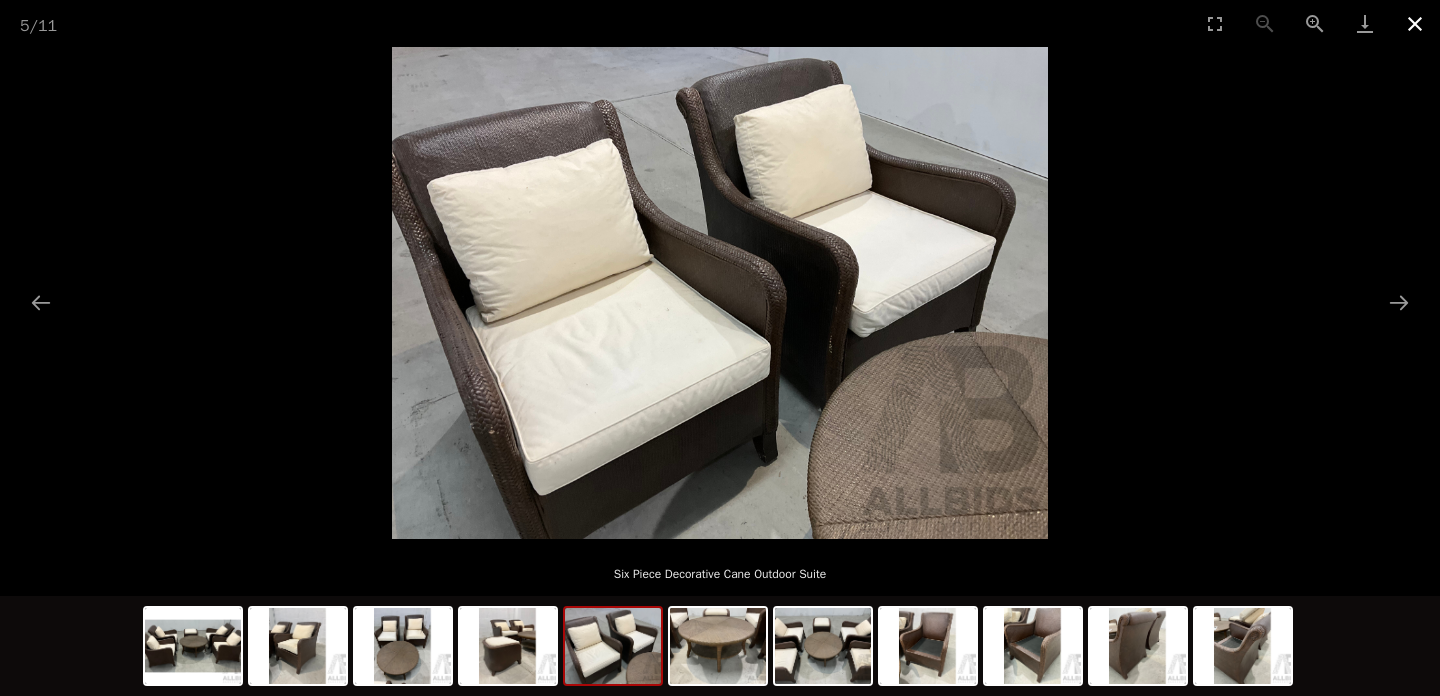 click at bounding box center [1415, 23] 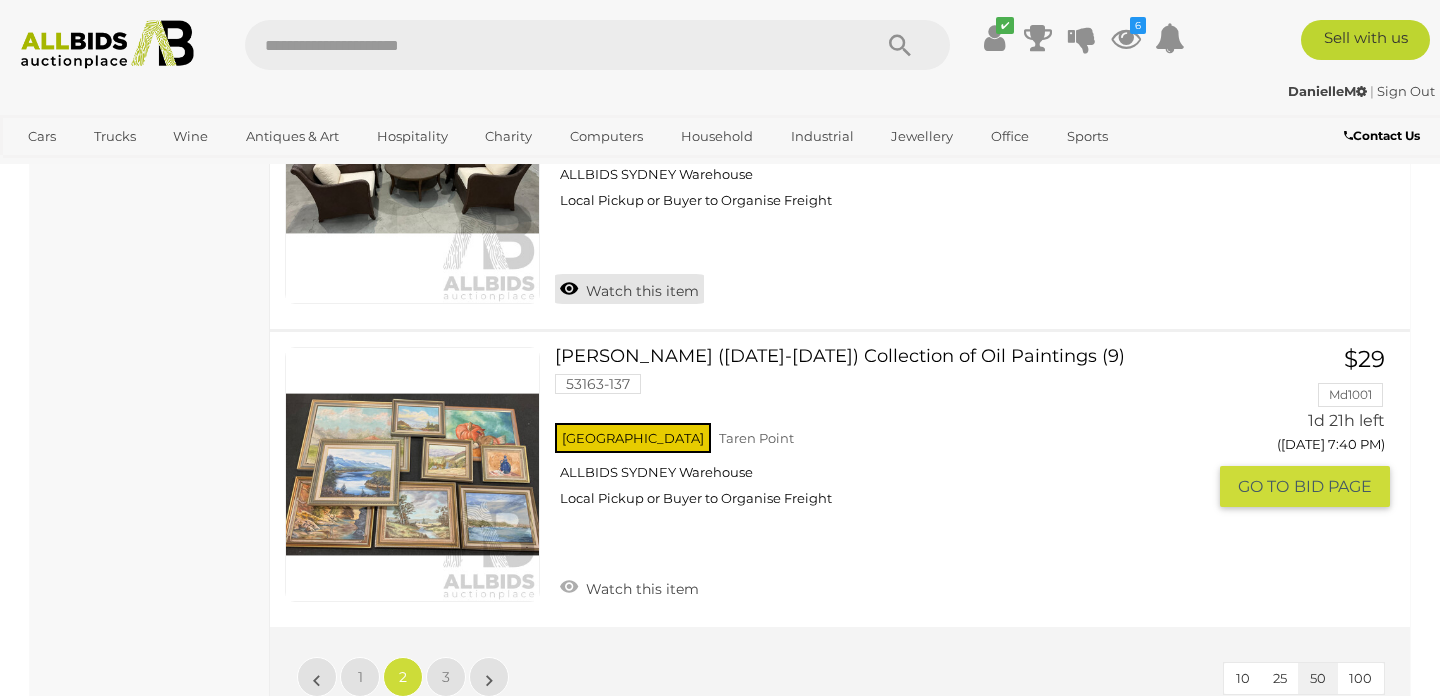 scroll, scrollTop: 15008, scrollLeft: 0, axis: vertical 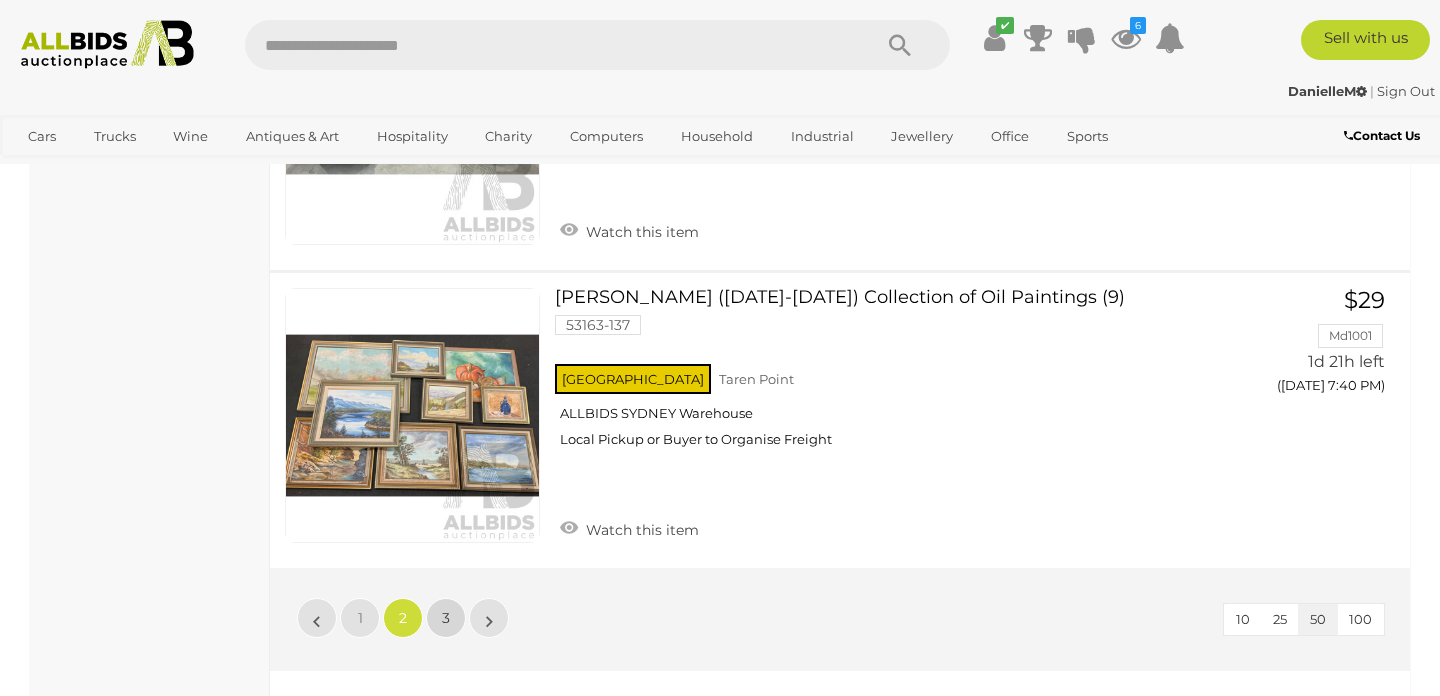 click on "3" at bounding box center [446, 618] 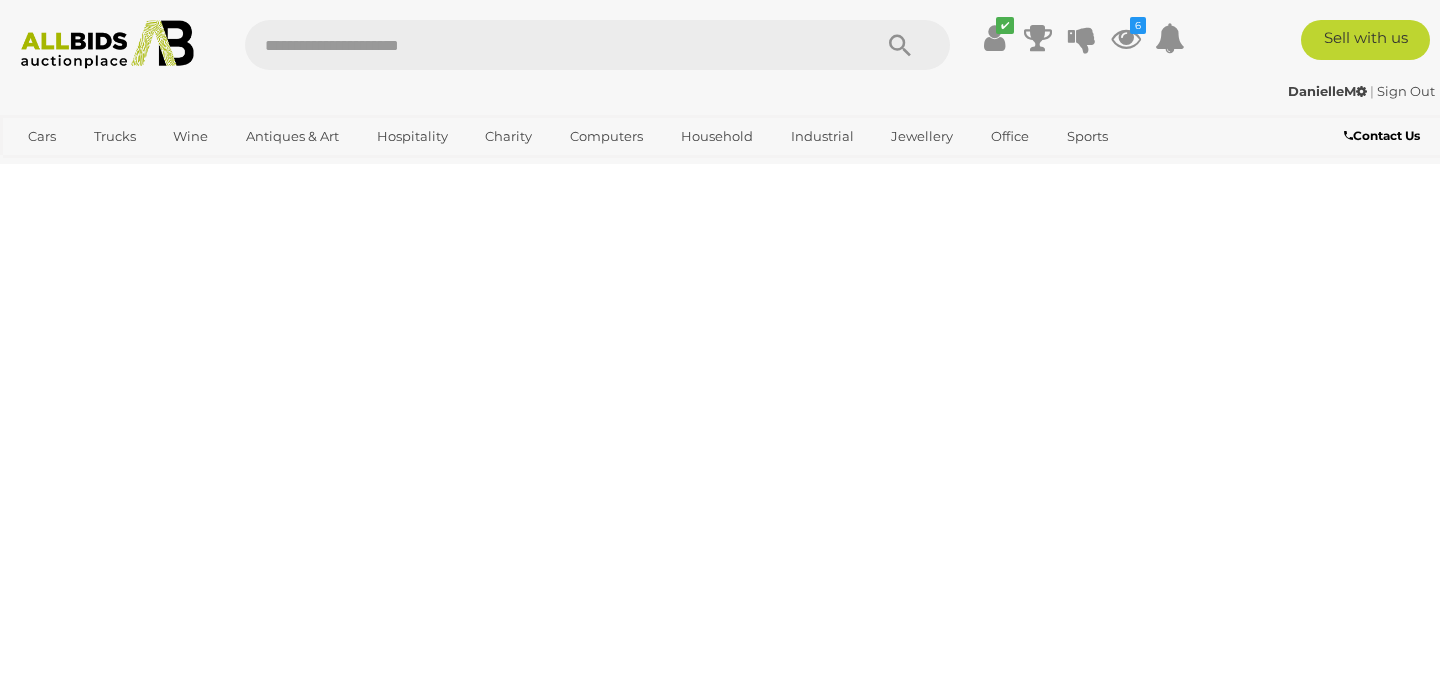 scroll, scrollTop: 102, scrollLeft: 0, axis: vertical 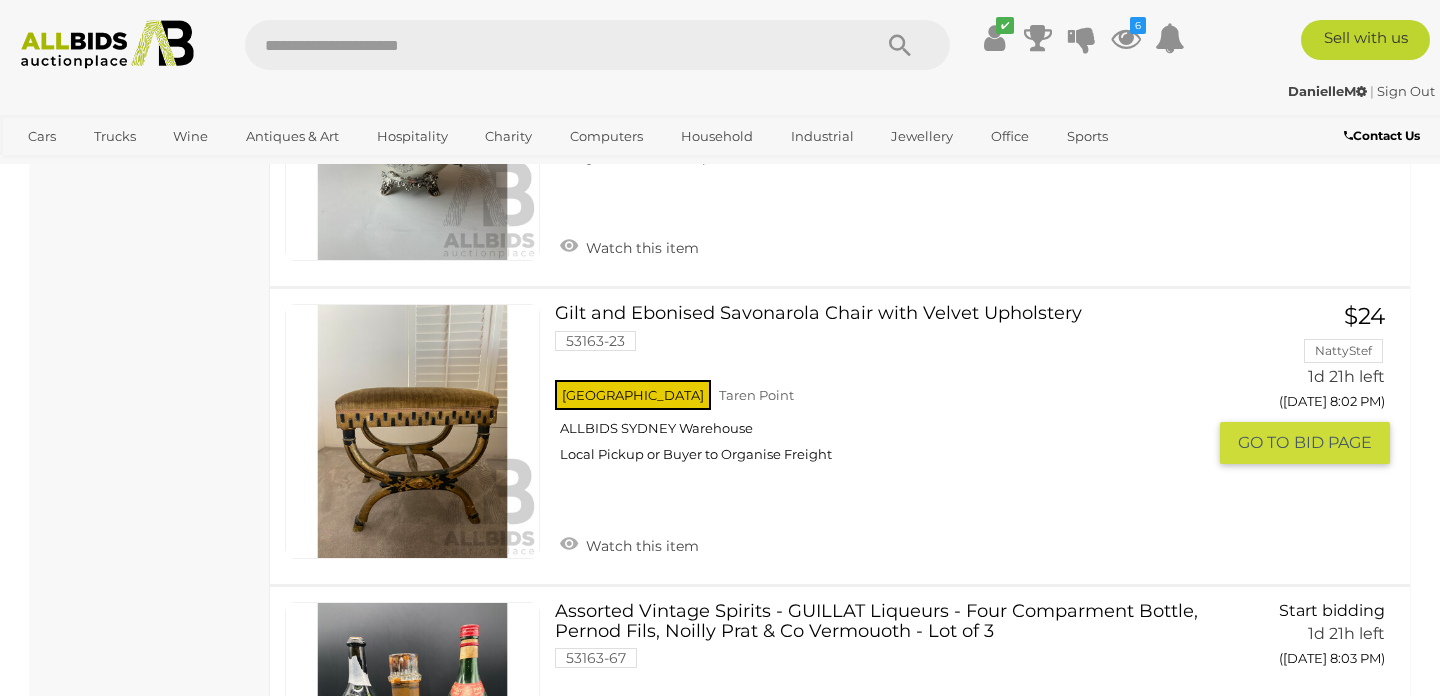 click at bounding box center [412, 431] 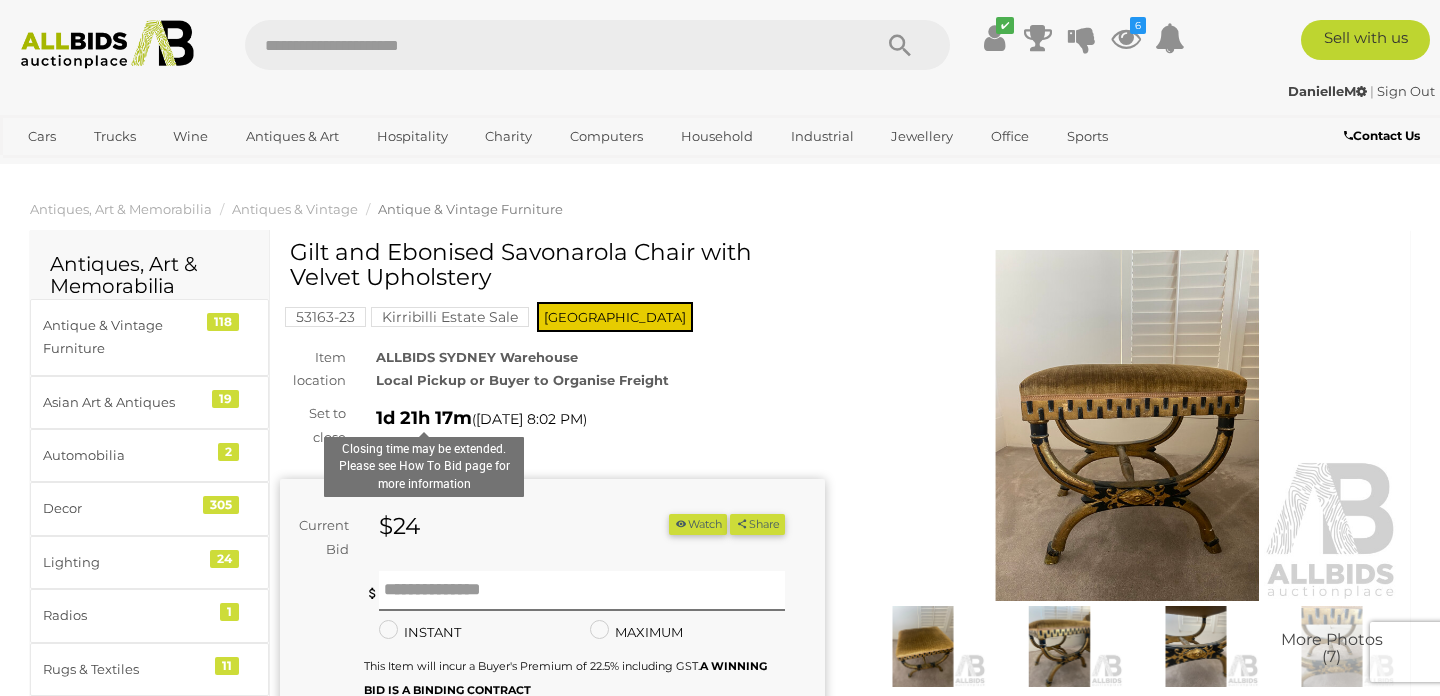 scroll, scrollTop: 0, scrollLeft: 0, axis: both 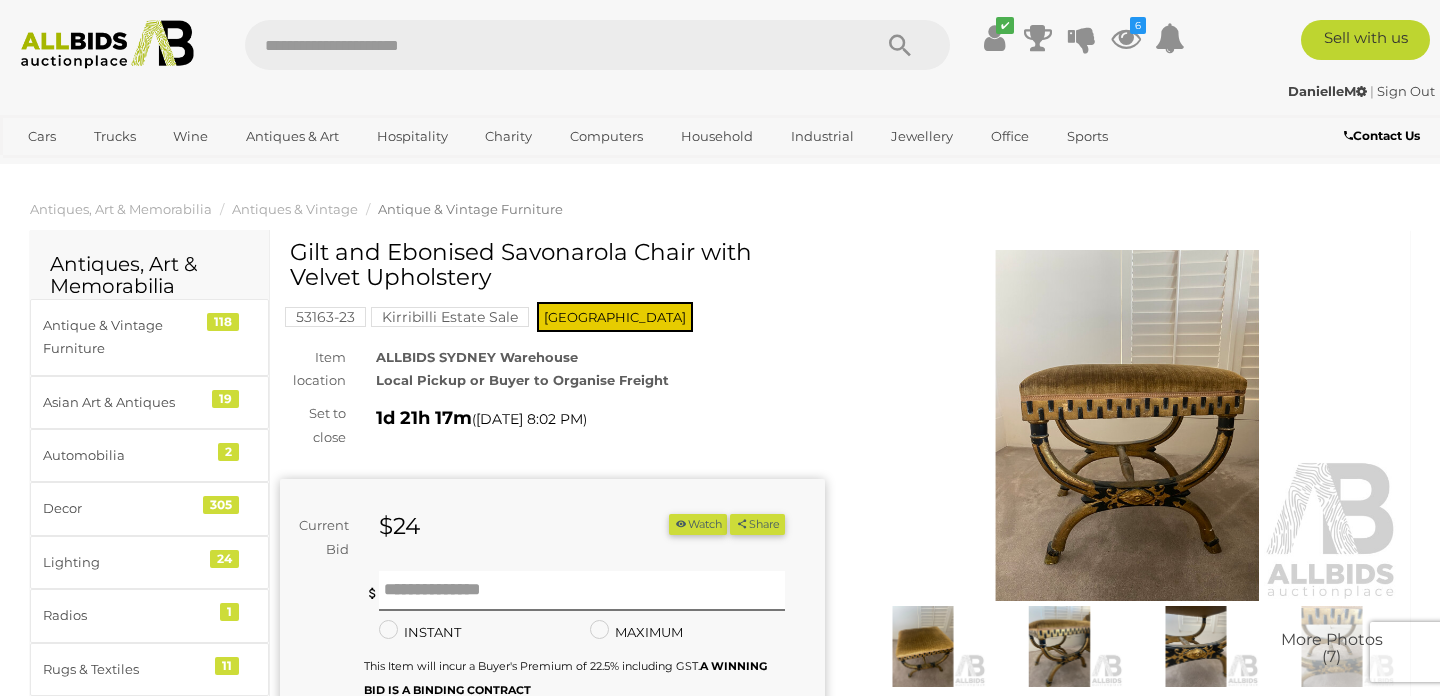 click at bounding box center (1127, 425) 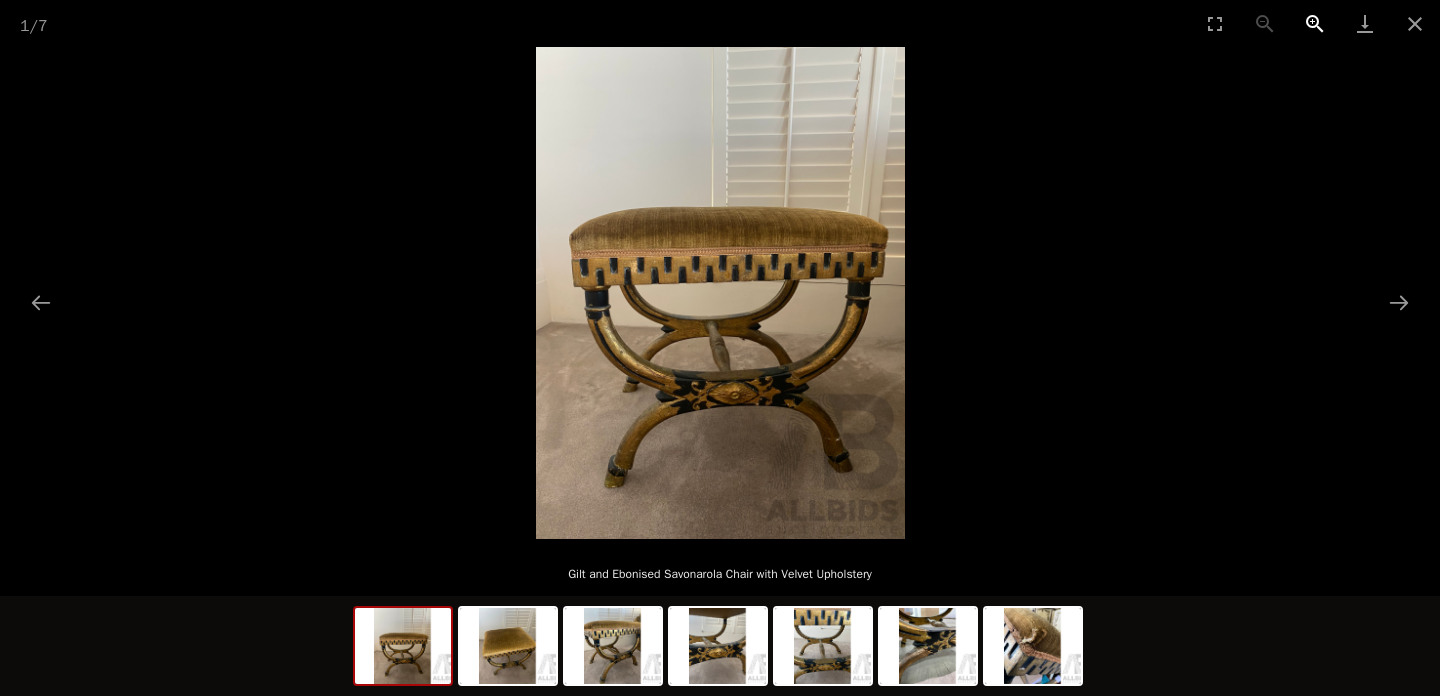 click at bounding box center (1315, 23) 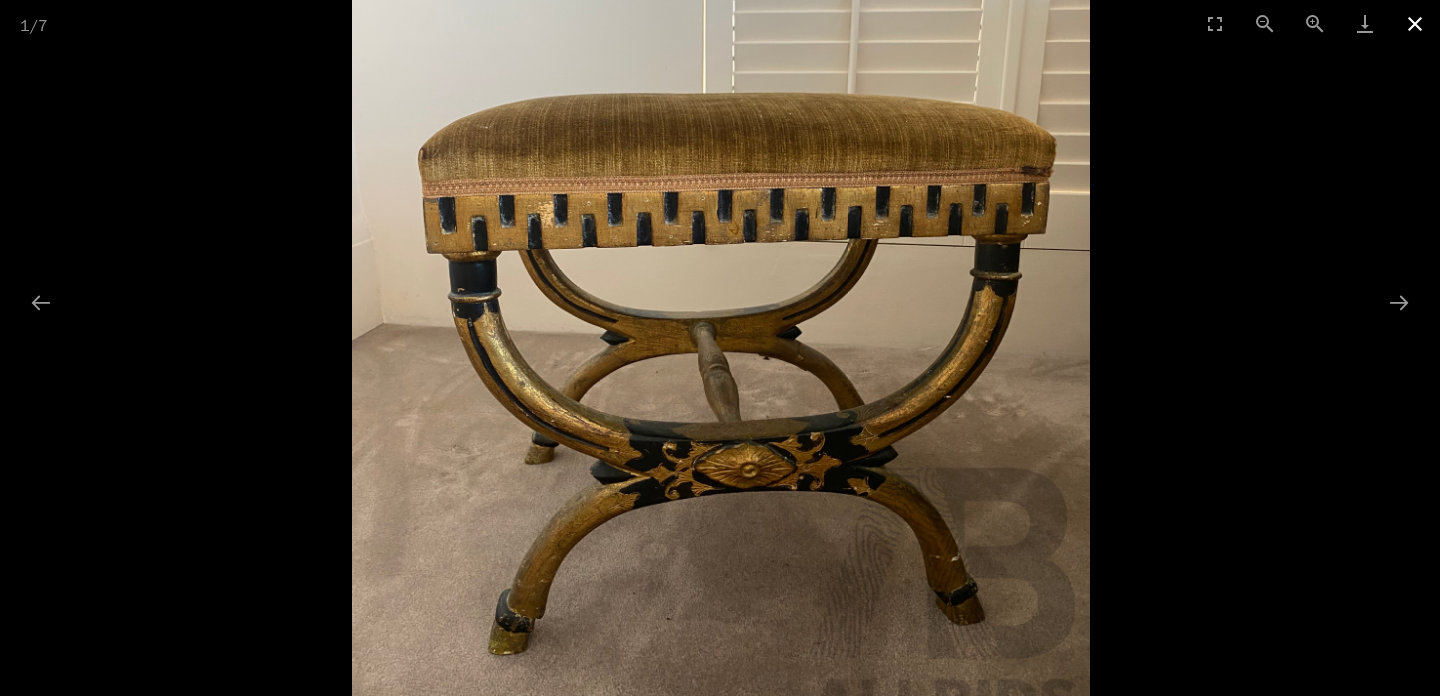 click at bounding box center (1415, 23) 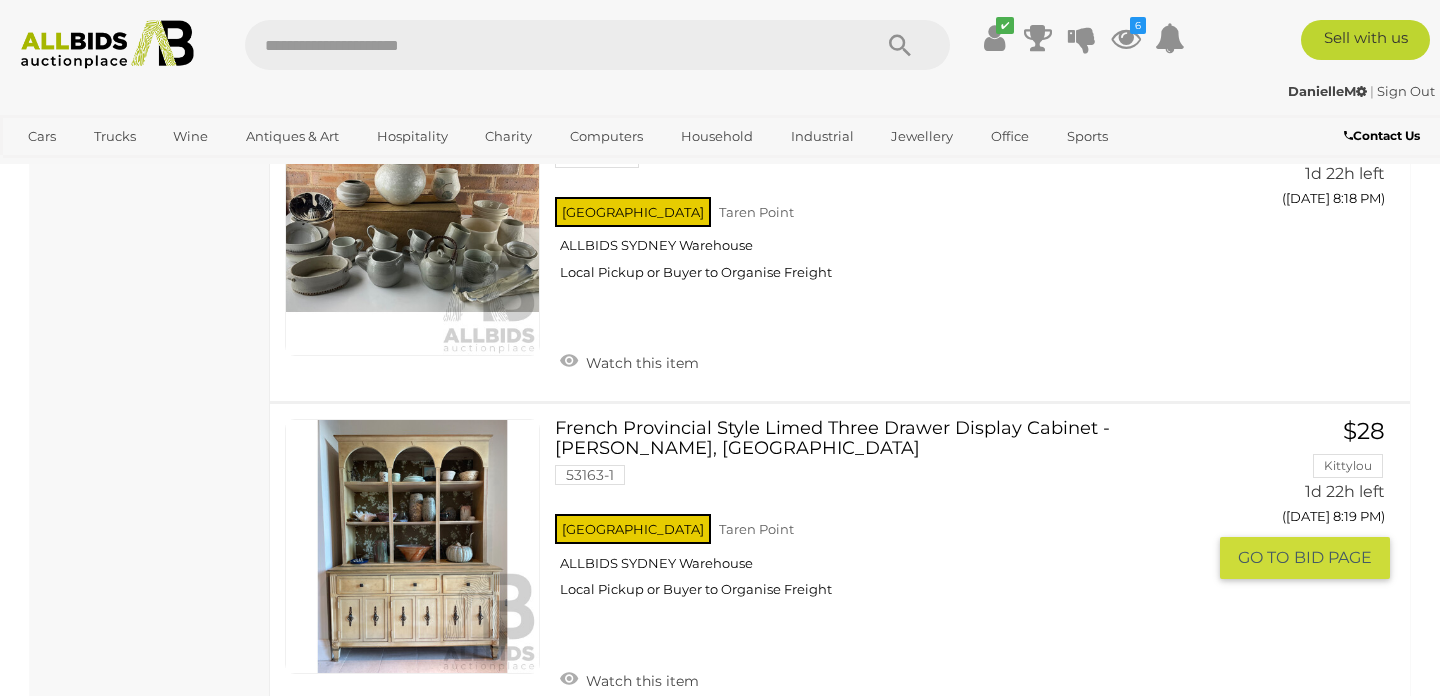 scroll, scrollTop: 11304, scrollLeft: 0, axis: vertical 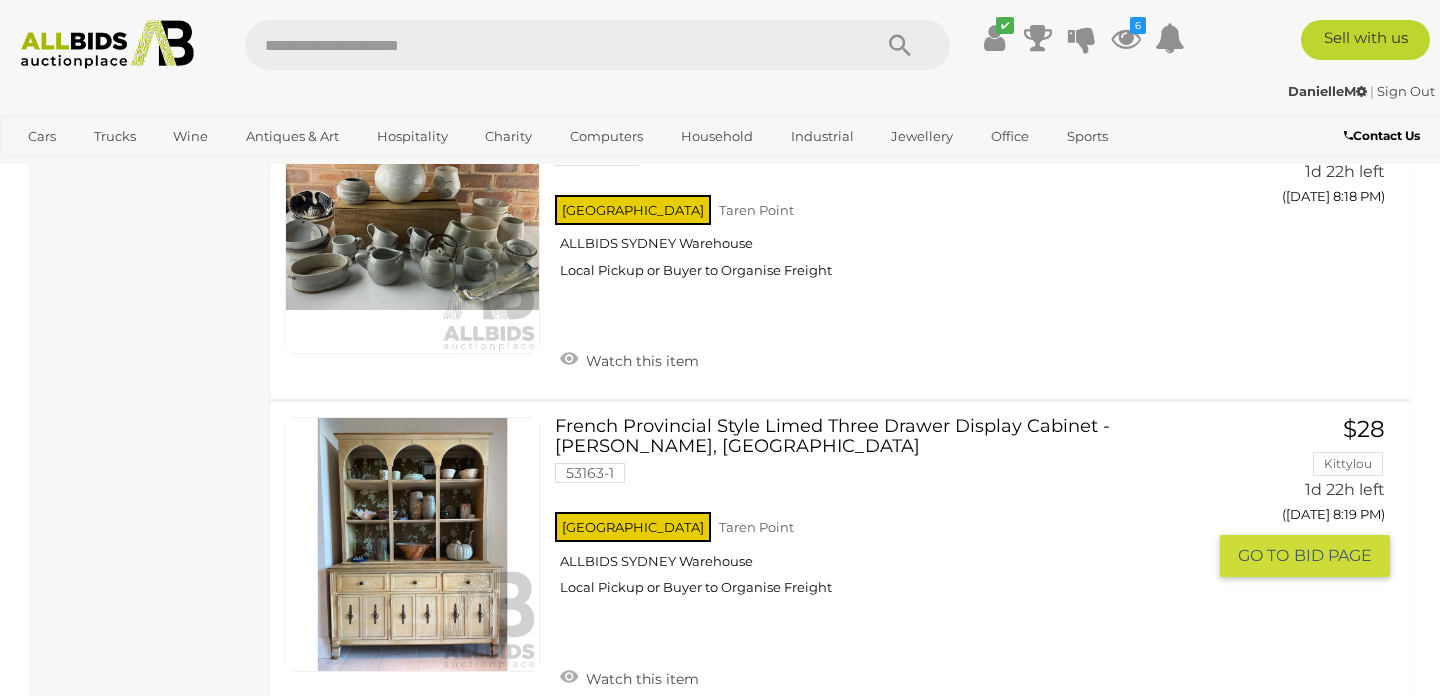 click at bounding box center [412, 544] 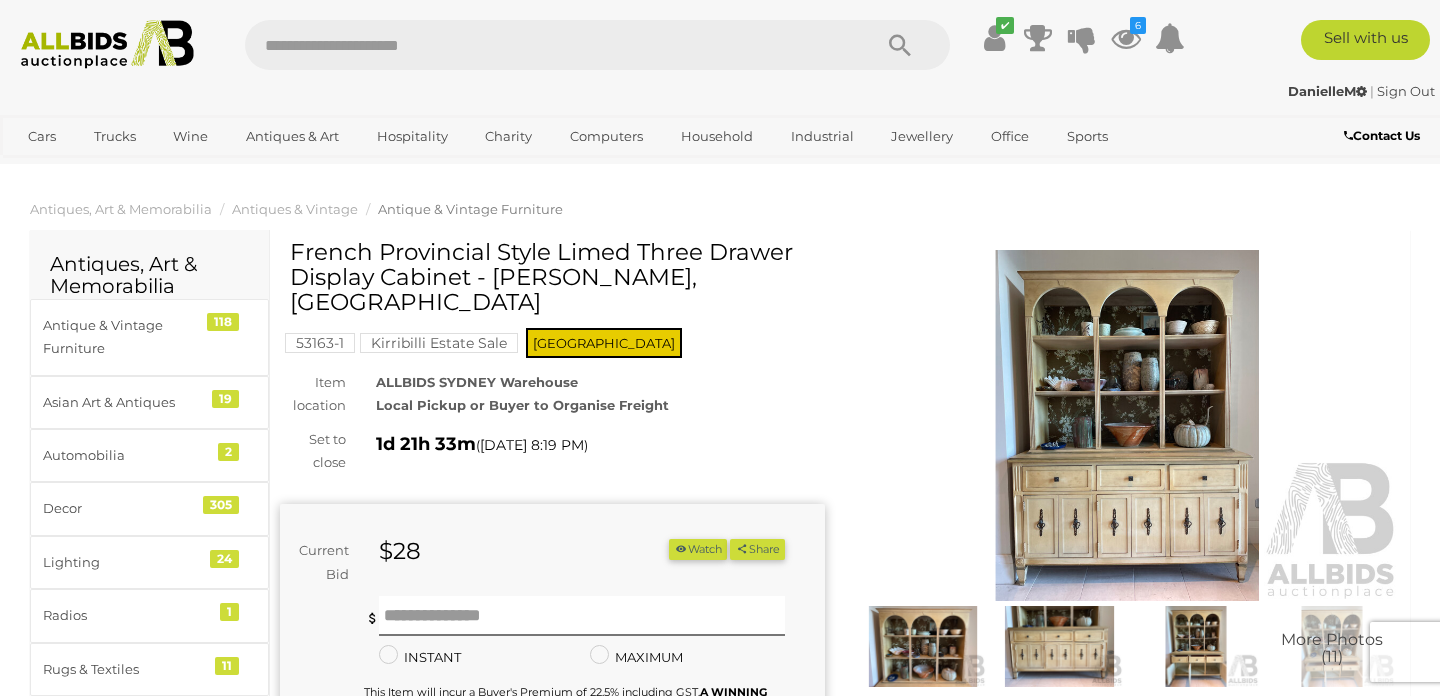 scroll, scrollTop: 0, scrollLeft: 0, axis: both 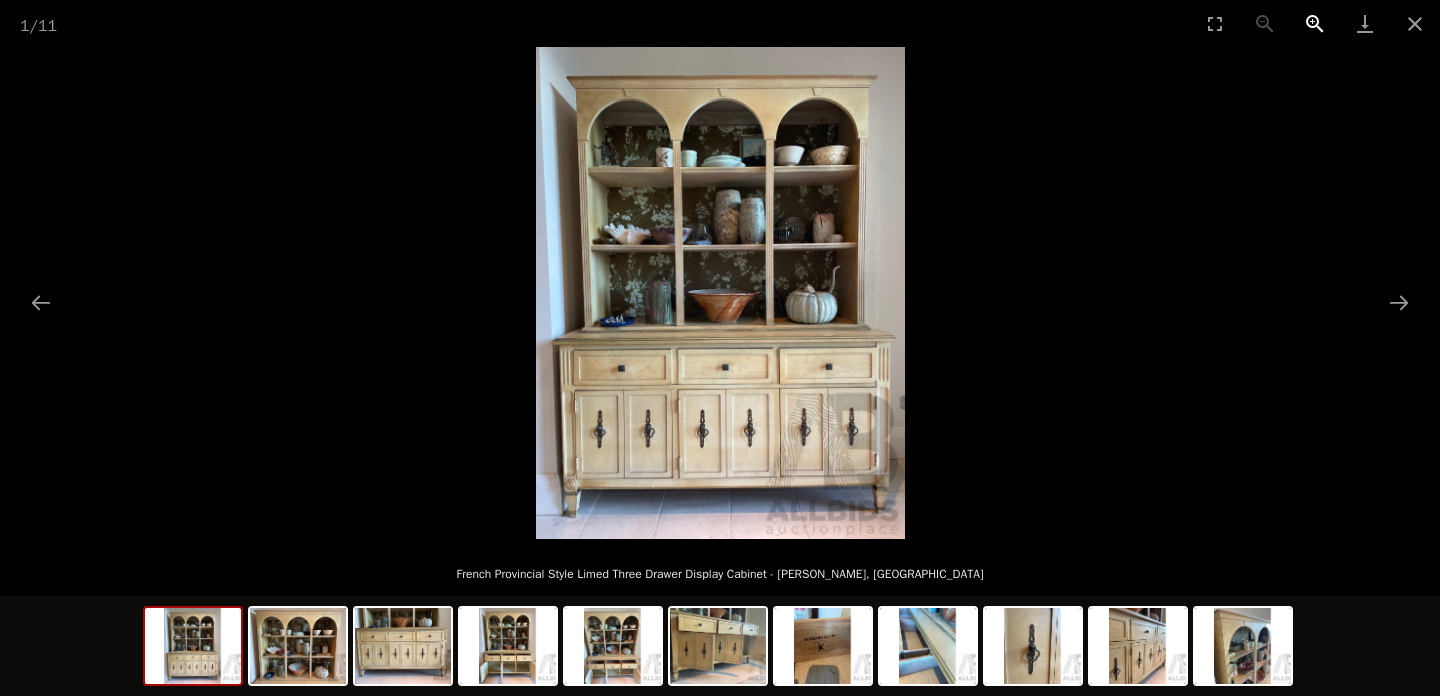 click at bounding box center (1315, 23) 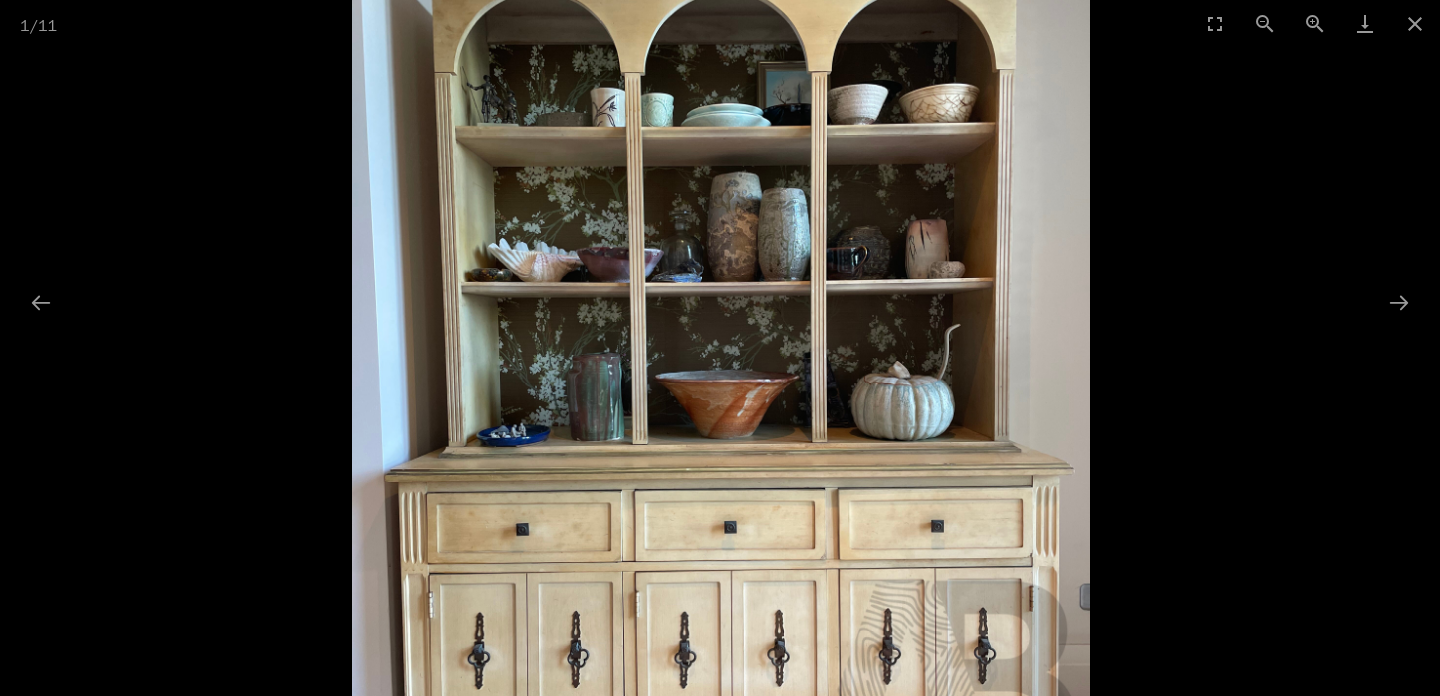 drag, startPoint x: 823, startPoint y: 325, endPoint x: 803, endPoint y: 438, distance: 114.75626 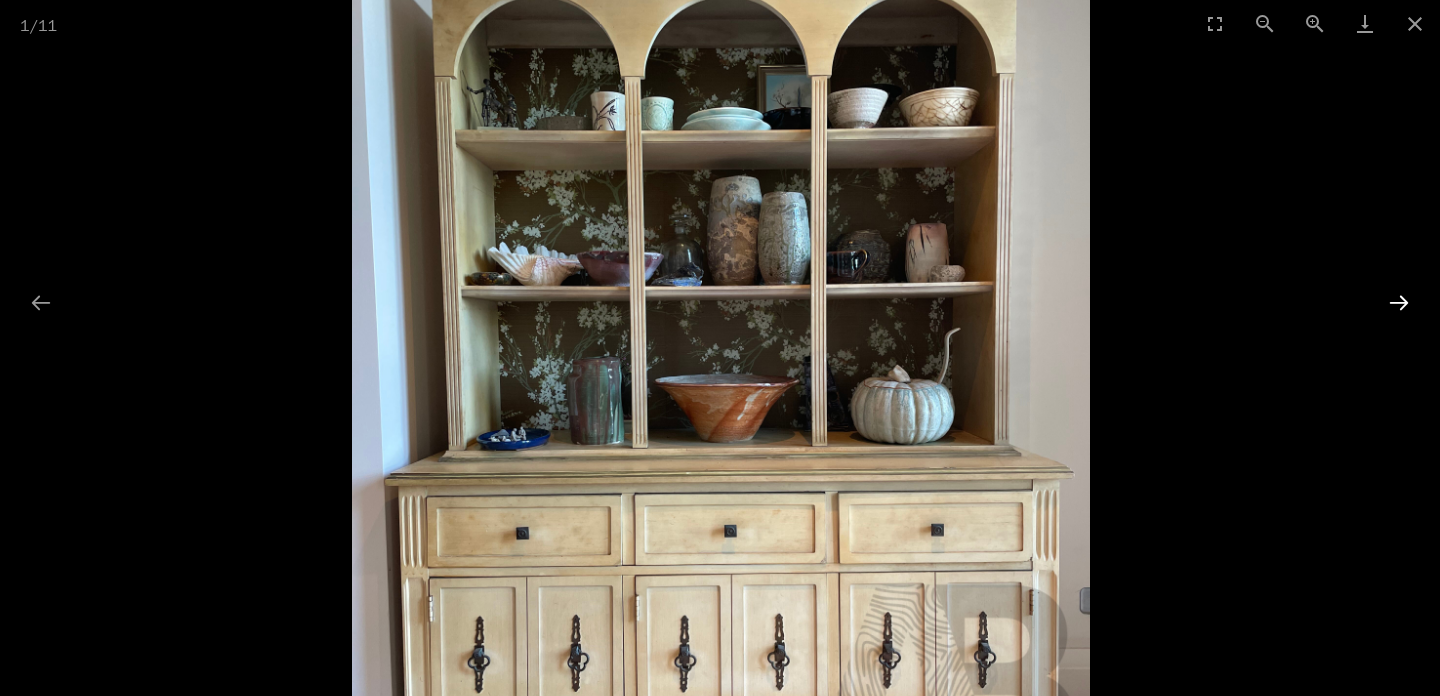 click at bounding box center (1399, 302) 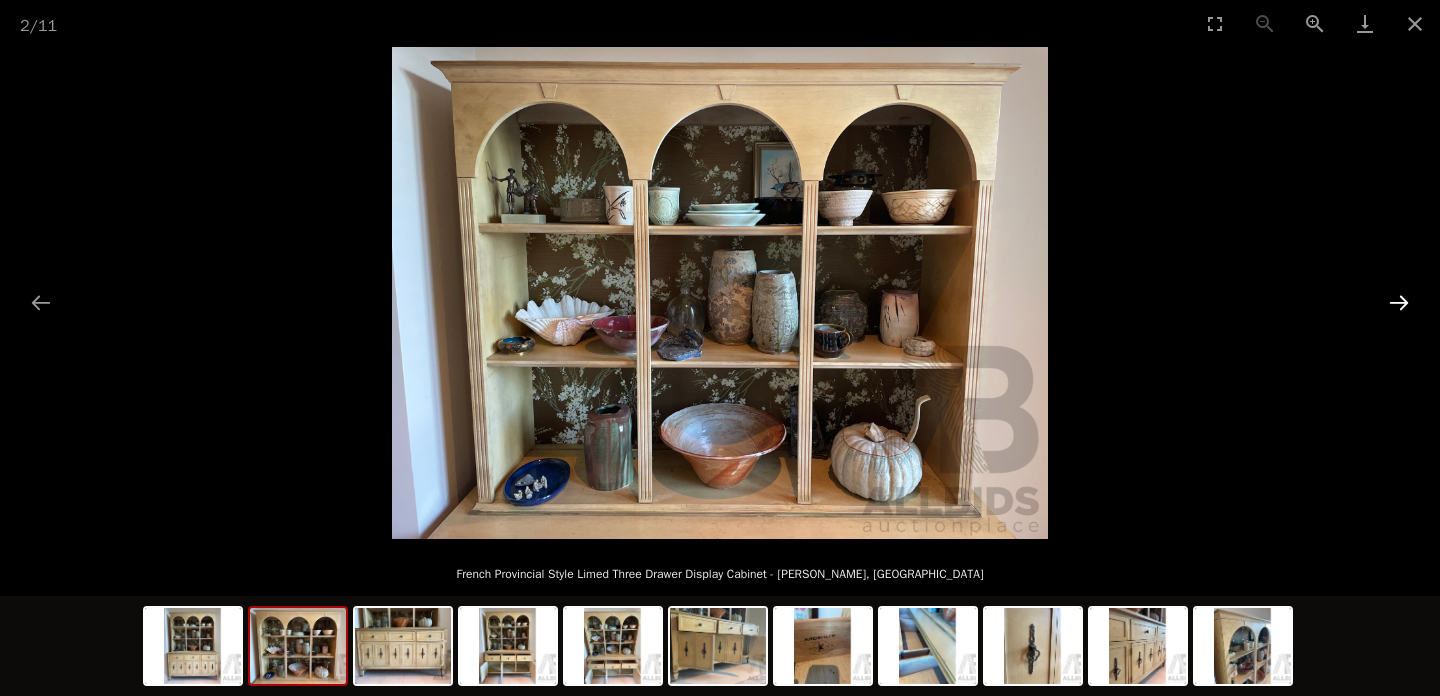 click at bounding box center [1399, 302] 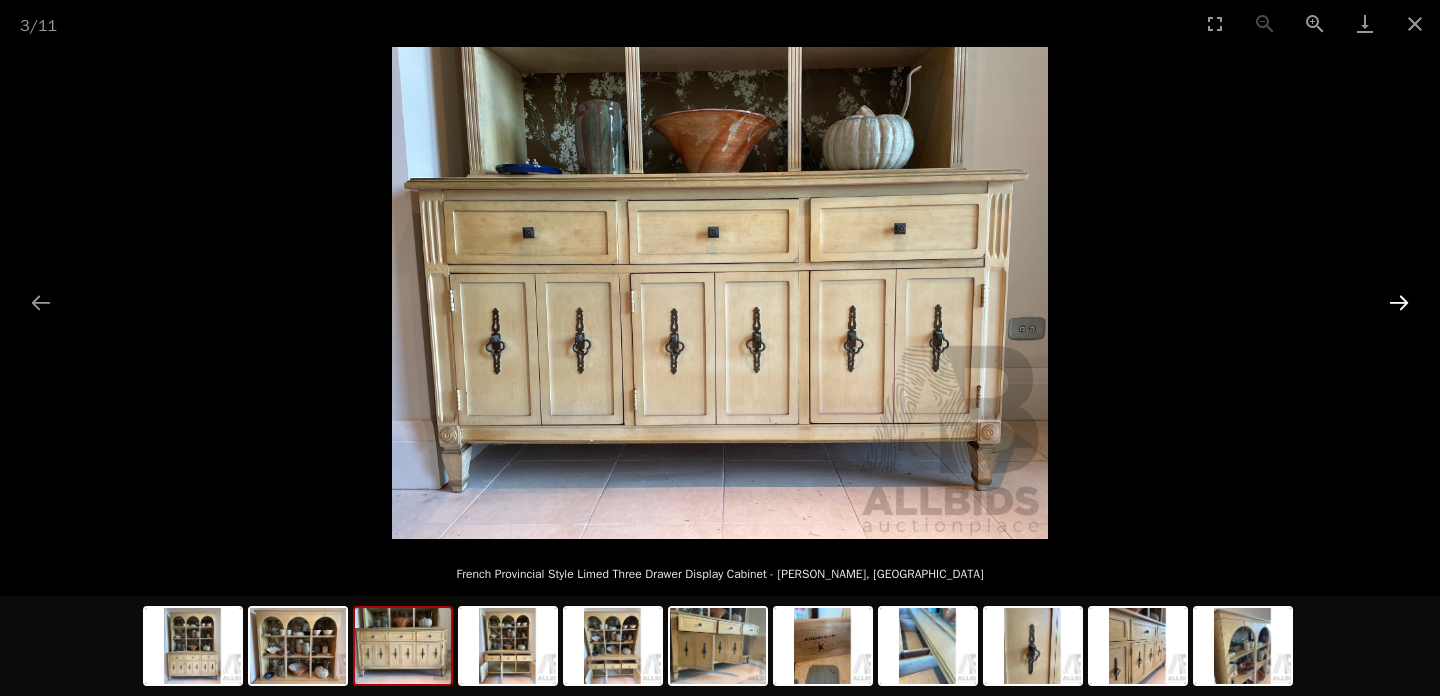 click at bounding box center [1399, 302] 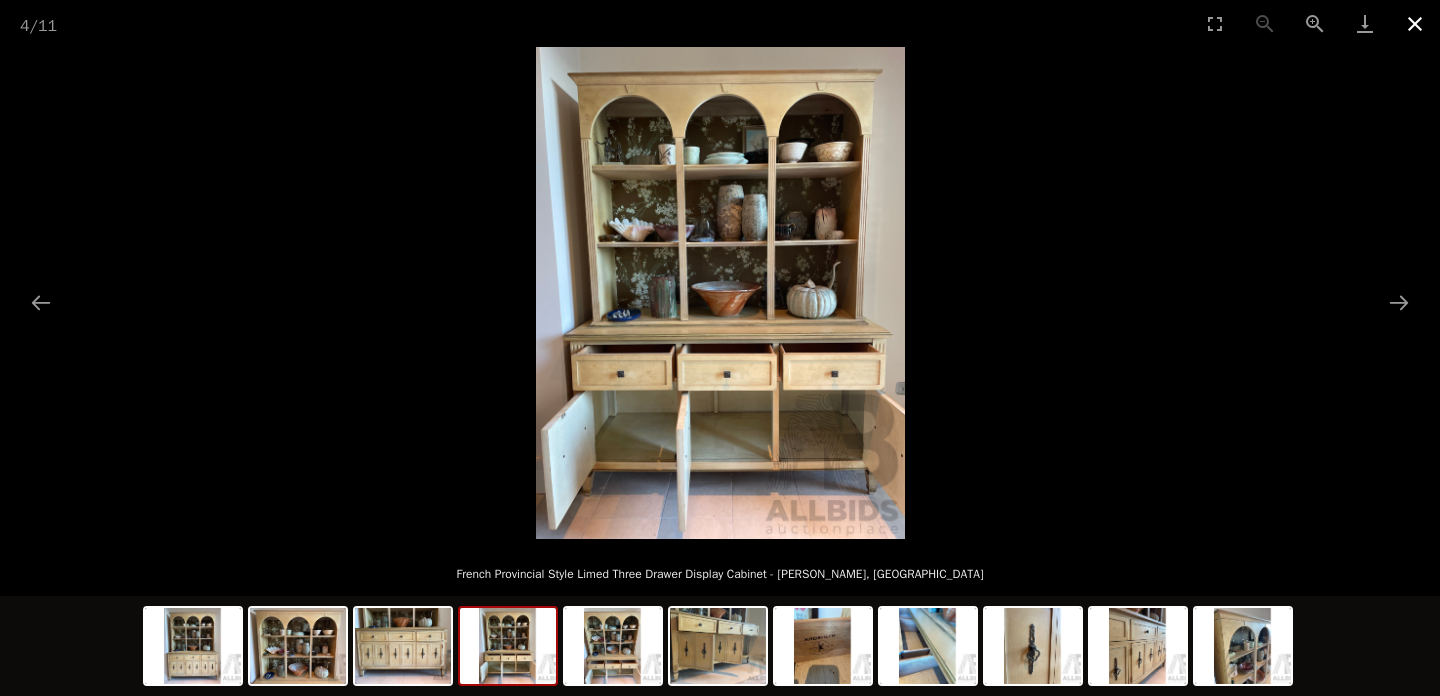 click at bounding box center (1415, 23) 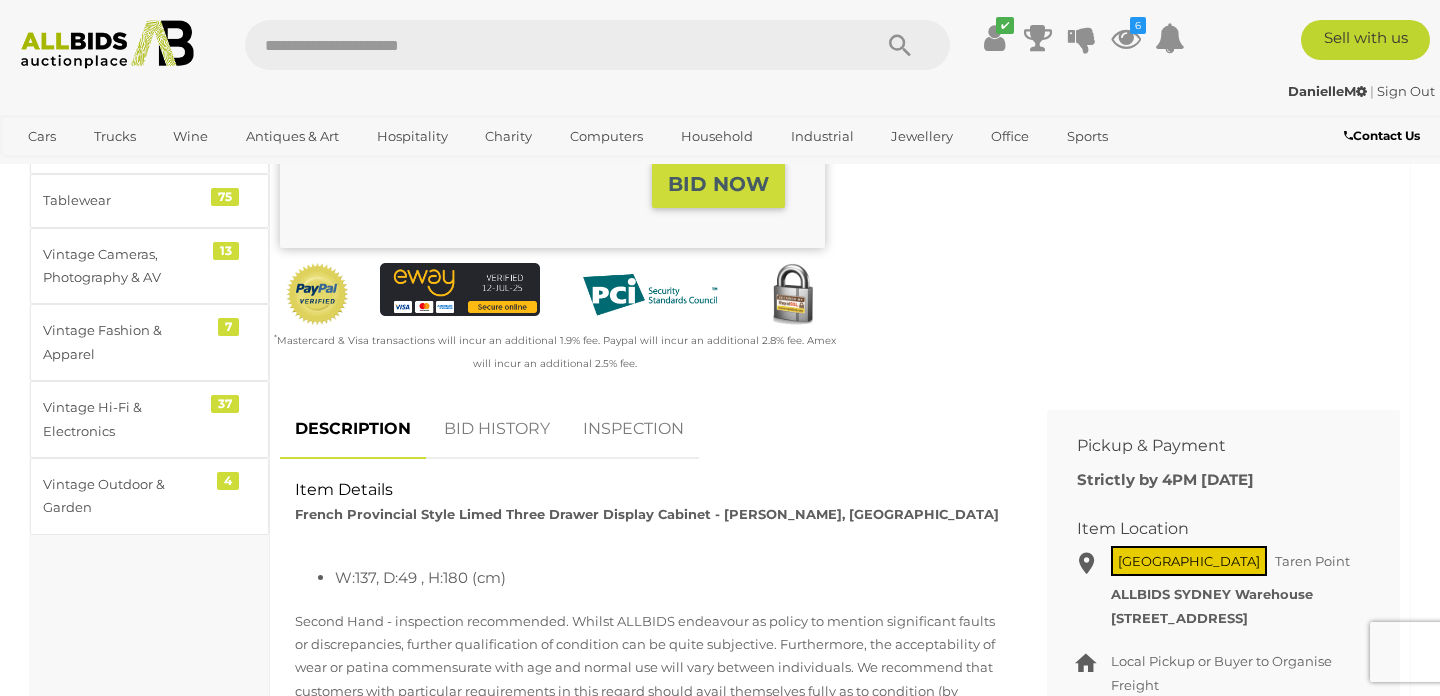 scroll, scrollTop: 583, scrollLeft: 0, axis: vertical 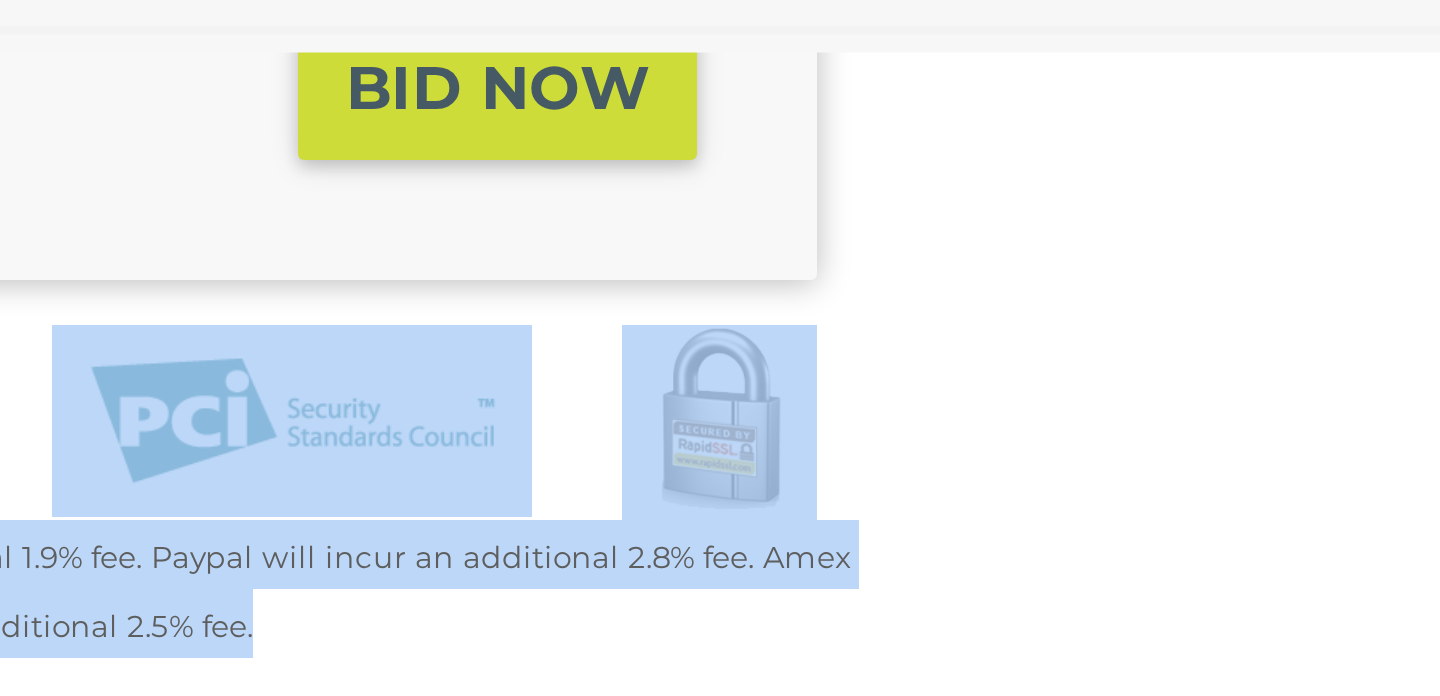 drag, startPoint x: 664, startPoint y: 226, endPoint x: 712, endPoint y: 335, distance: 119.1008 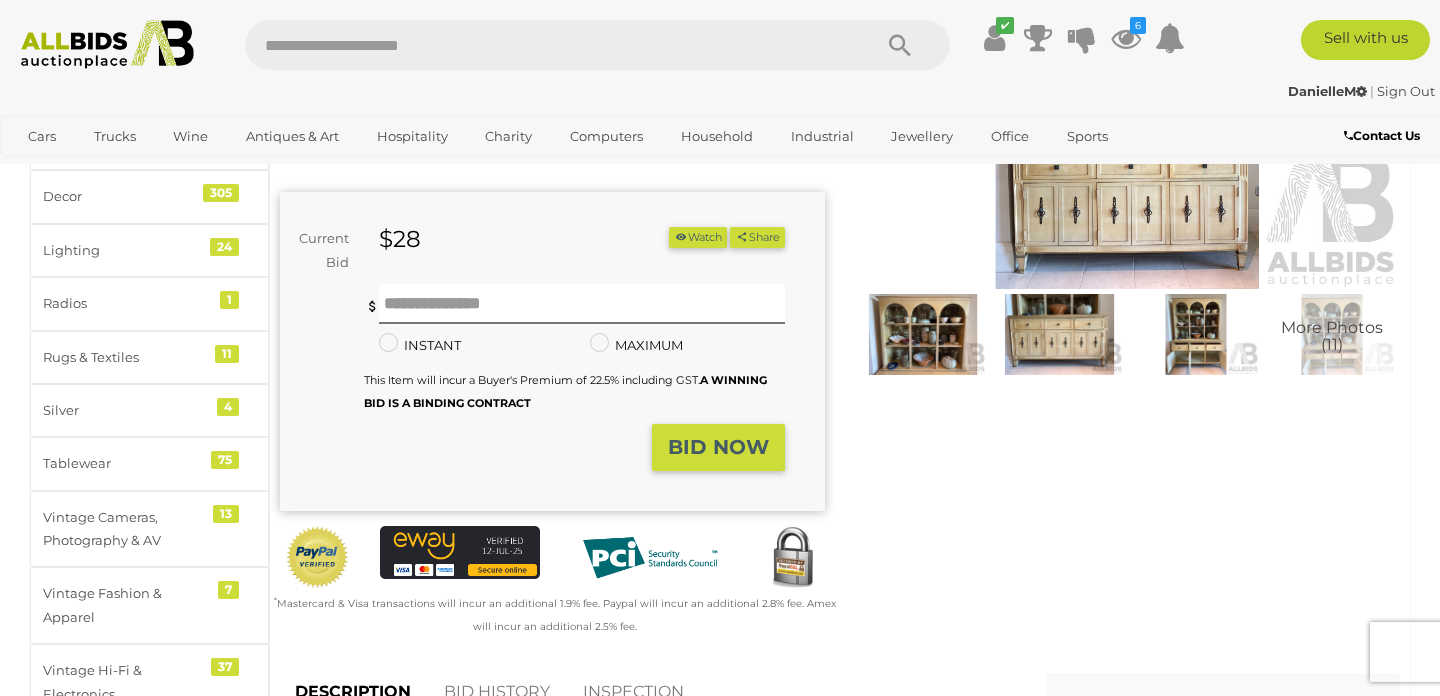 scroll, scrollTop: 143, scrollLeft: 0, axis: vertical 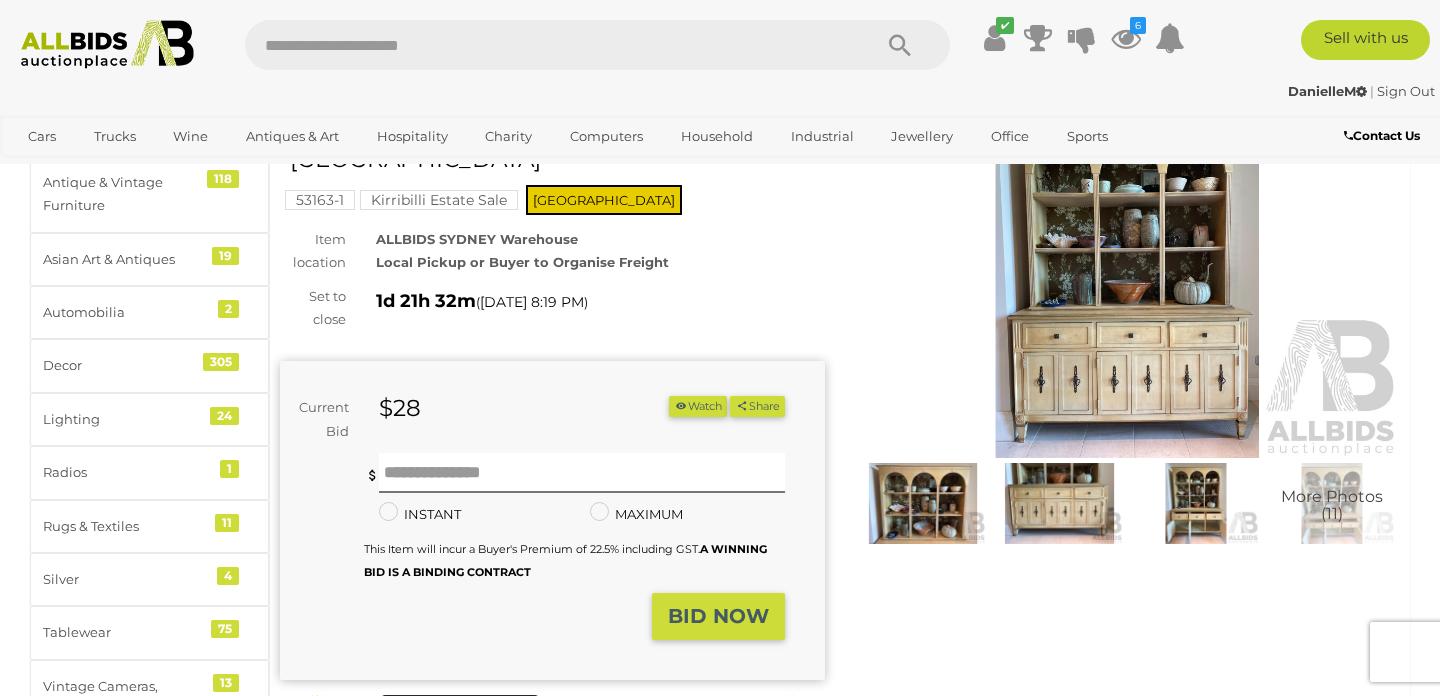 click at bounding box center (1127, 282) 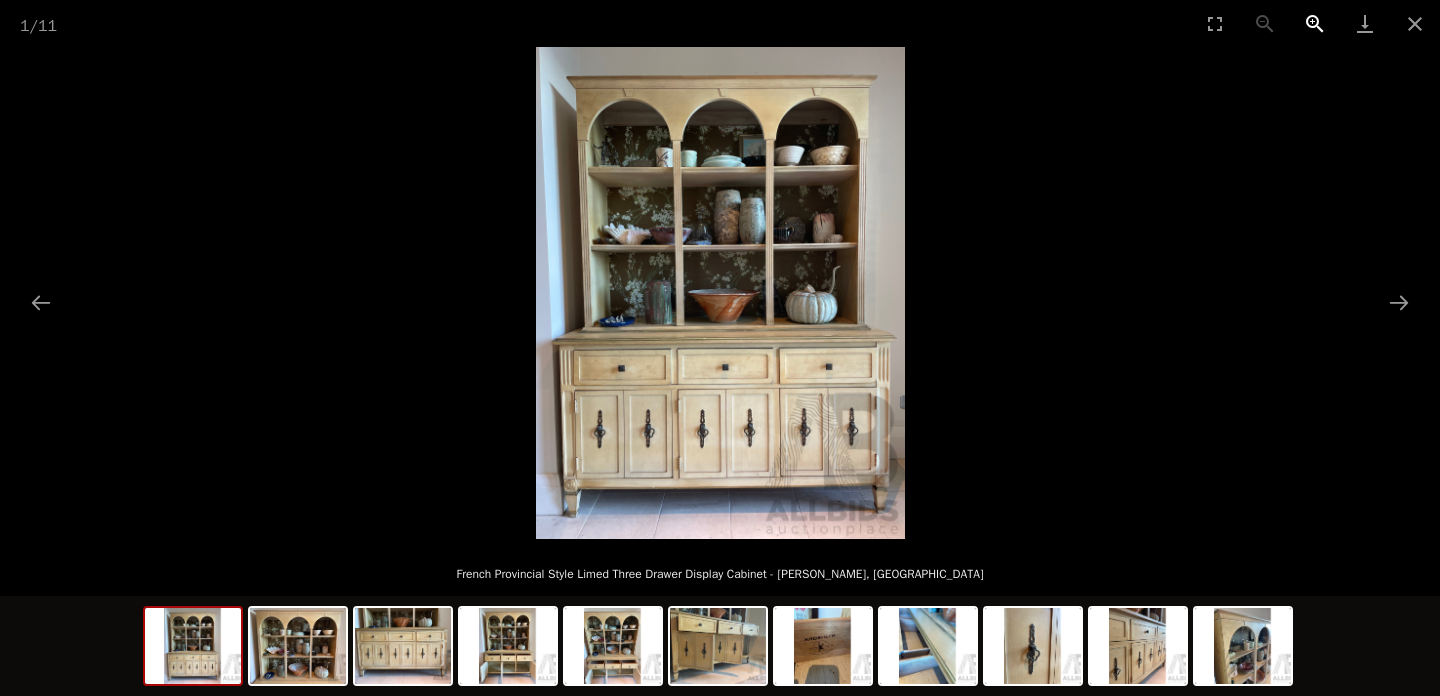 click at bounding box center (1315, 23) 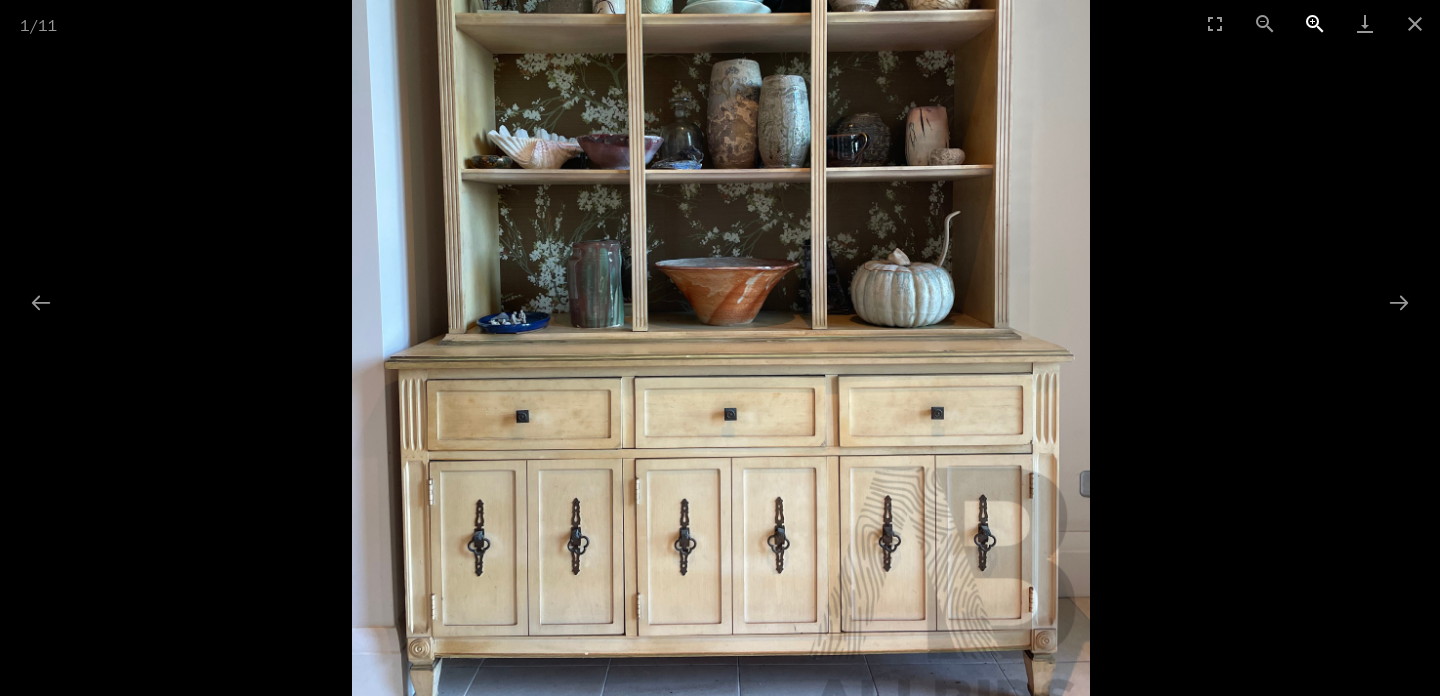 click at bounding box center (1315, 23) 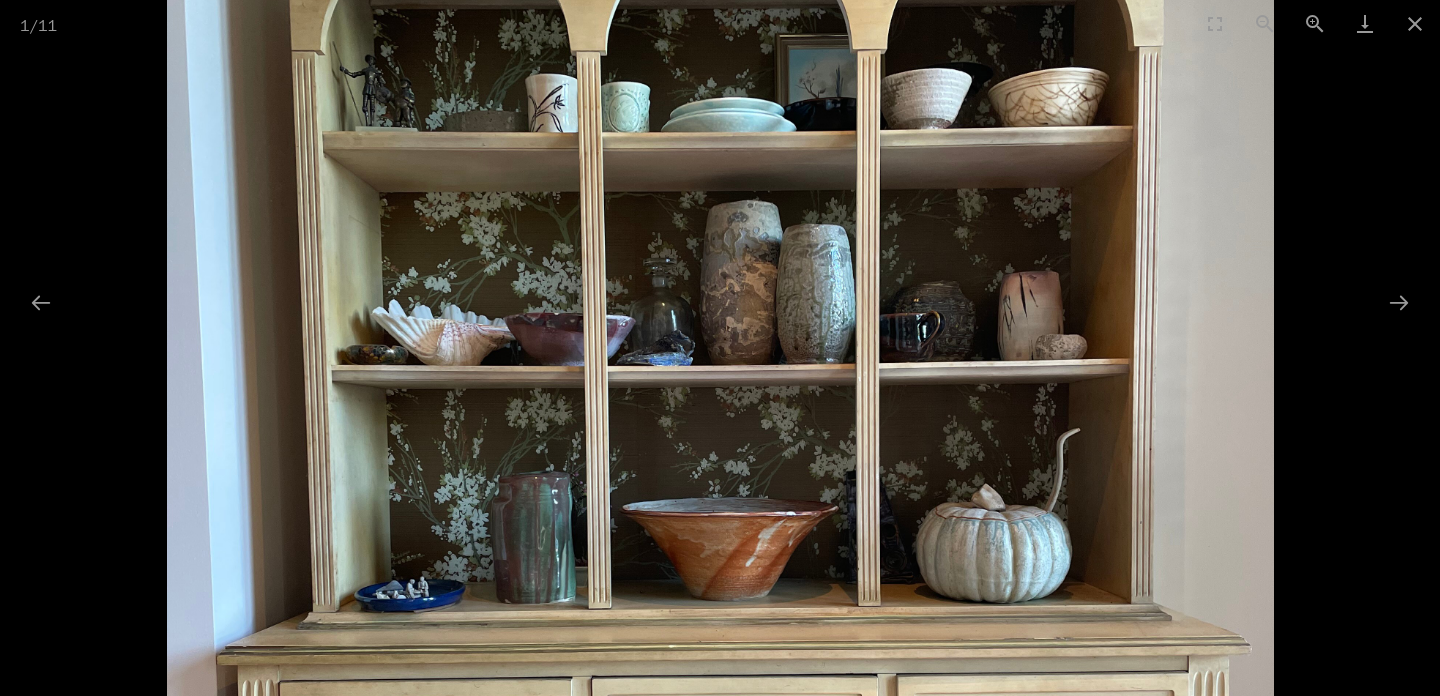 drag, startPoint x: 747, startPoint y: 303, endPoint x: 764, endPoint y: 575, distance: 272.53073 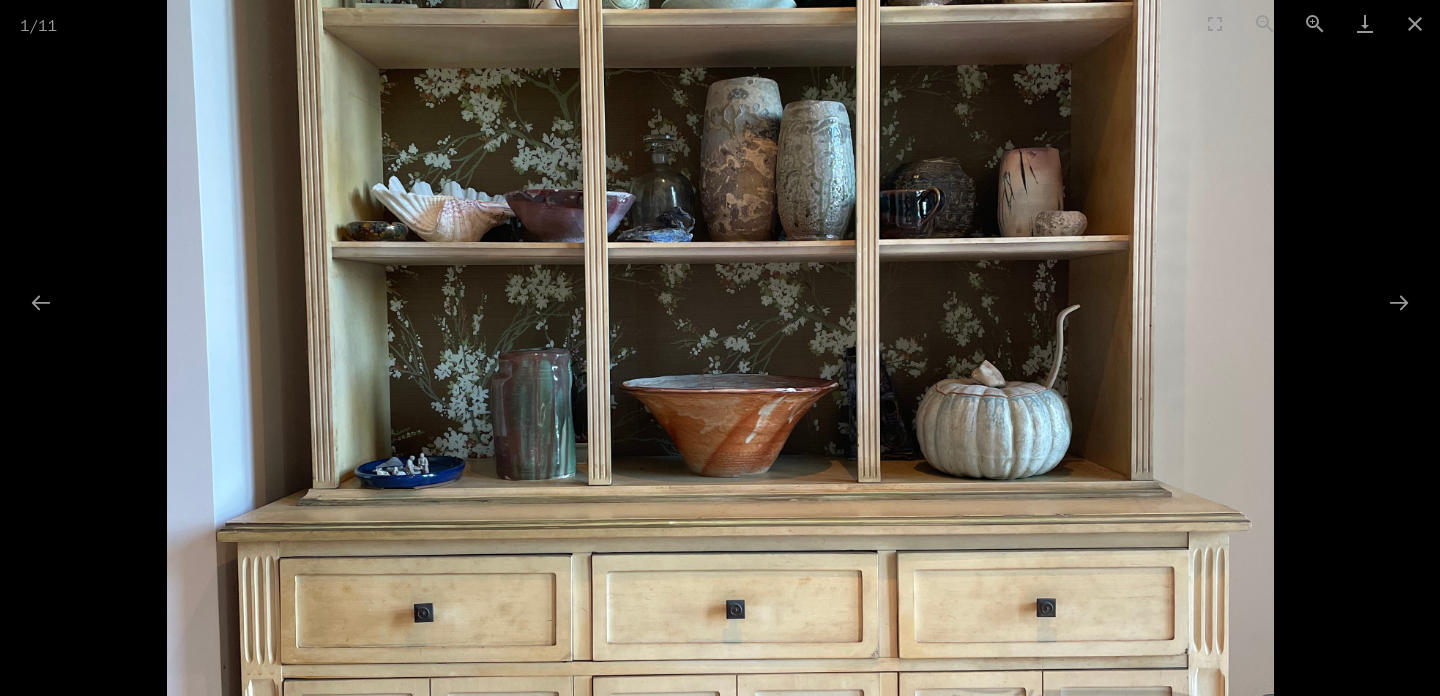 drag, startPoint x: 751, startPoint y: 309, endPoint x: 762, endPoint y: 135, distance: 174.34735 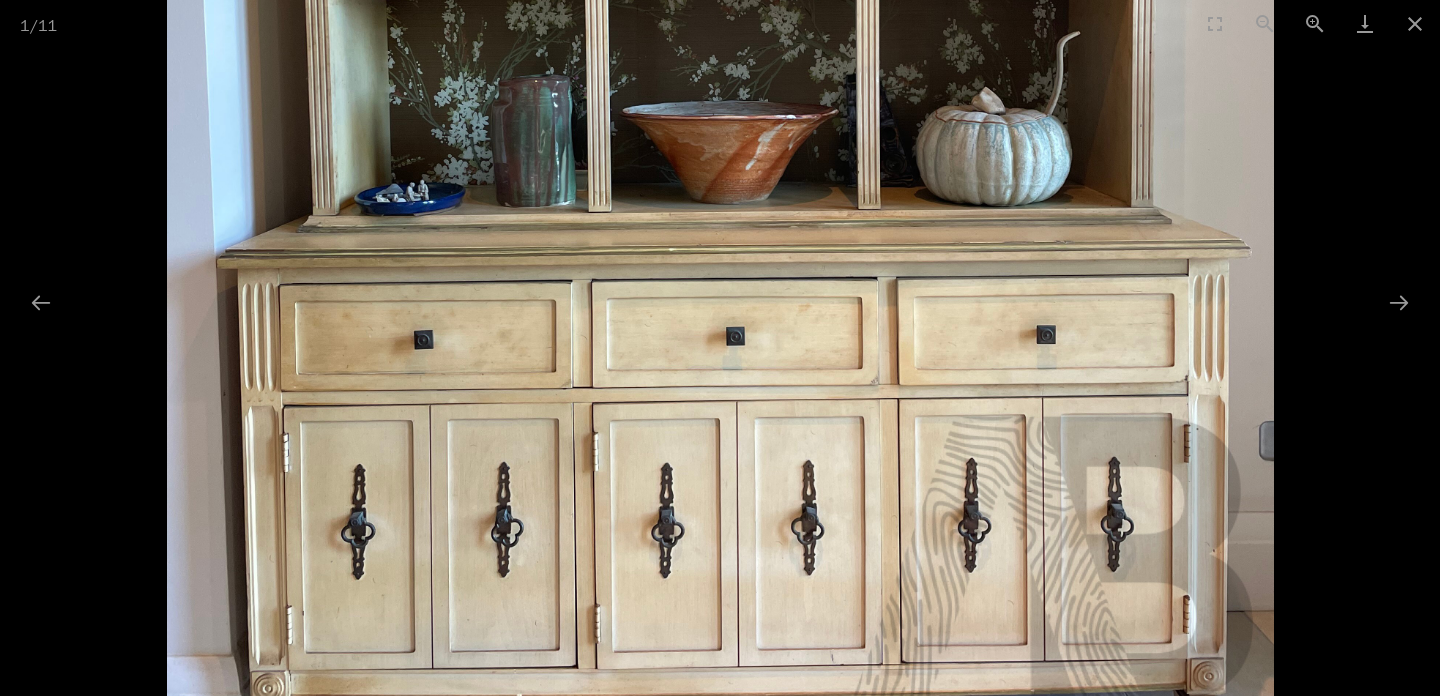 drag, startPoint x: 762, startPoint y: 135, endPoint x: 760, endPoint y: -133, distance: 268.00748 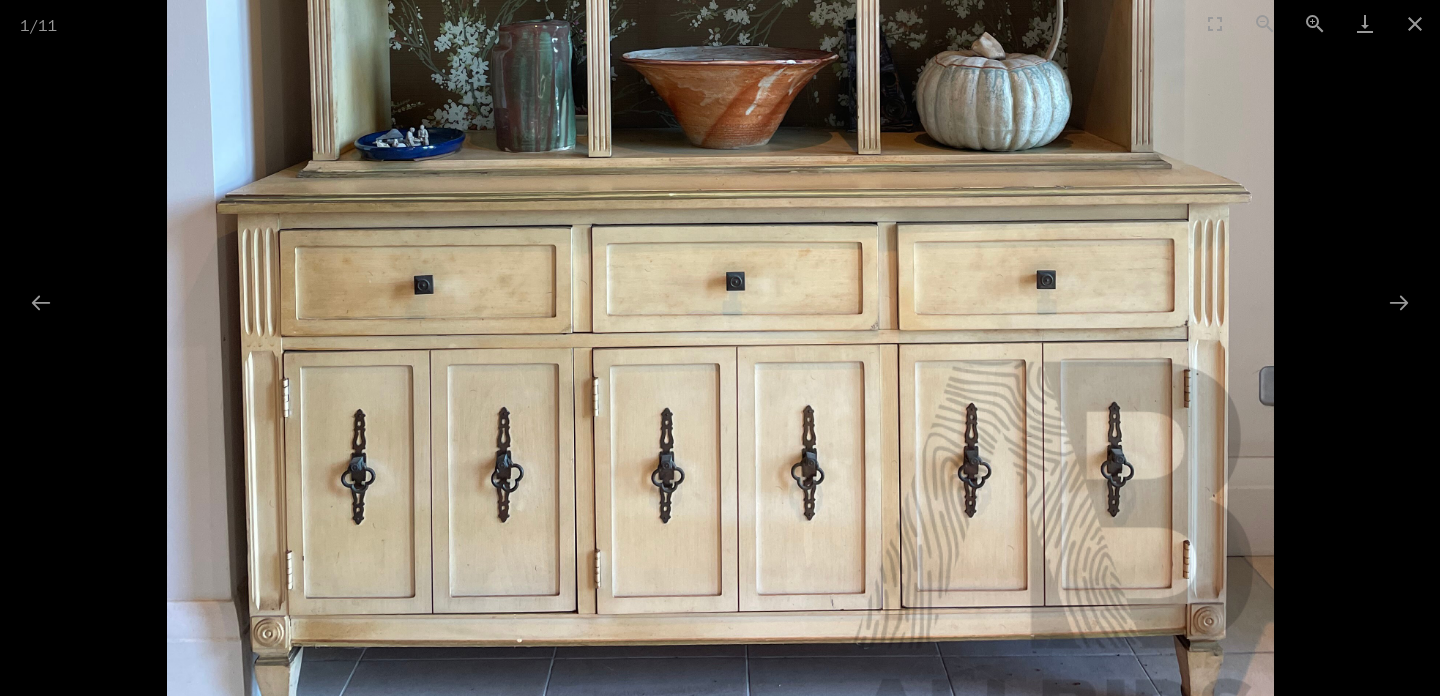 drag, startPoint x: 686, startPoint y: 401, endPoint x: 695, endPoint y: 502, distance: 101.4002 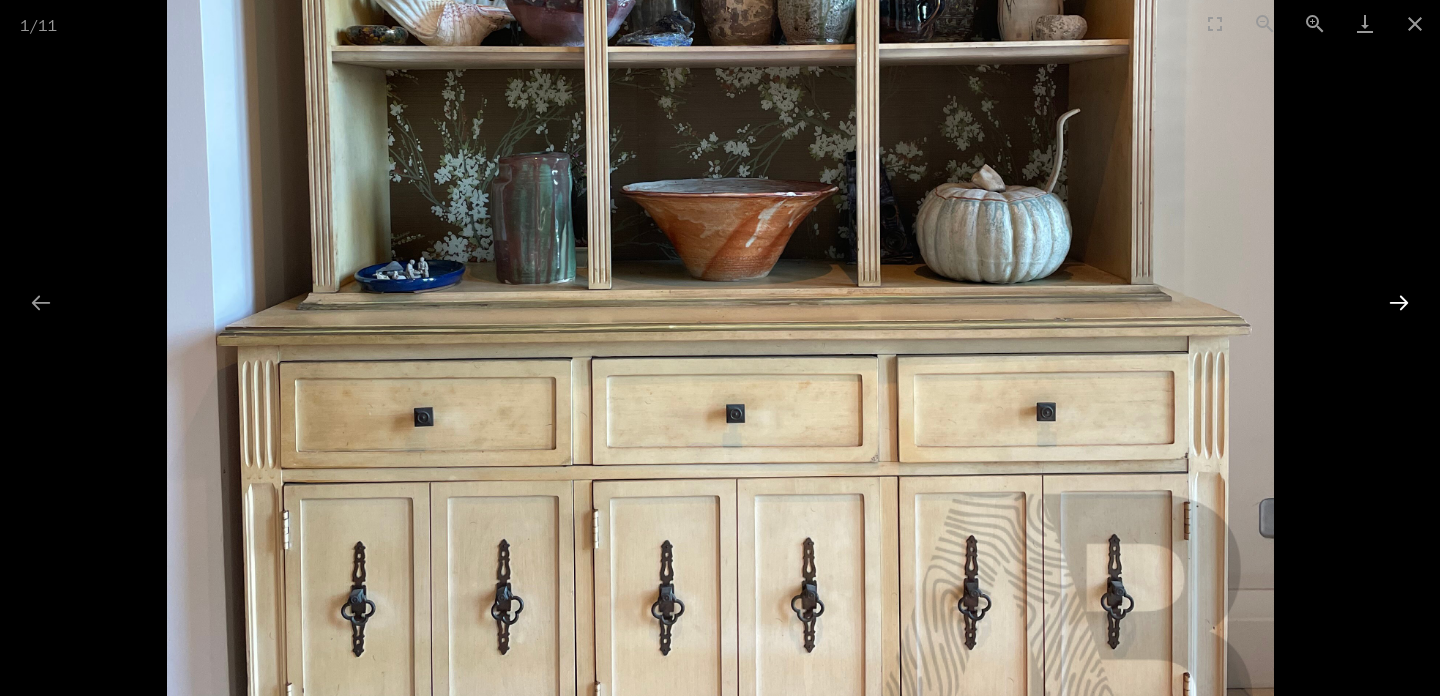 click at bounding box center [1399, 302] 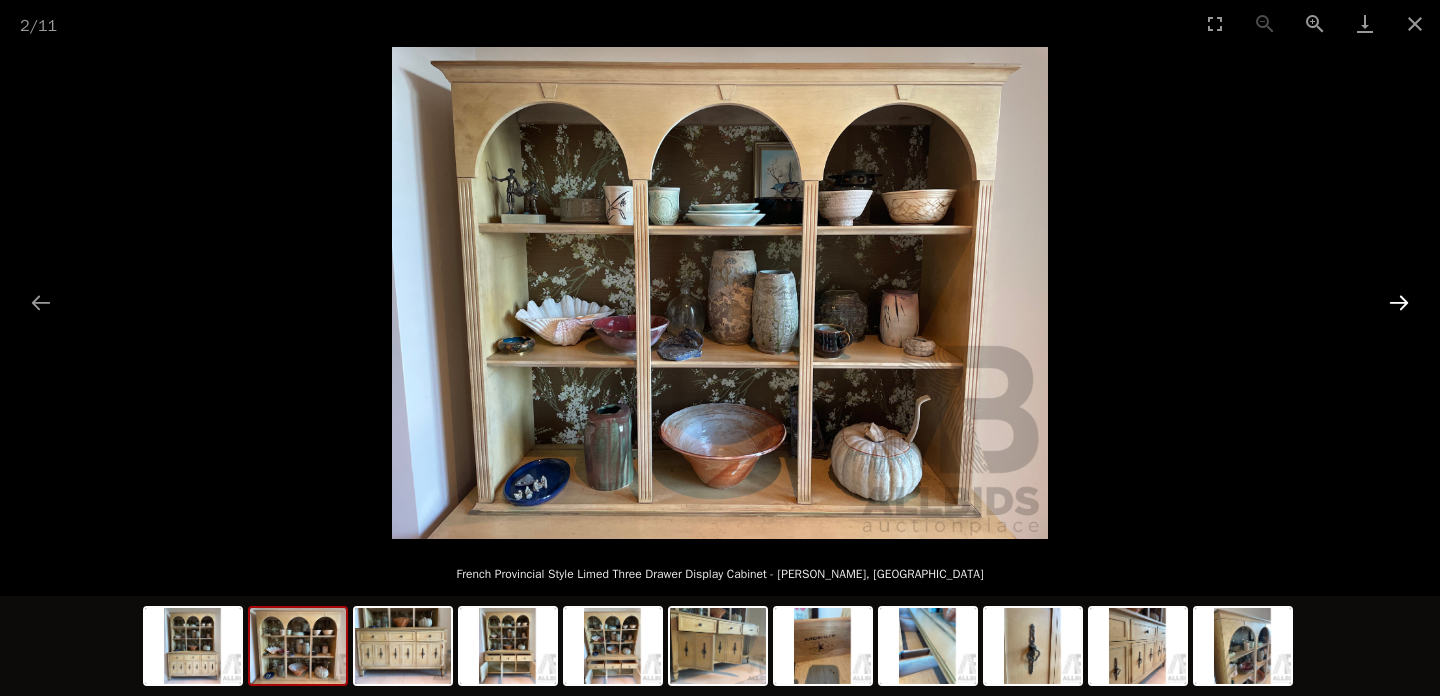 click at bounding box center (1399, 302) 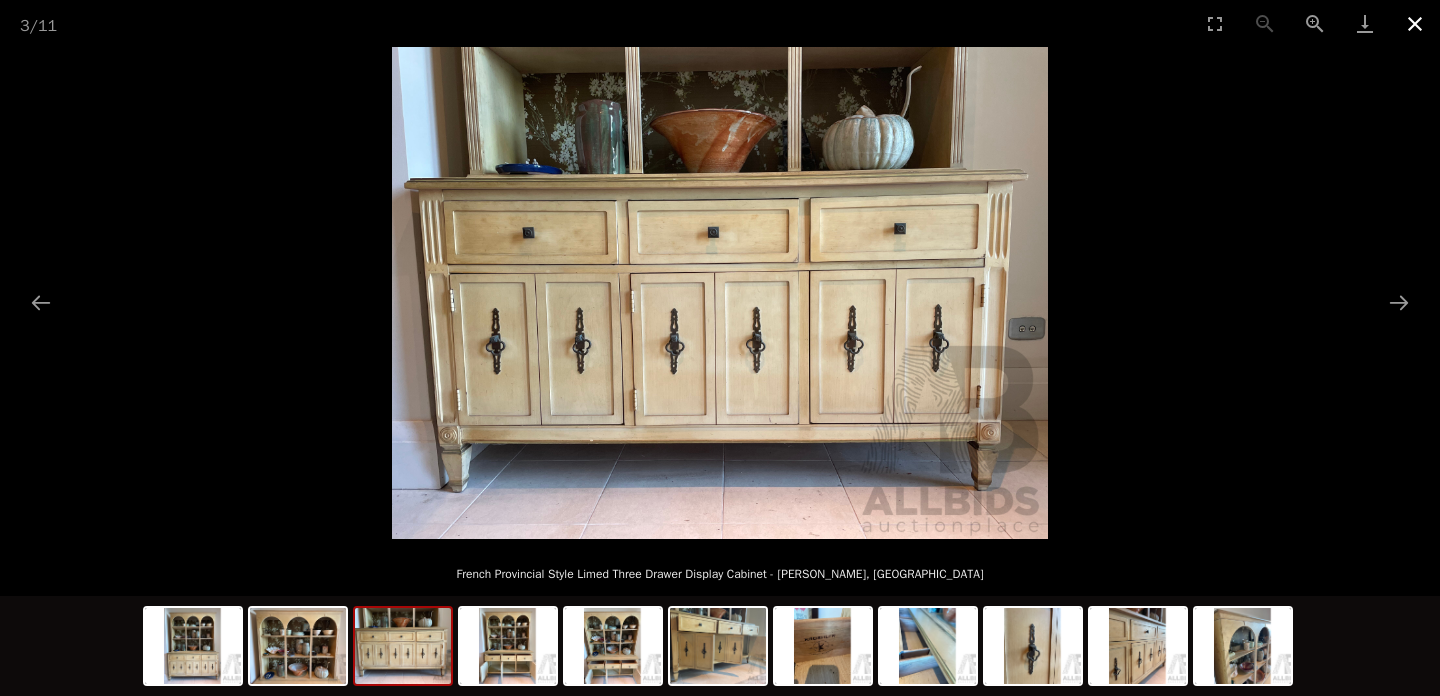 click at bounding box center (1415, 23) 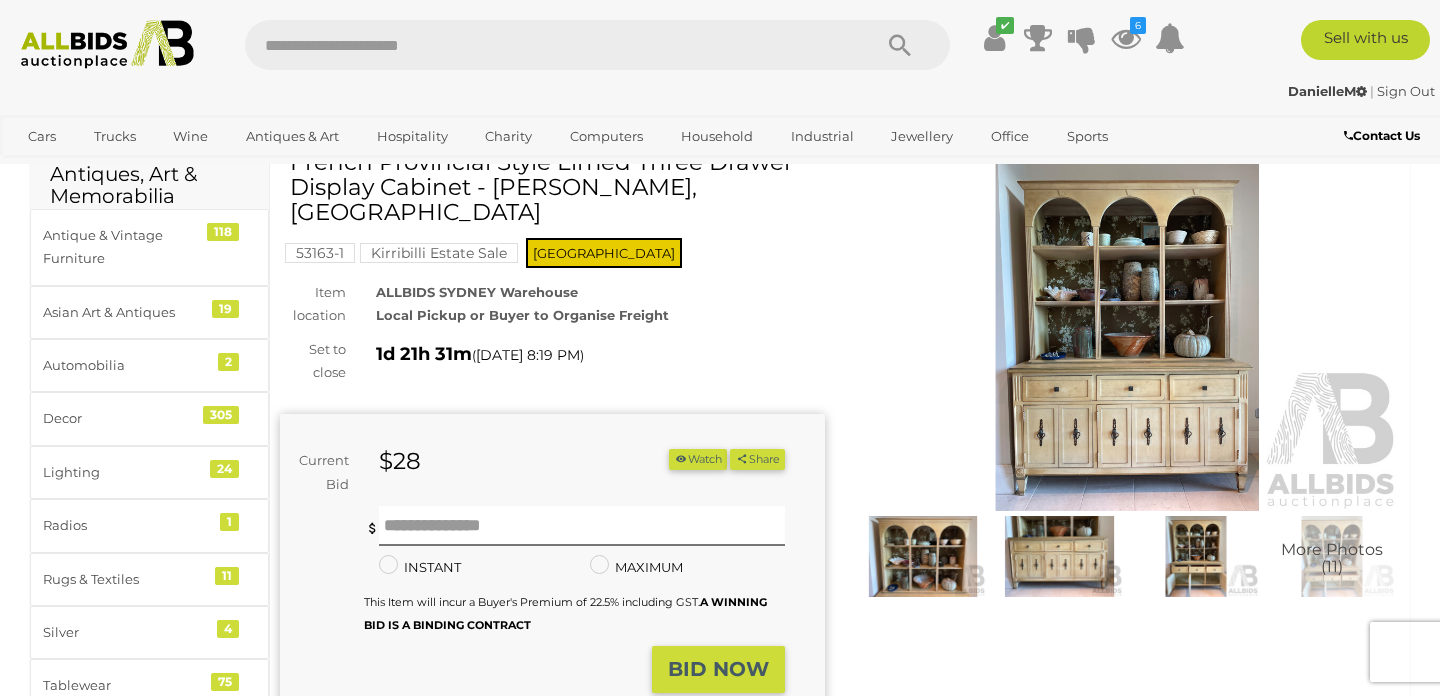 scroll, scrollTop: 0, scrollLeft: 0, axis: both 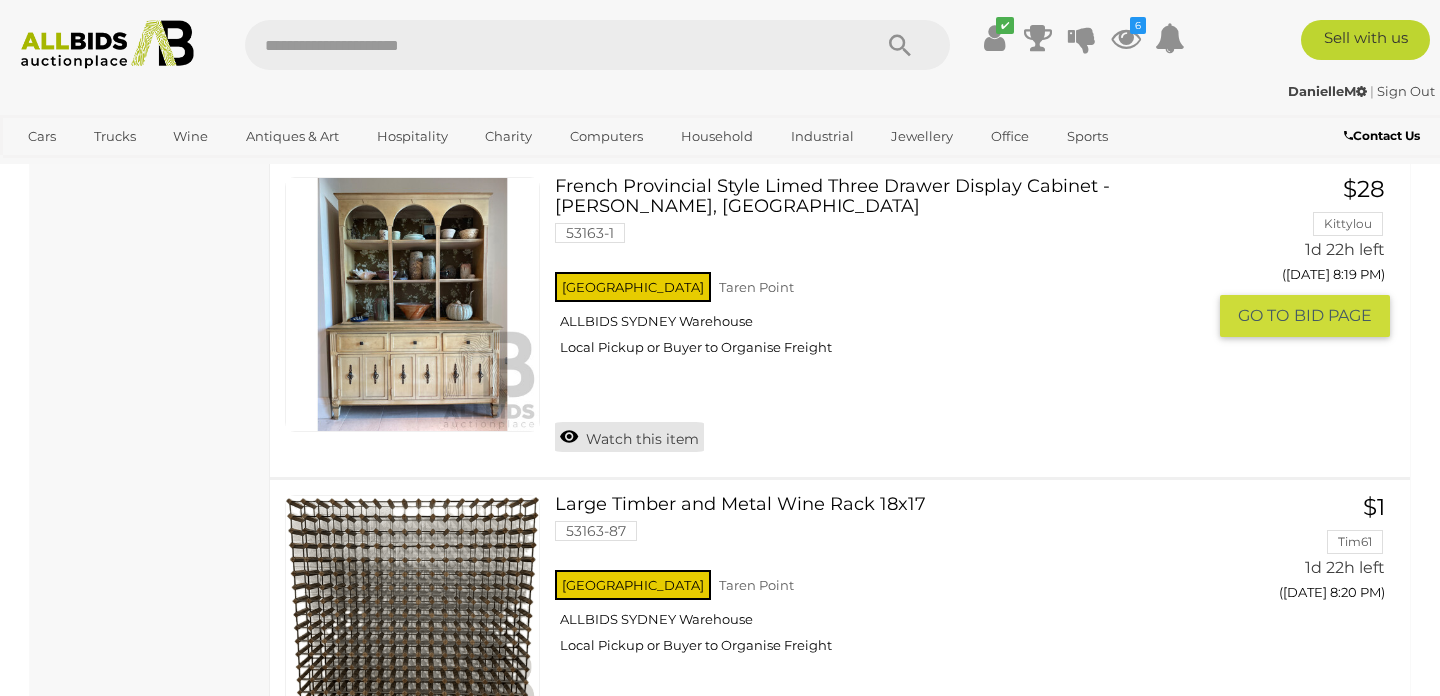 click on "Watch this item" at bounding box center [629, 437] 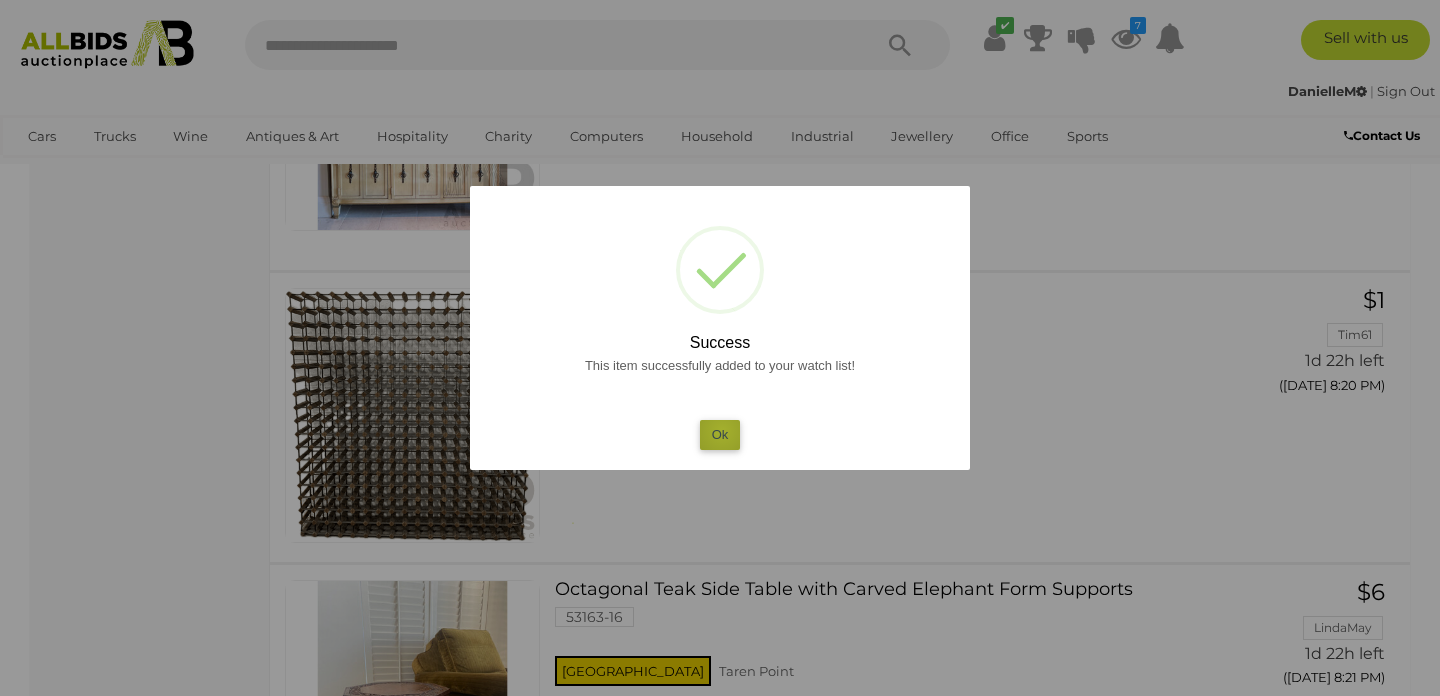 click on "Ok" at bounding box center [720, 434] 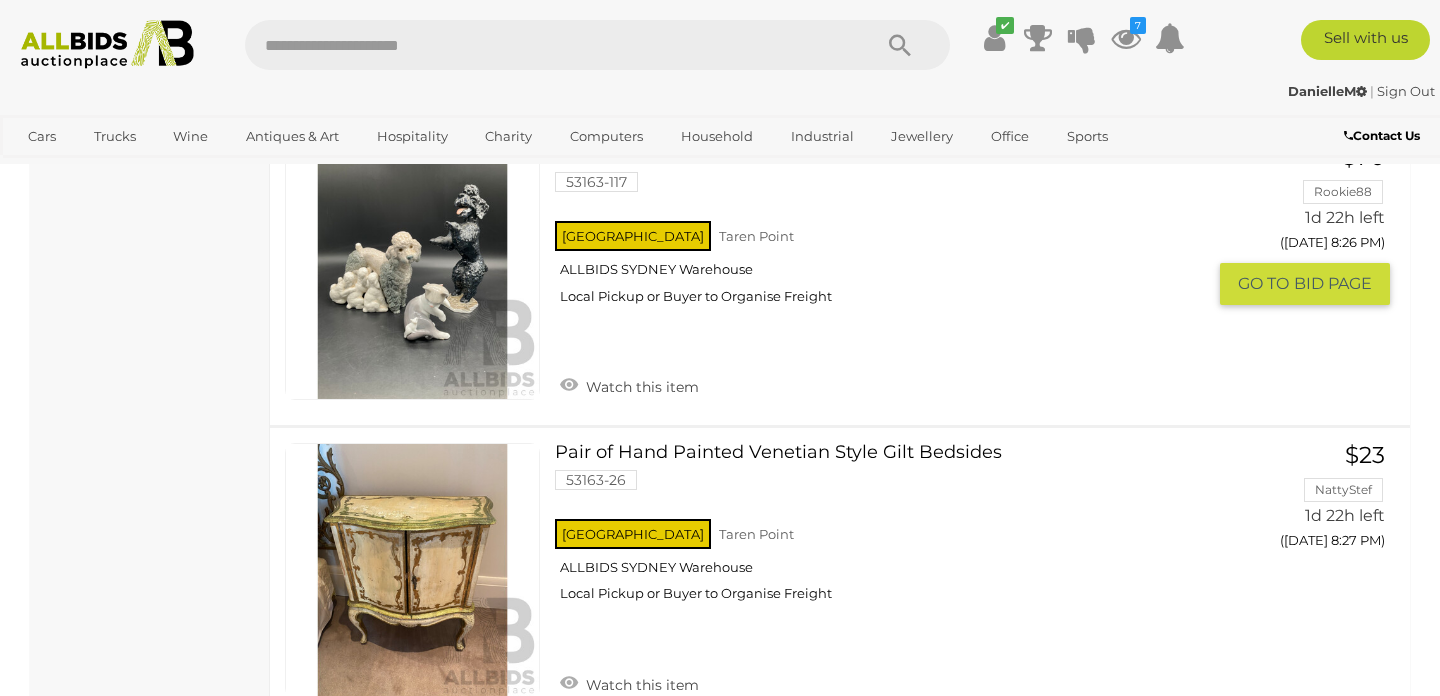 scroll, scrollTop: 13555, scrollLeft: 0, axis: vertical 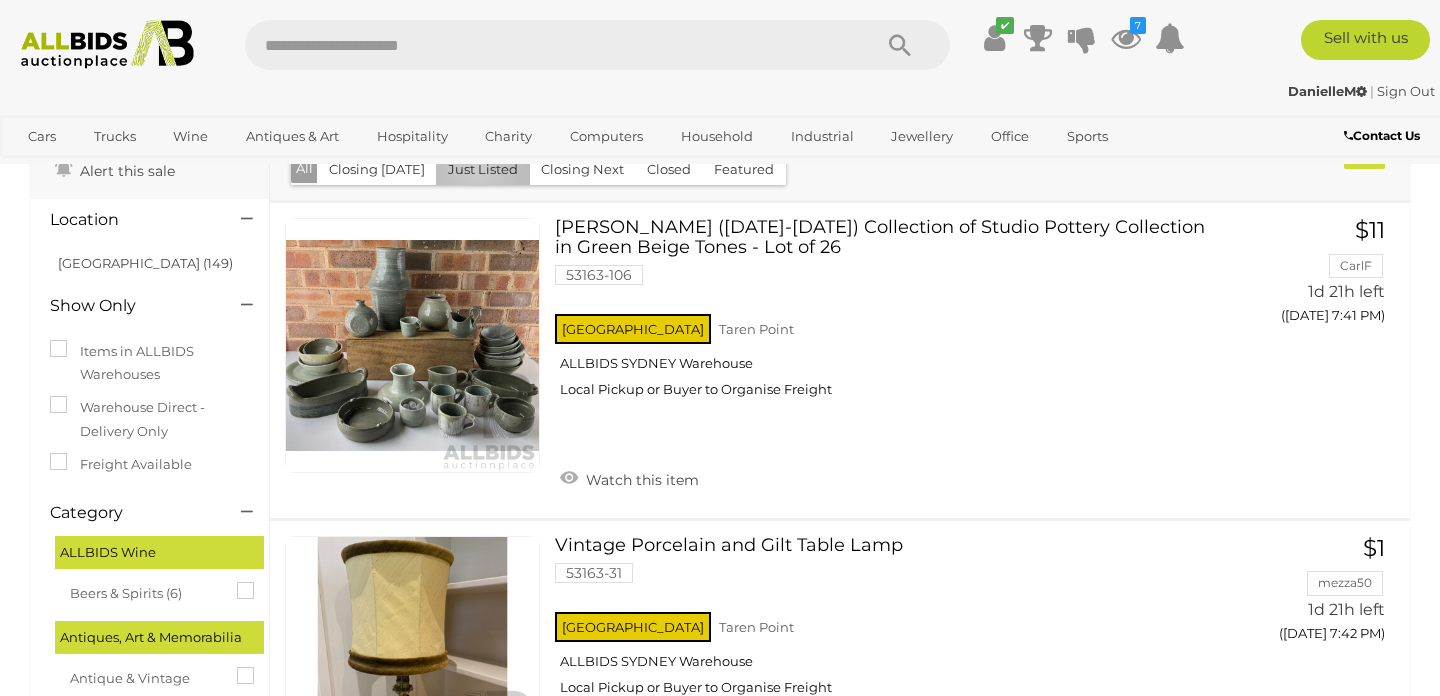 click on "Just Listed" at bounding box center (483, 169) 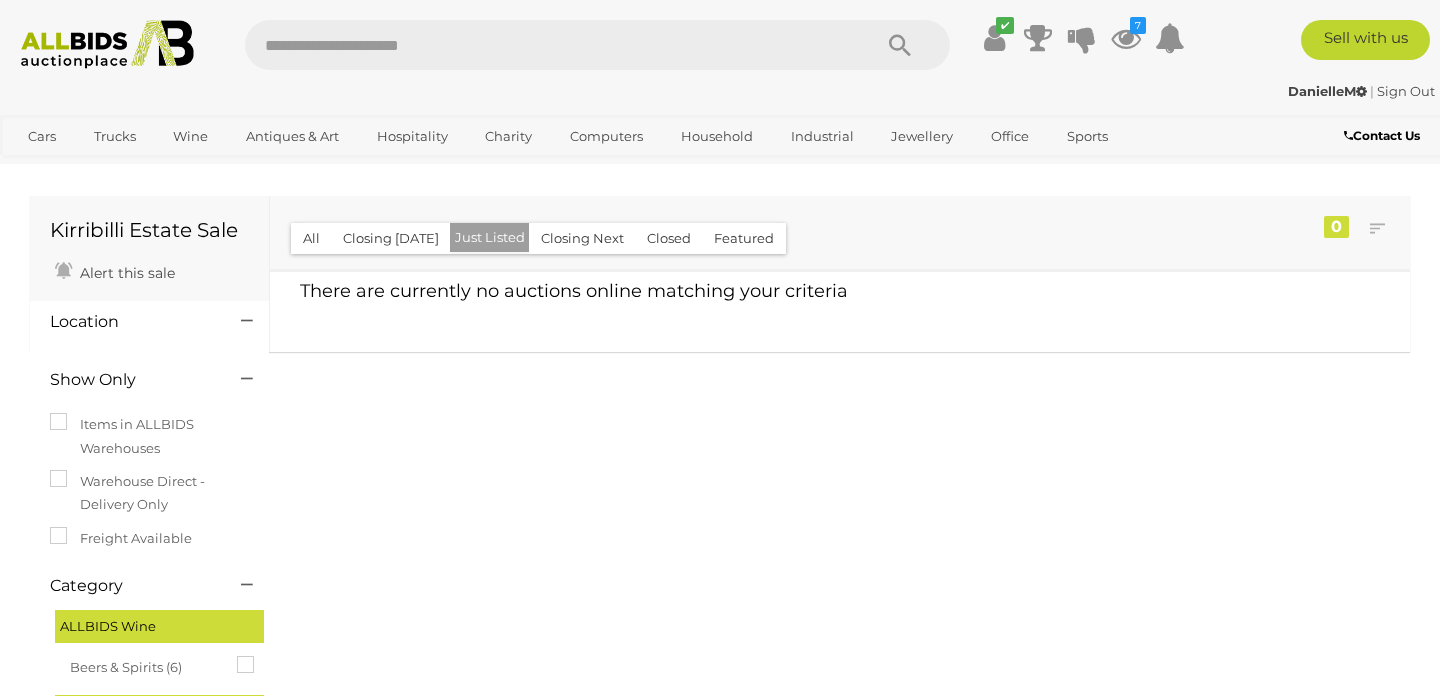 click on "Closing Next" at bounding box center [582, 238] 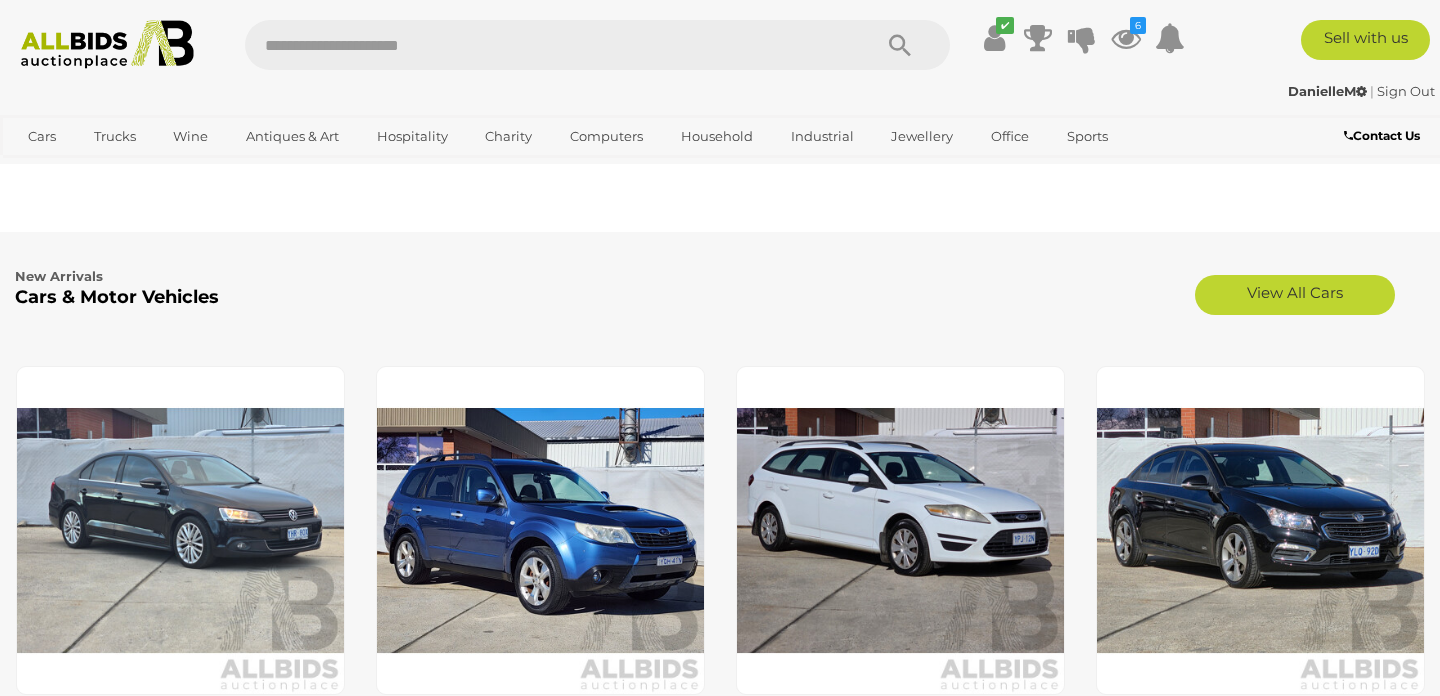 scroll, scrollTop: 2323, scrollLeft: 0, axis: vertical 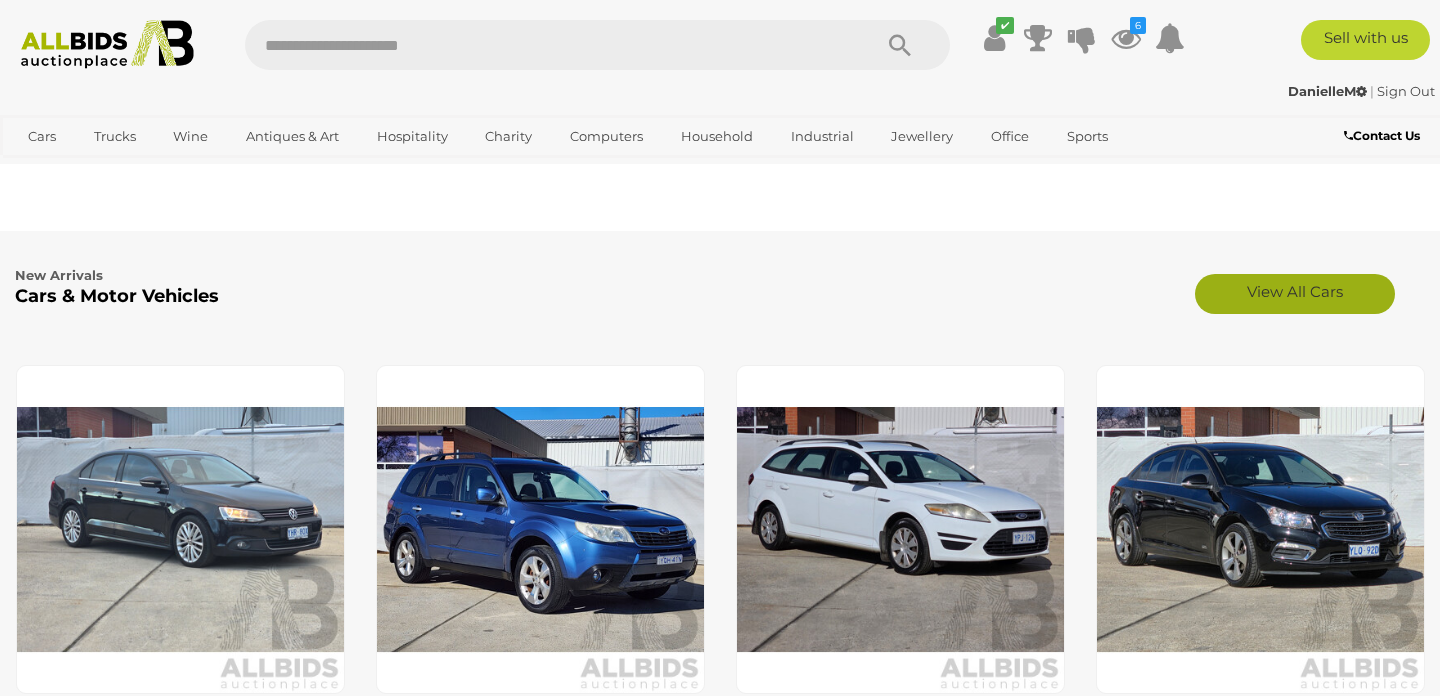 click on "View All Cars" at bounding box center (1295, 294) 